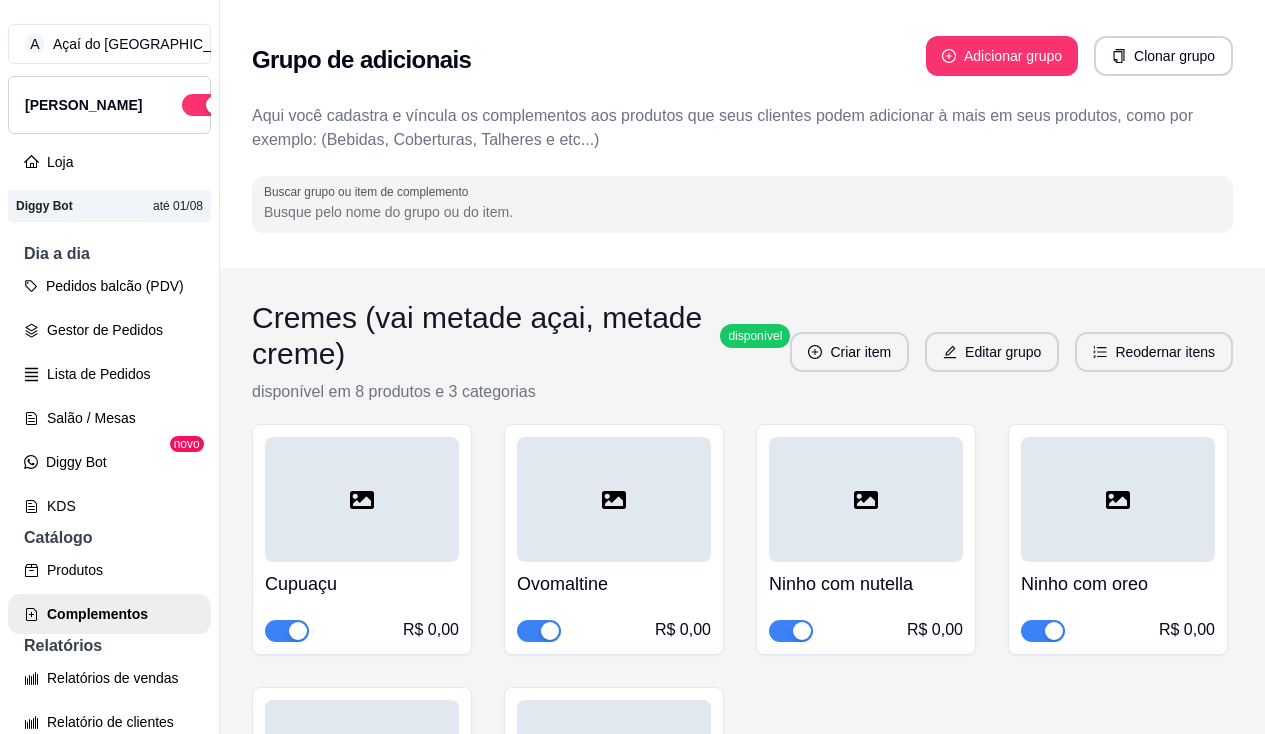 scroll, scrollTop: 0, scrollLeft: 0, axis: both 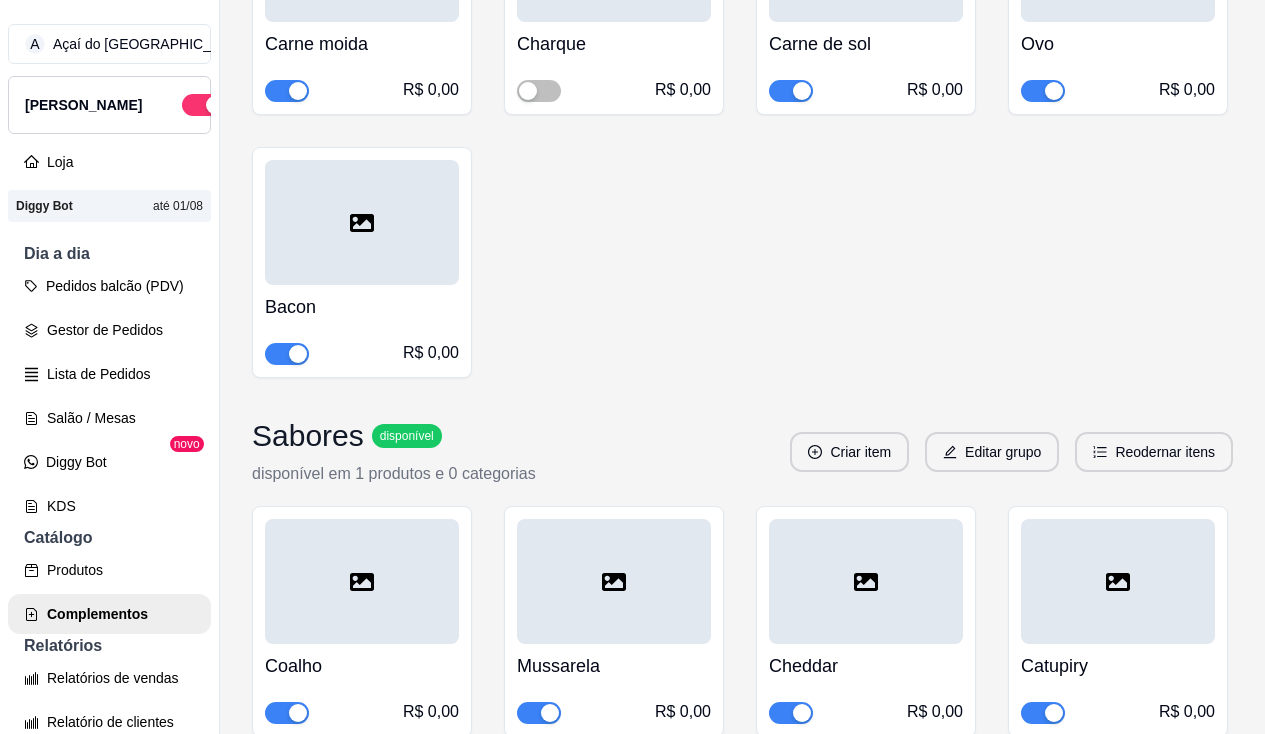 click at bounding box center (1054, -435) 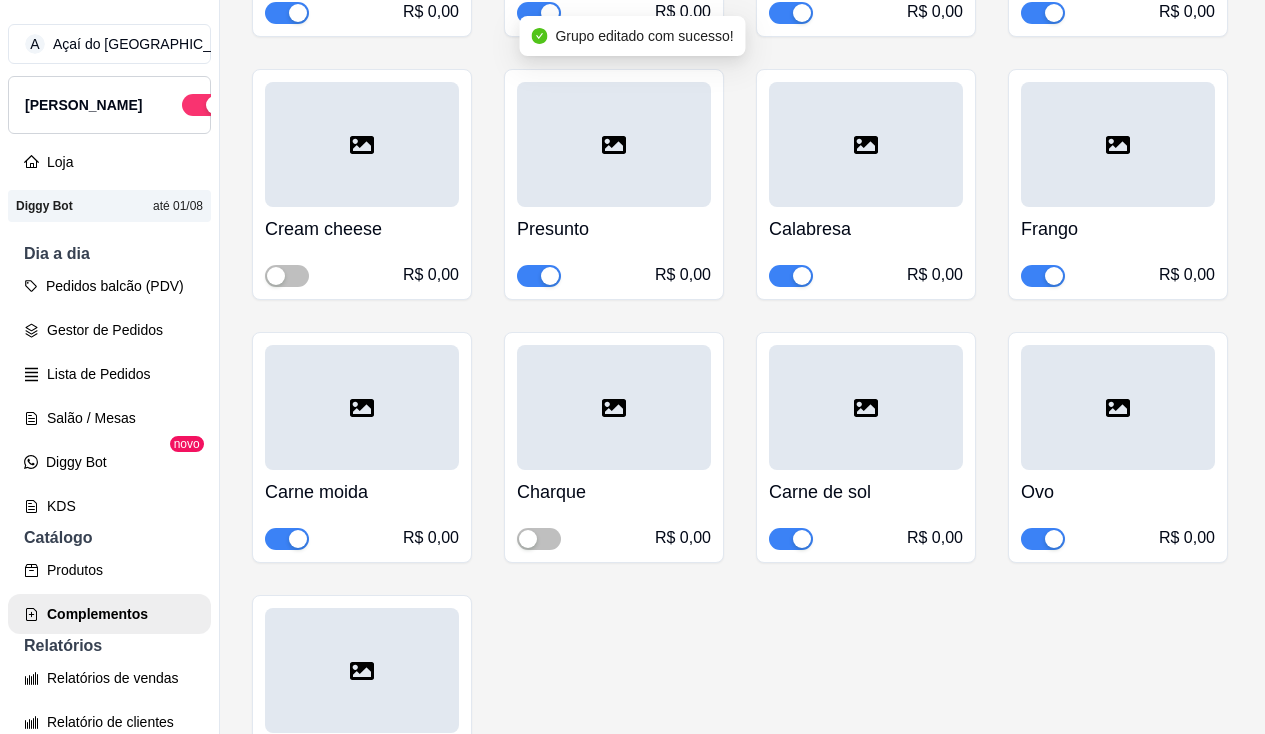 scroll, scrollTop: 8600, scrollLeft: 0, axis: vertical 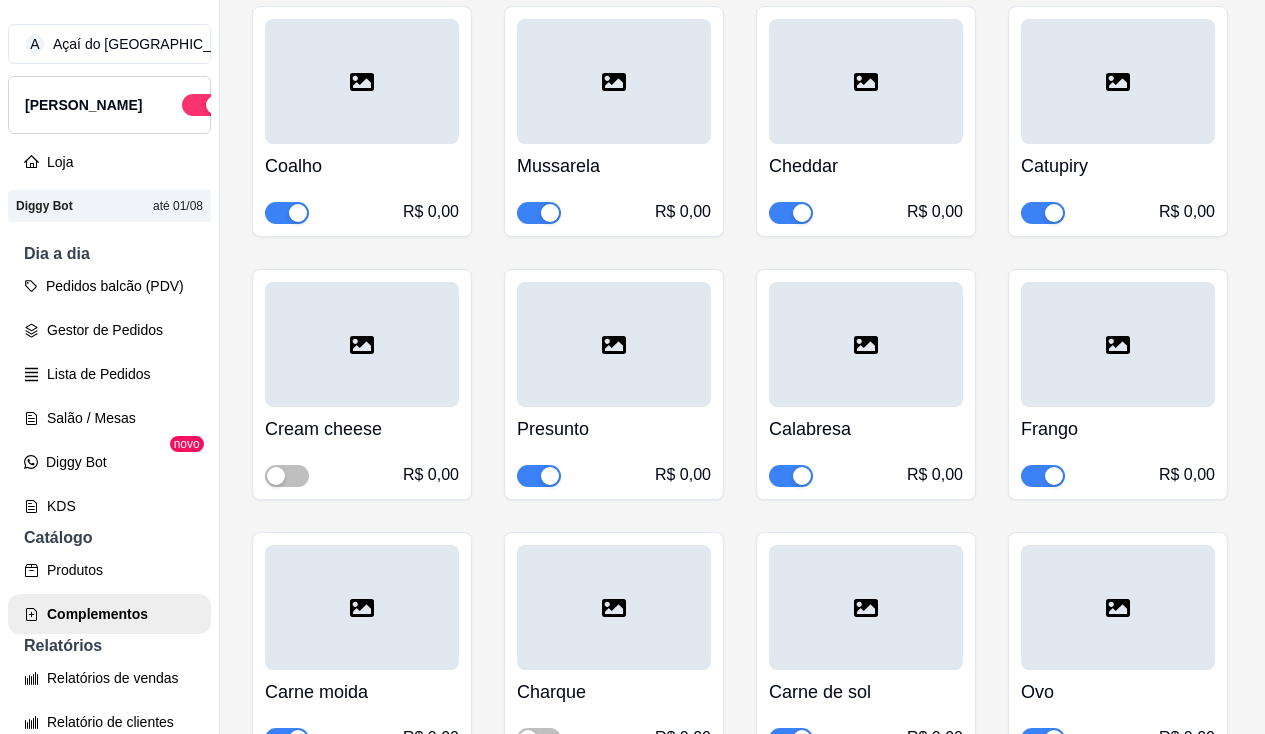 click at bounding box center (539, -409) 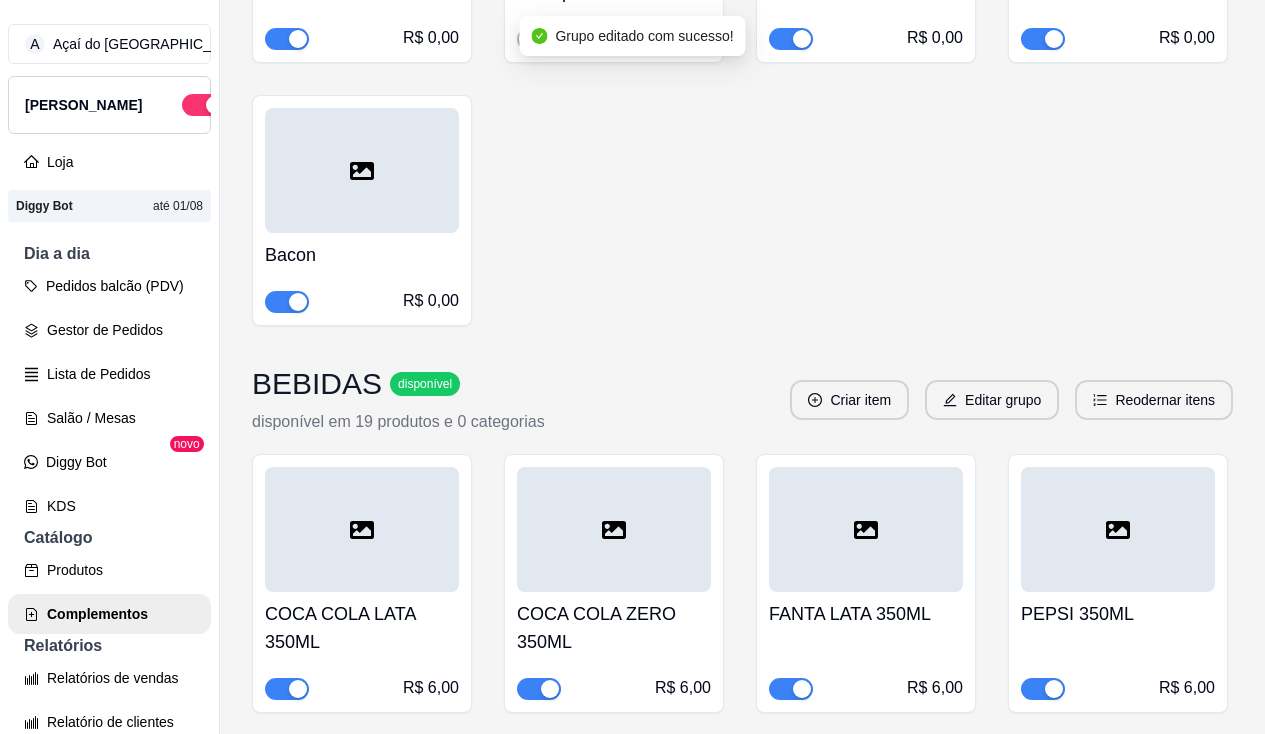 scroll, scrollTop: 9400, scrollLeft: 0, axis: vertical 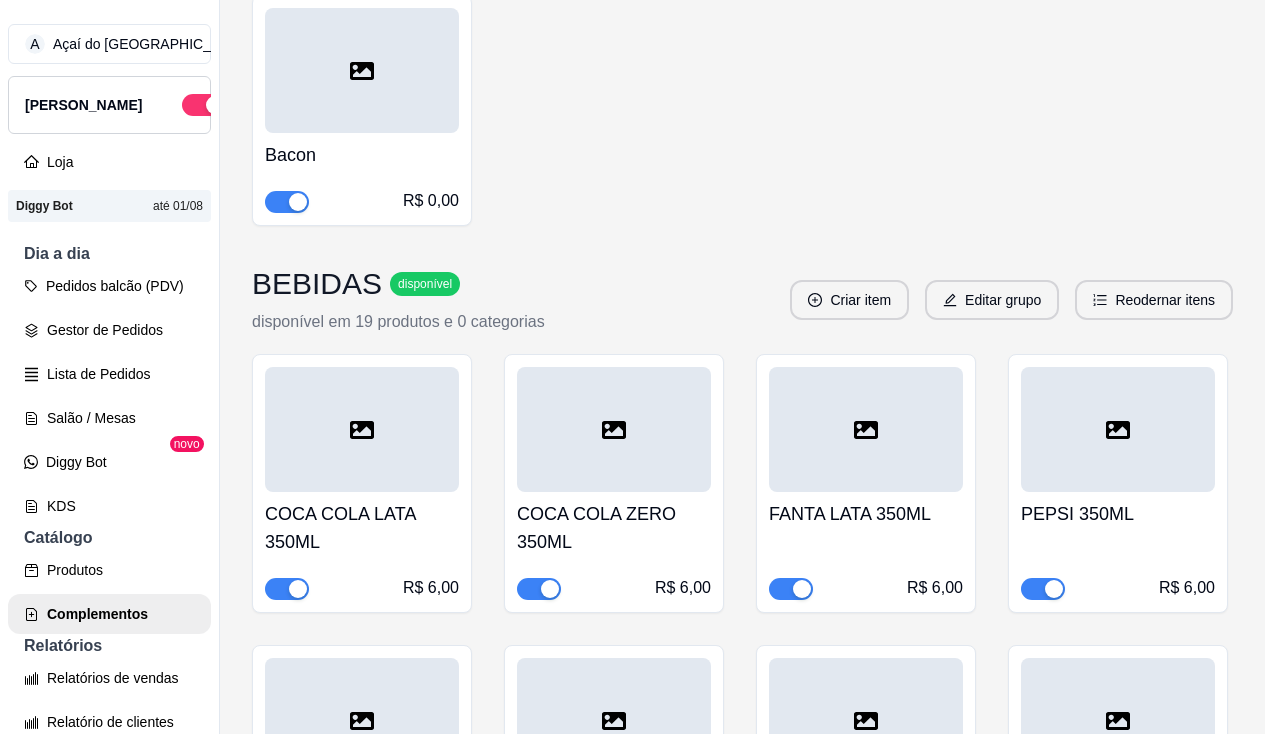 click at bounding box center [287, -324] 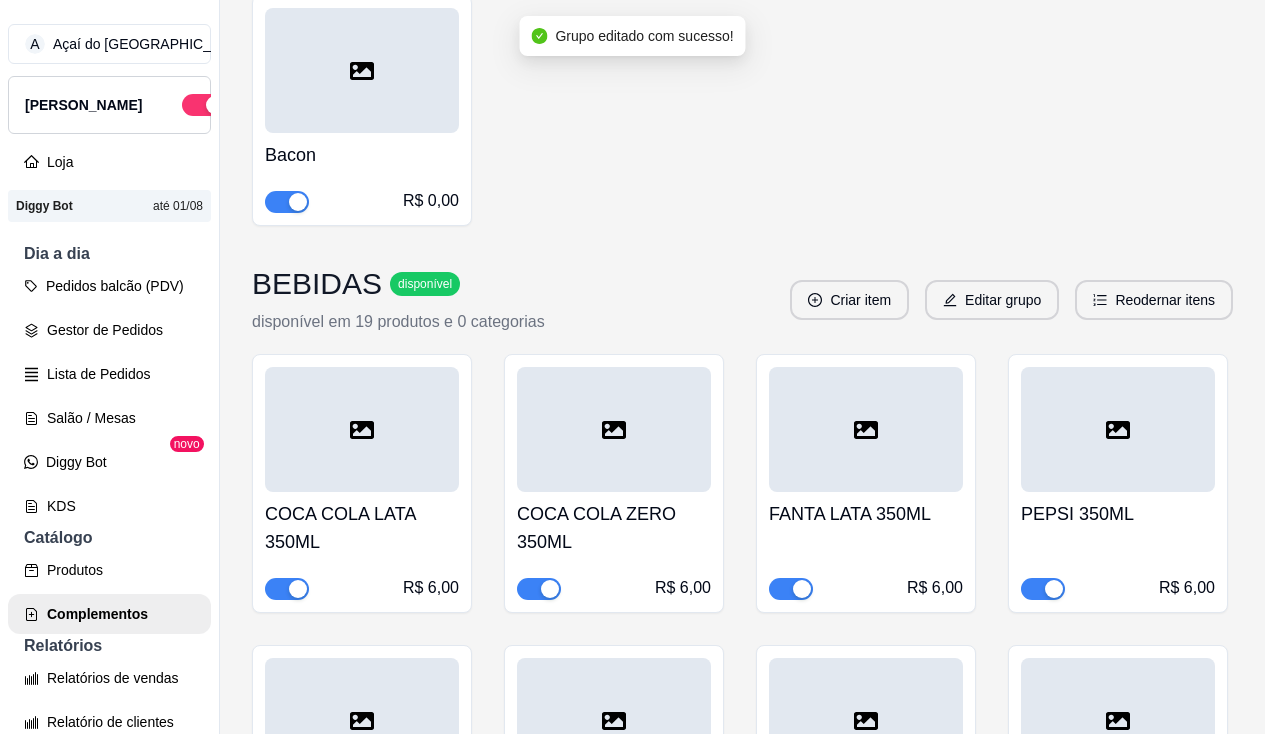 click at bounding box center [1054, -587] 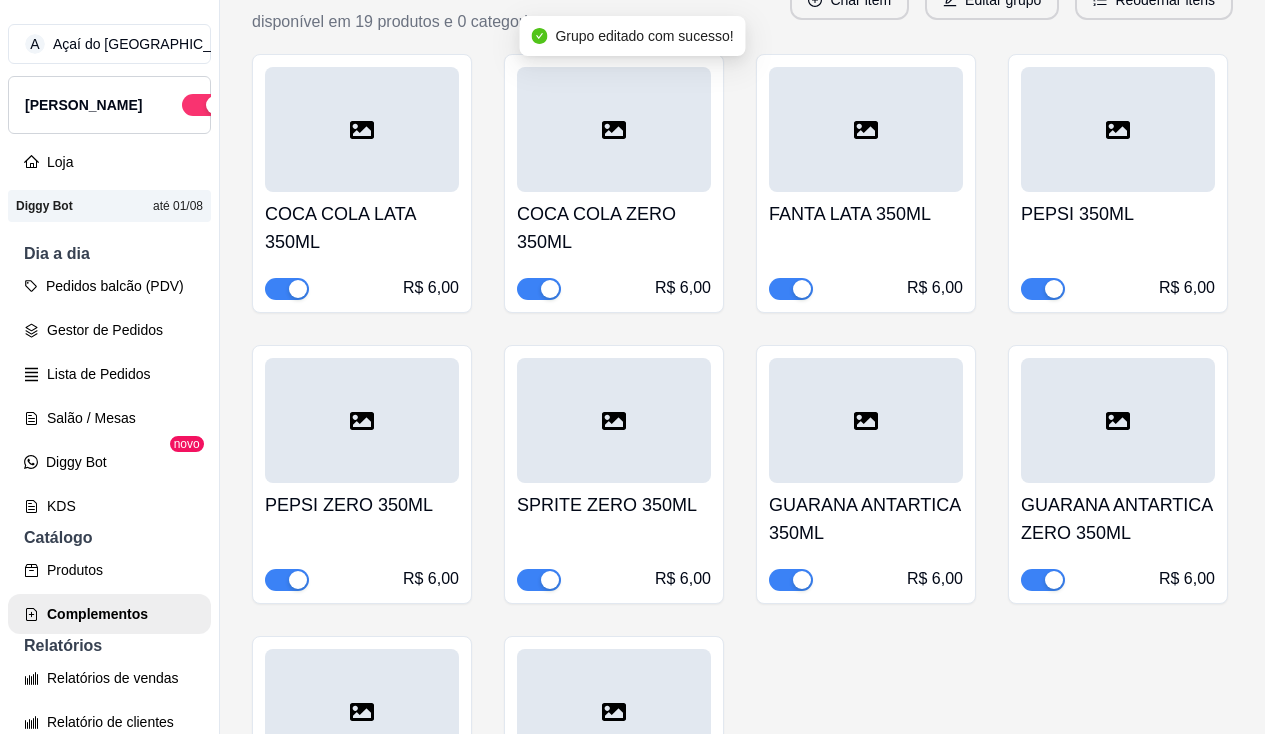 scroll, scrollTop: 9800, scrollLeft: 0, axis: vertical 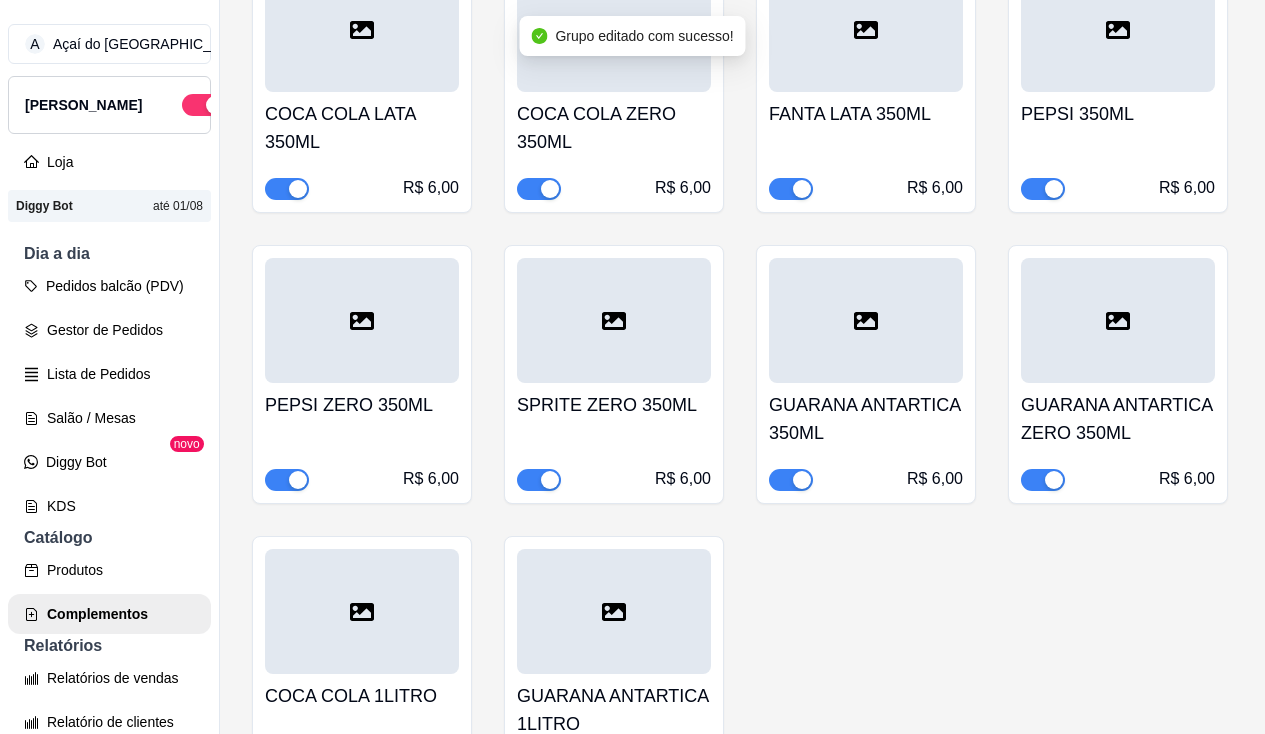 click at bounding box center [539, -461] 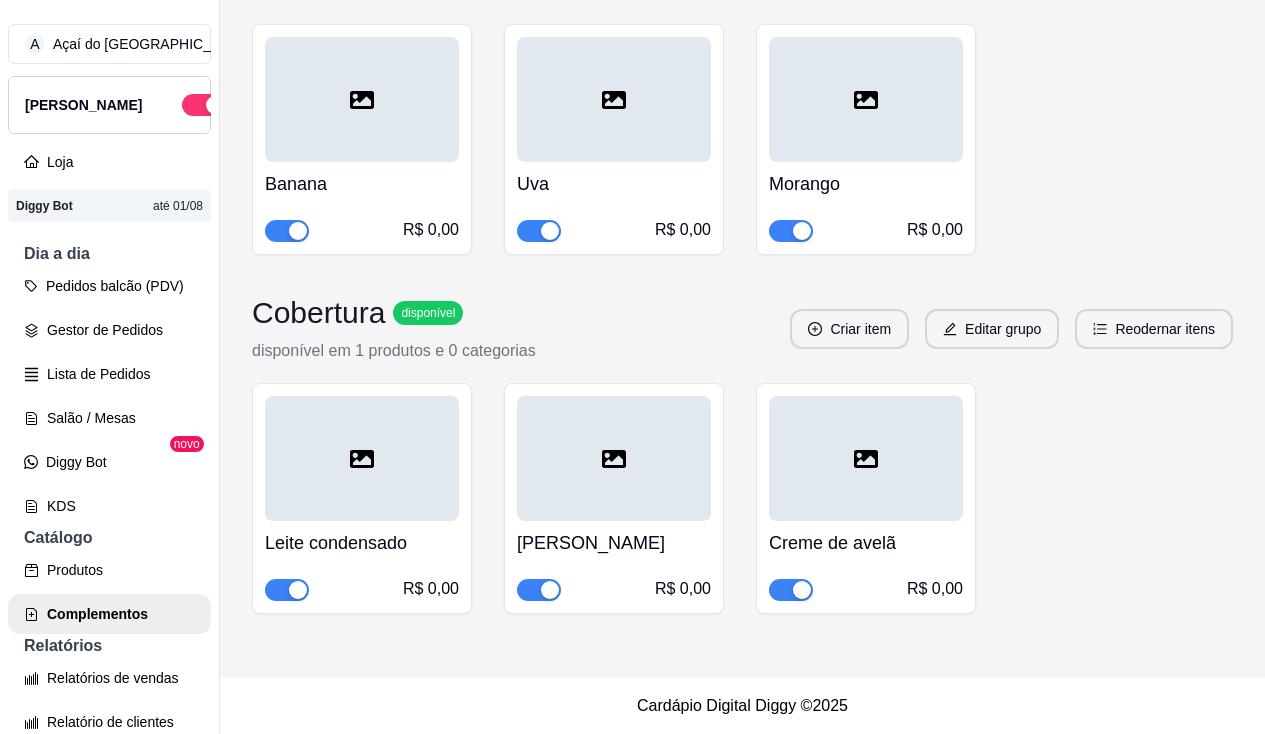 scroll, scrollTop: 12881, scrollLeft: 0, axis: vertical 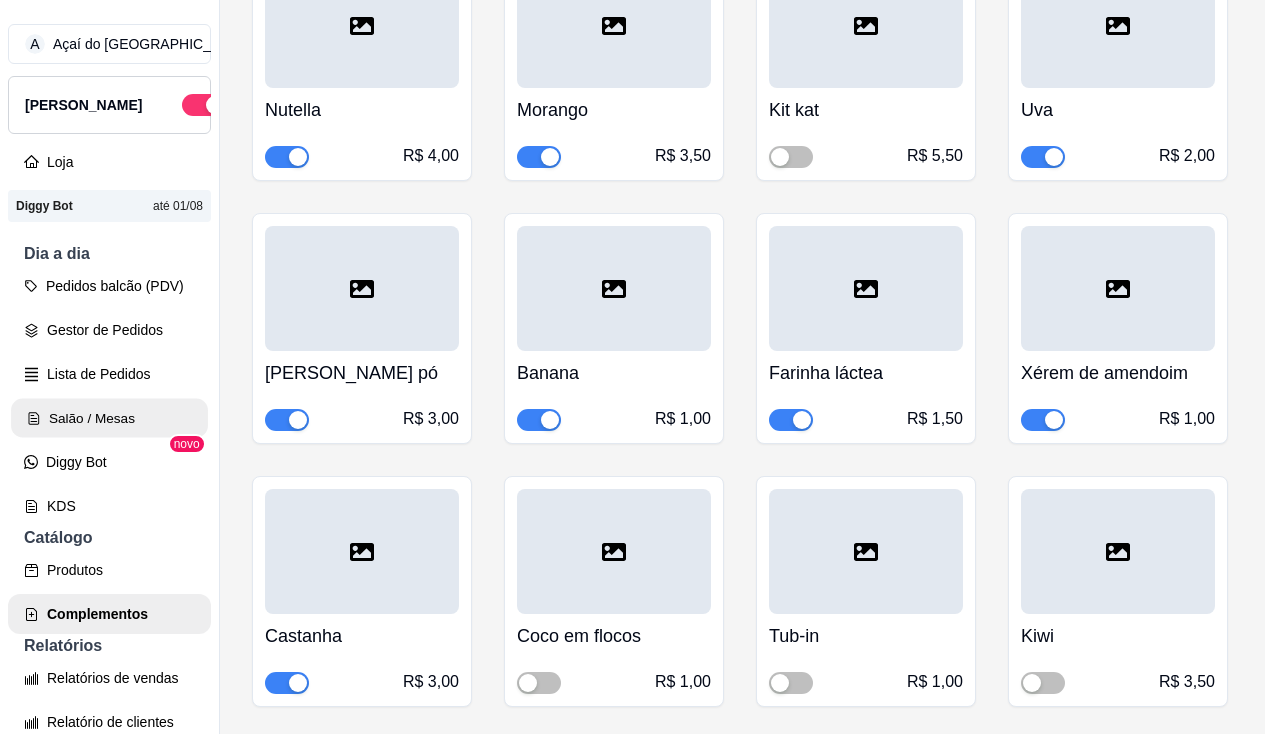 click on "Salão / Mesas" at bounding box center [109, 418] 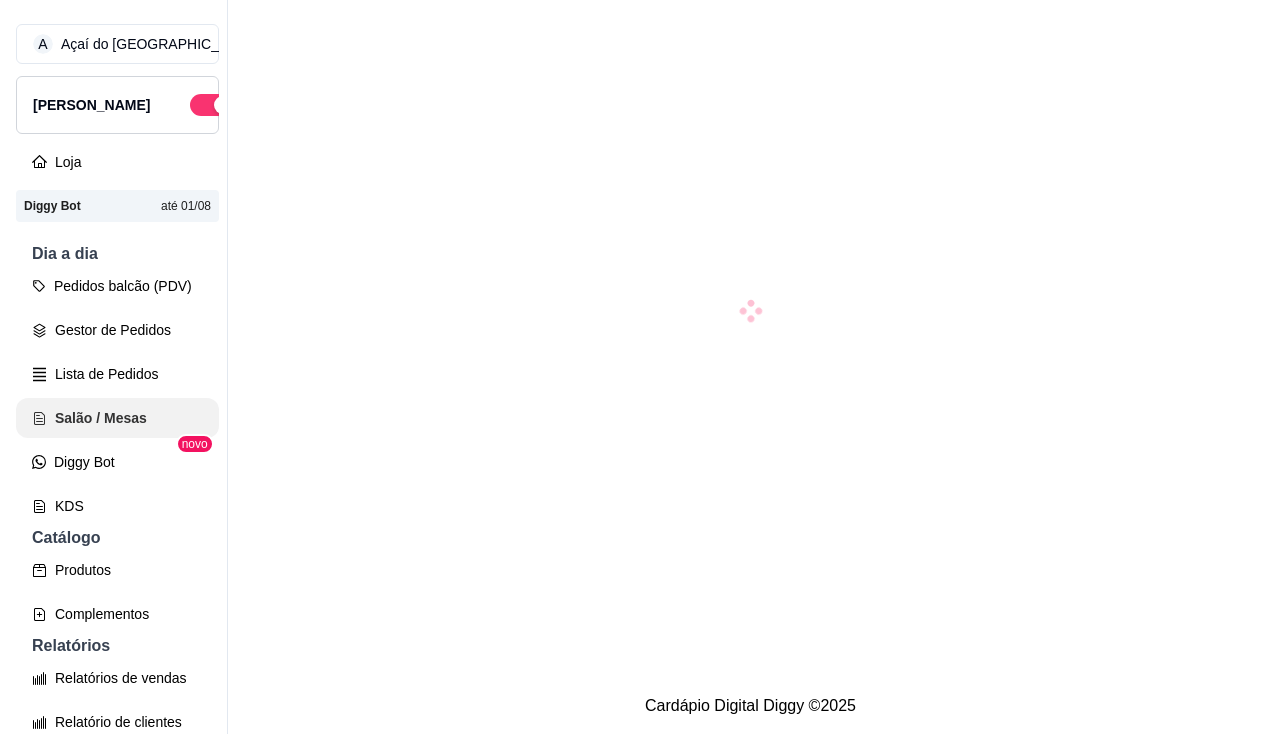 scroll, scrollTop: 0, scrollLeft: 0, axis: both 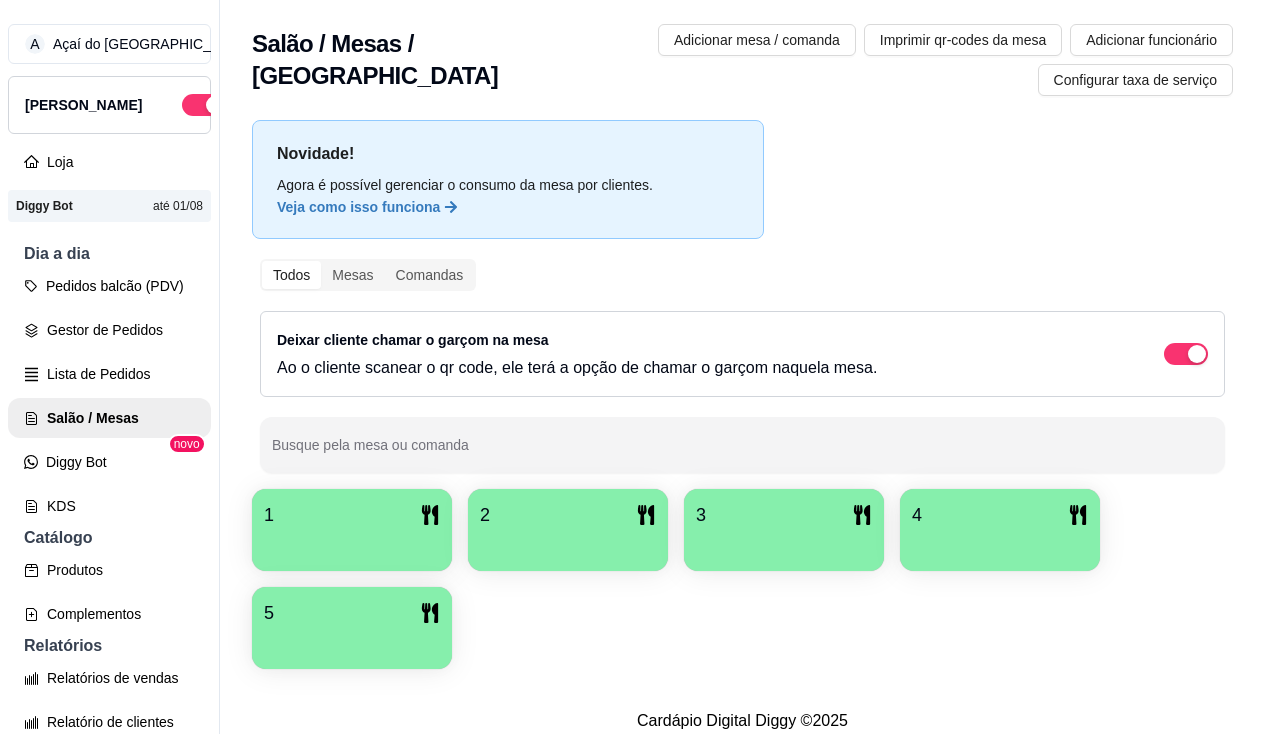 click on "1" at bounding box center (352, 515) 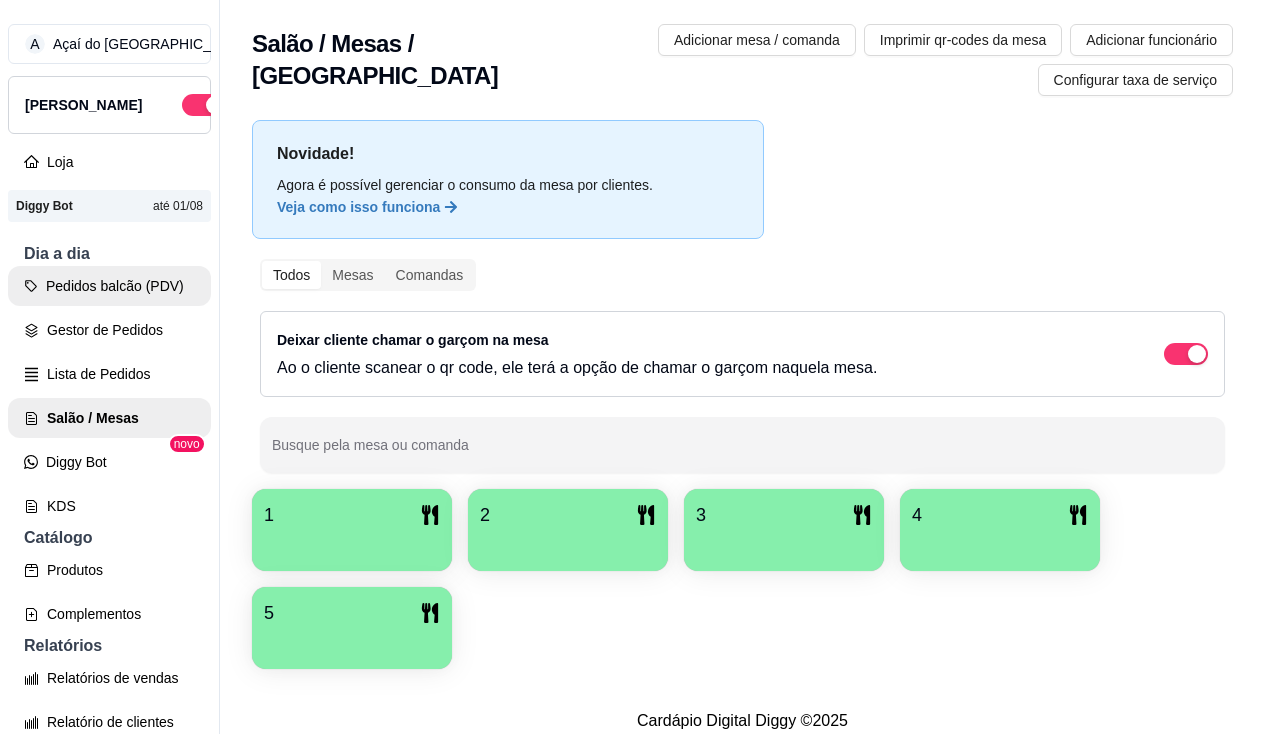 click on "Pedidos balcão (PDV)" at bounding box center [109, 286] 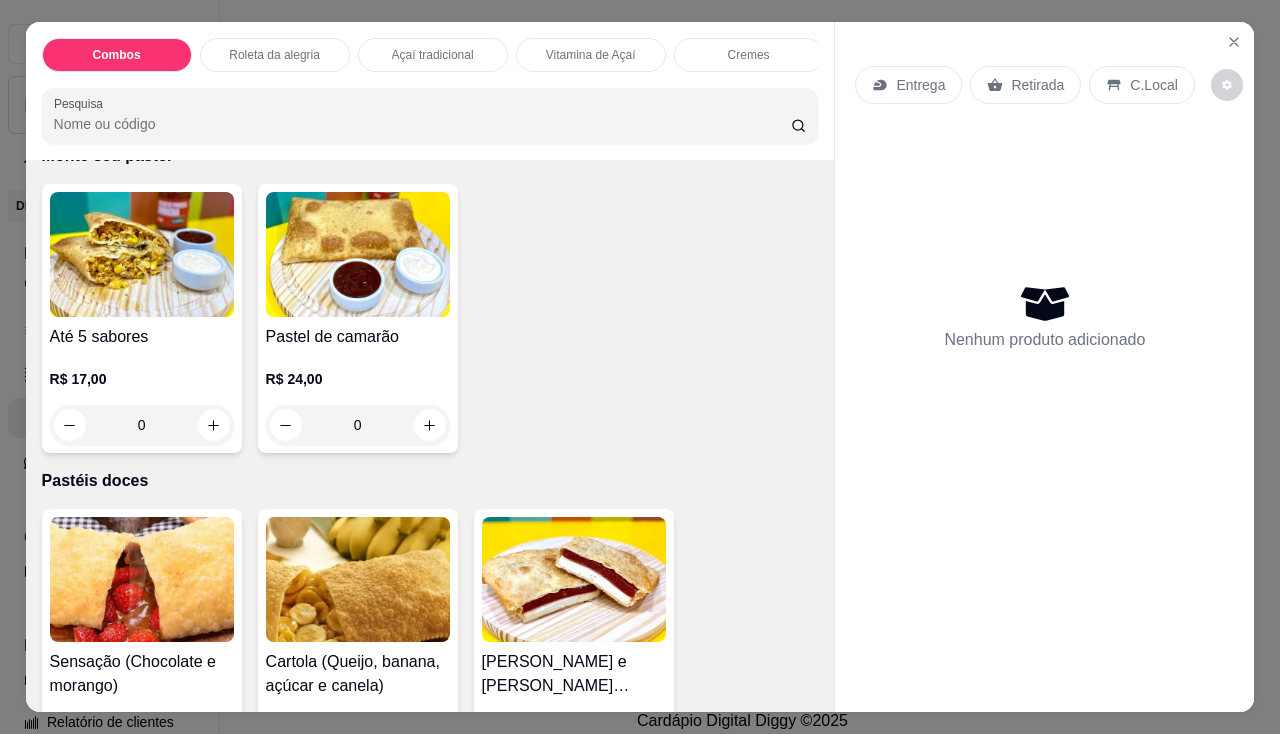 scroll, scrollTop: 4200, scrollLeft: 0, axis: vertical 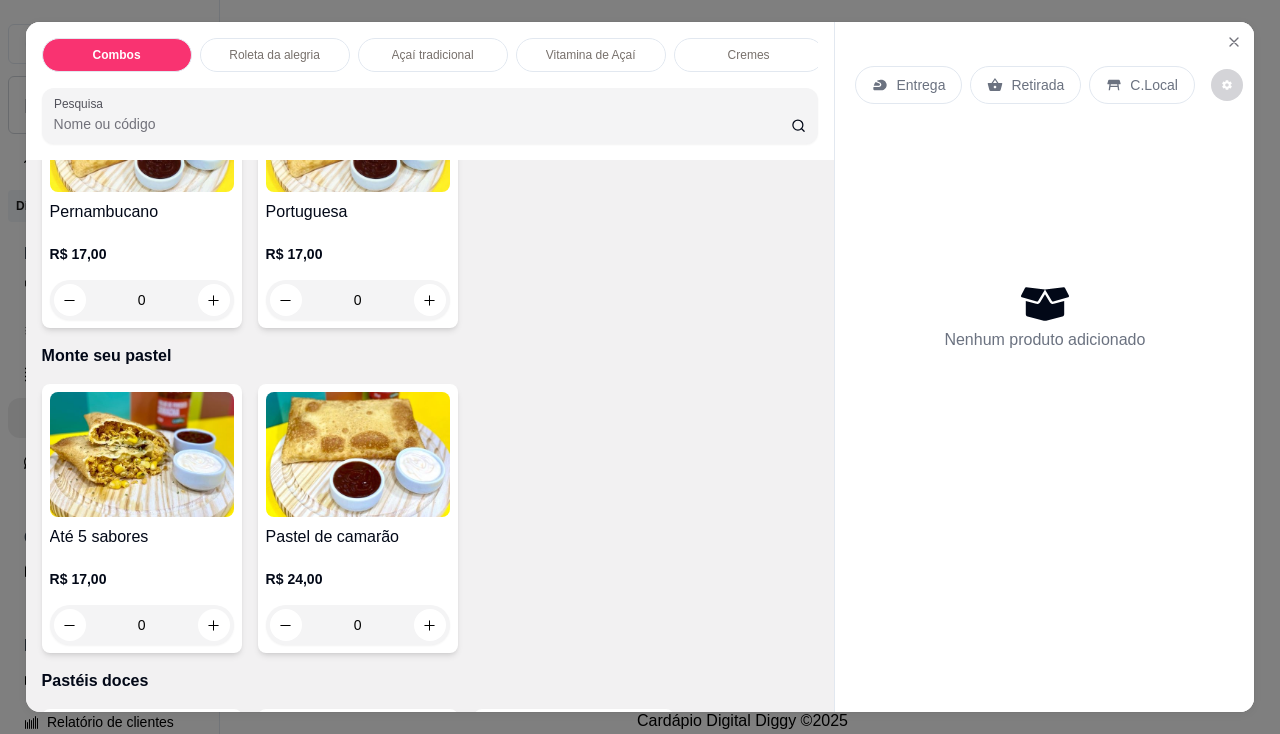 click at bounding box center [142, 454] 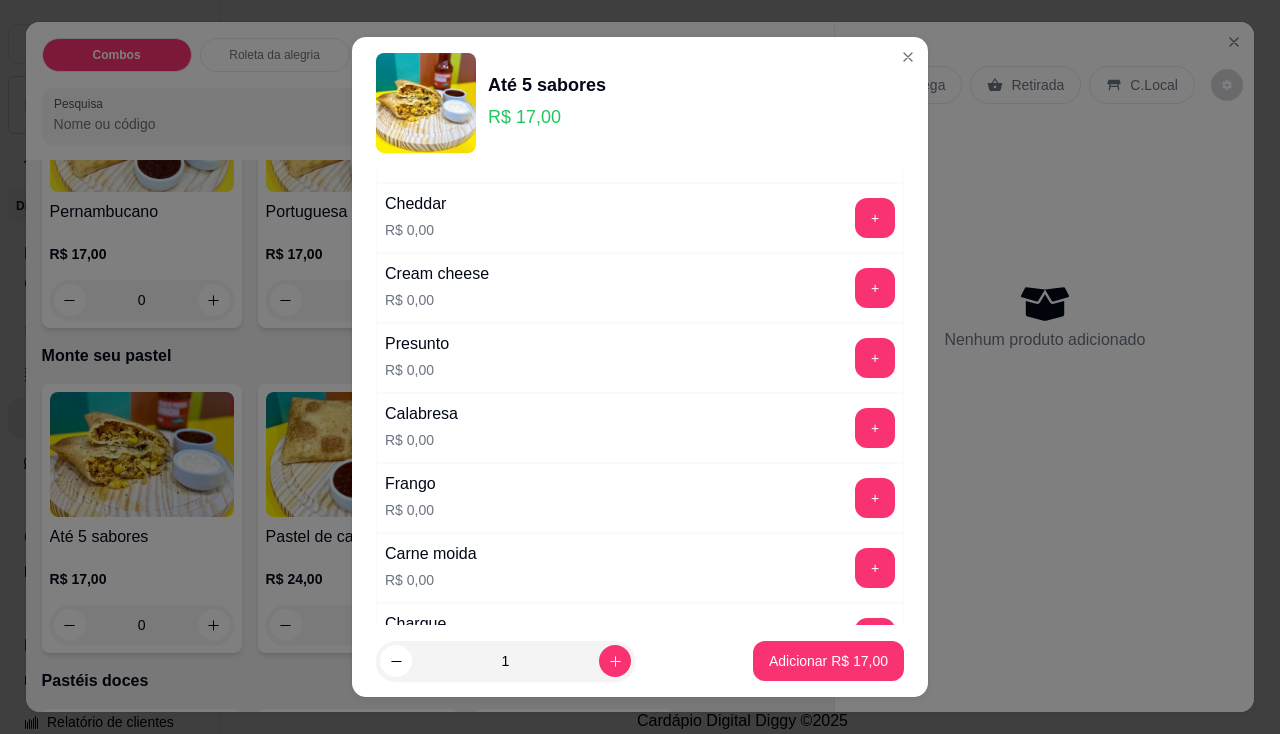 scroll, scrollTop: 300, scrollLeft: 0, axis: vertical 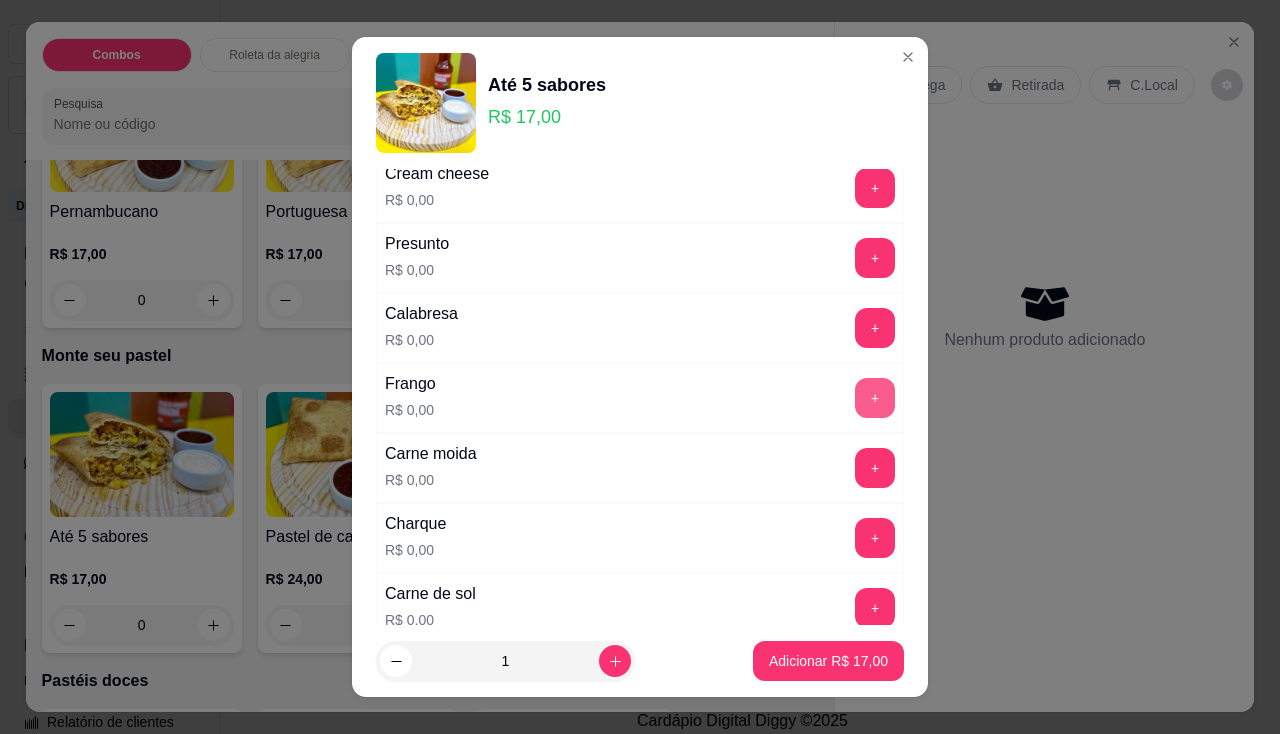 click on "+" at bounding box center (875, 398) 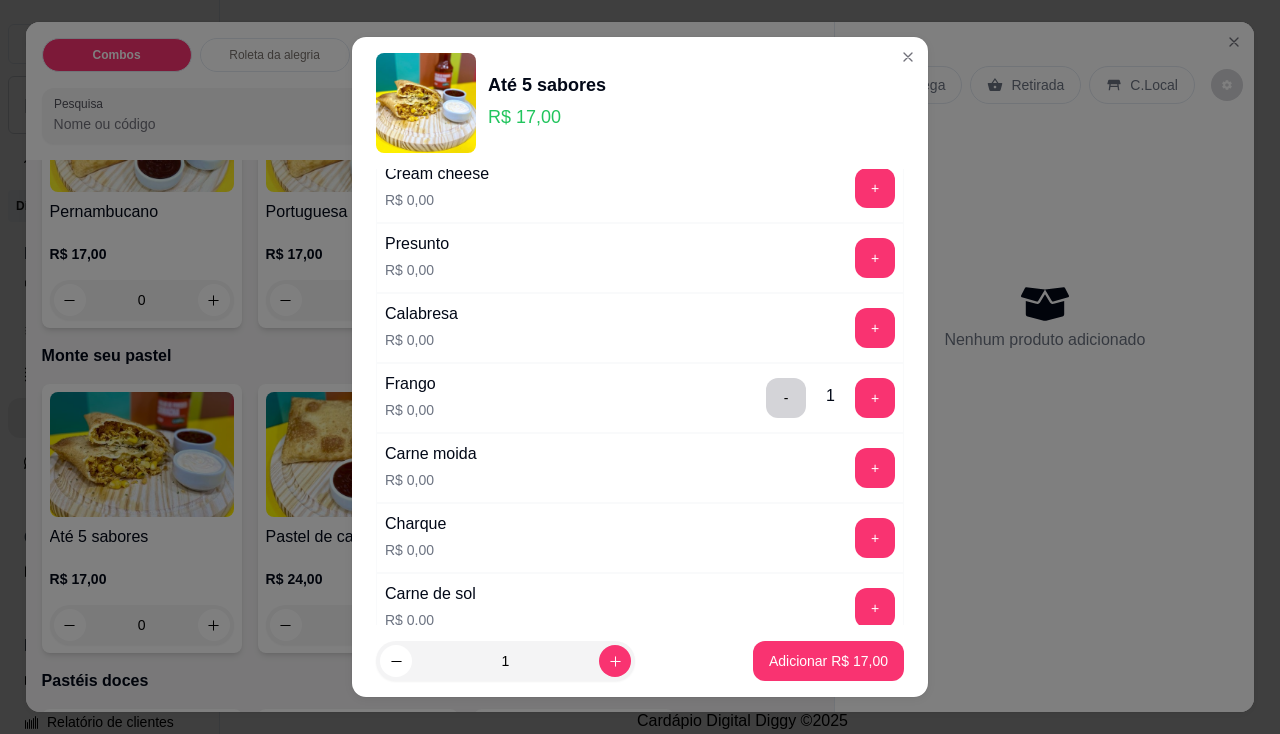 scroll, scrollTop: 500, scrollLeft: 0, axis: vertical 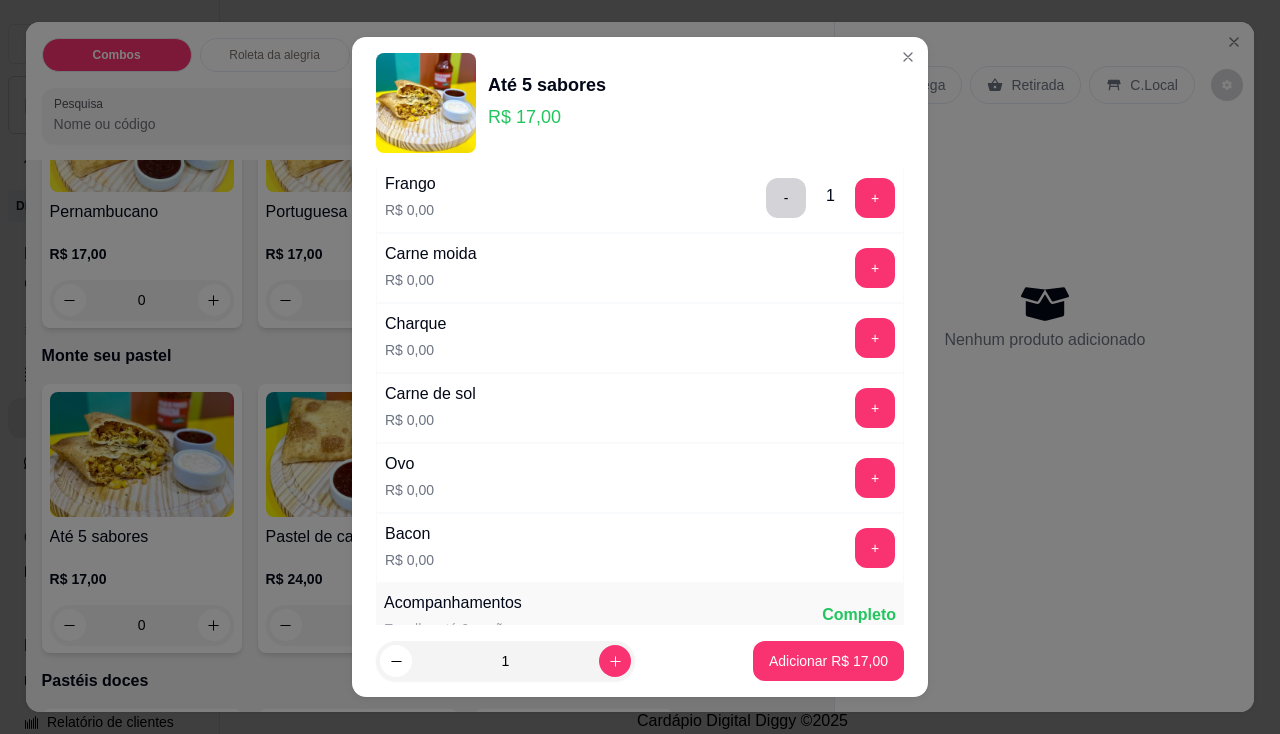 click on "+" at bounding box center [875, 408] 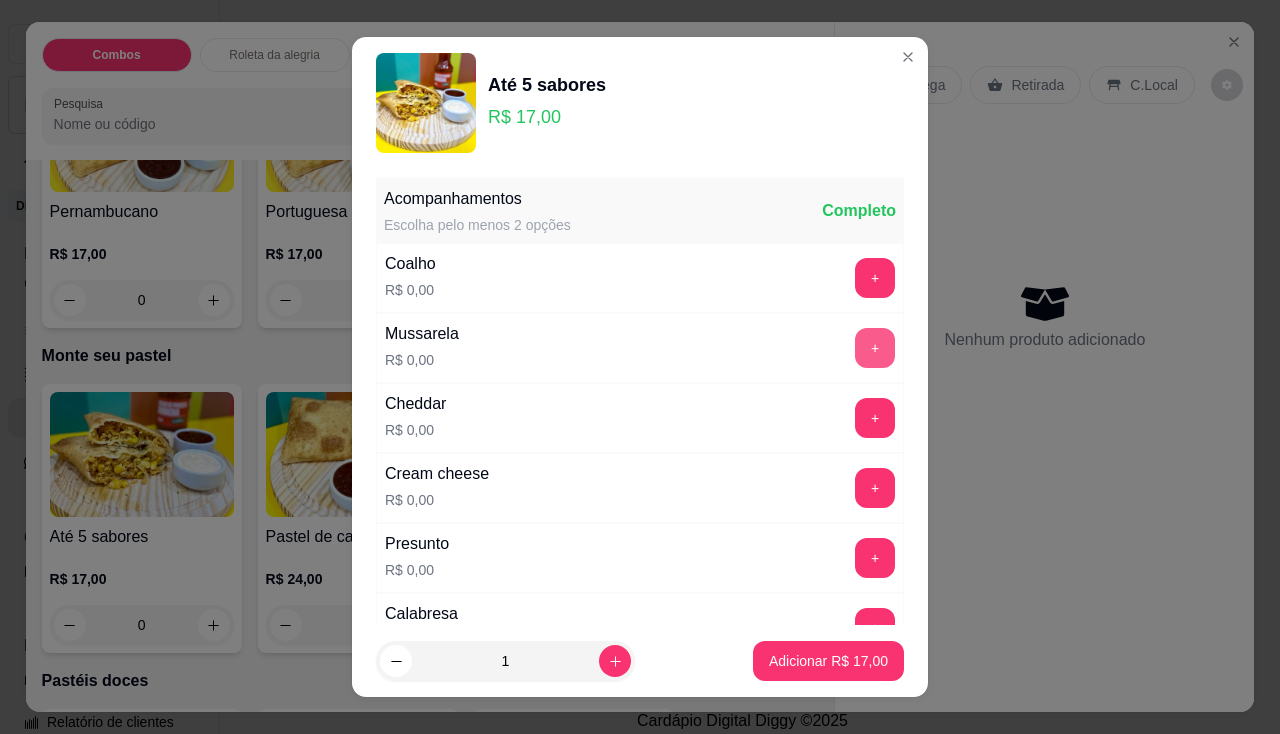 scroll, scrollTop: 200, scrollLeft: 0, axis: vertical 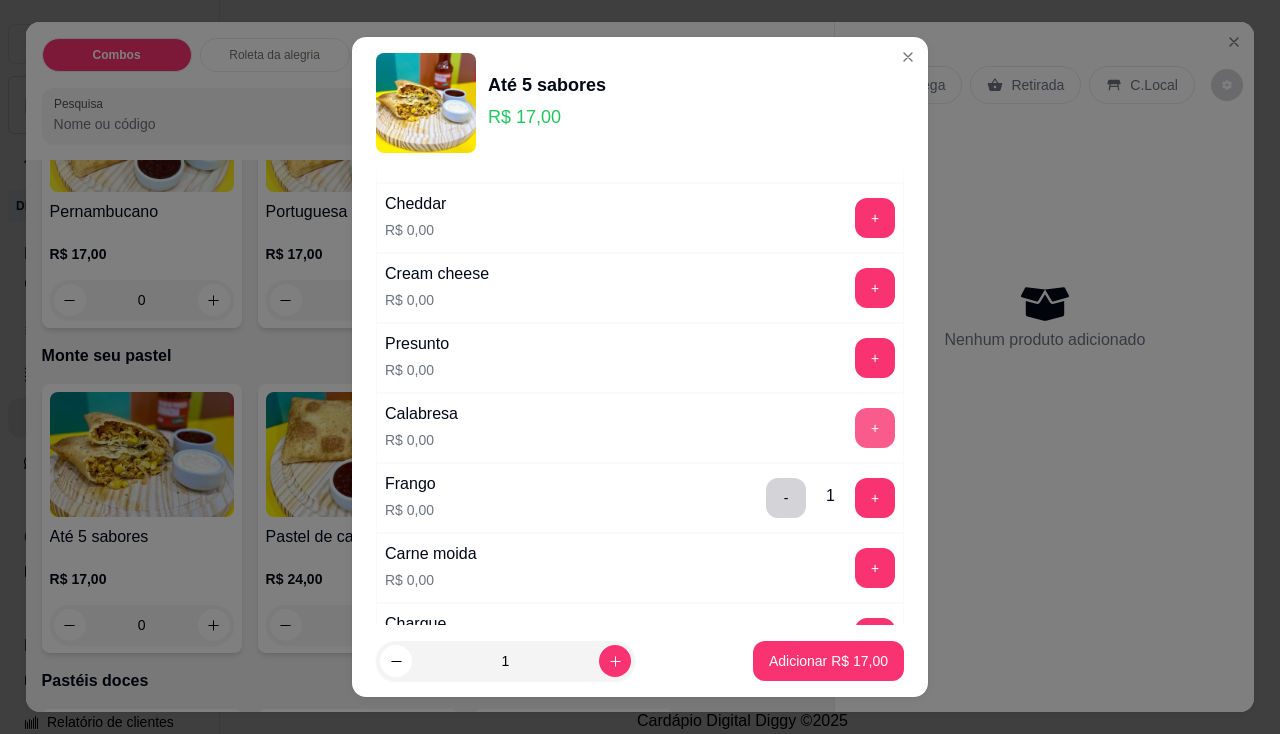 click on "+" at bounding box center (875, 428) 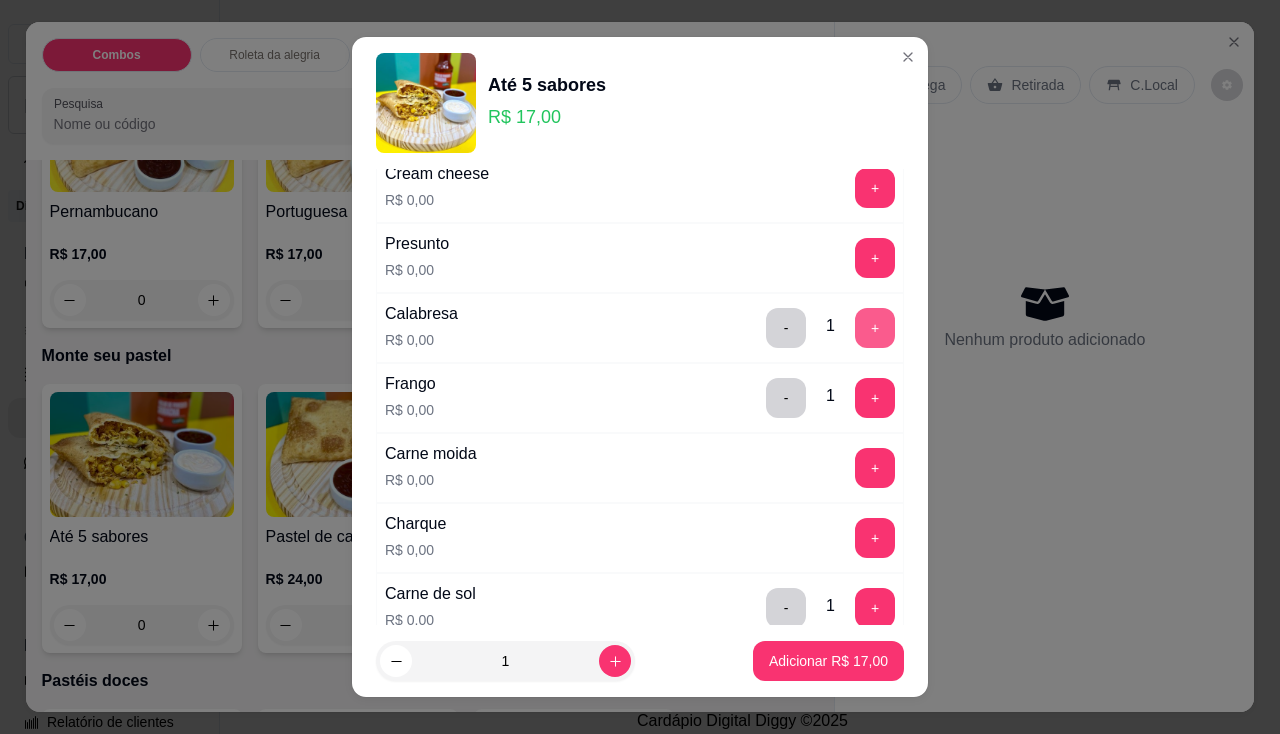 scroll, scrollTop: 400, scrollLeft: 0, axis: vertical 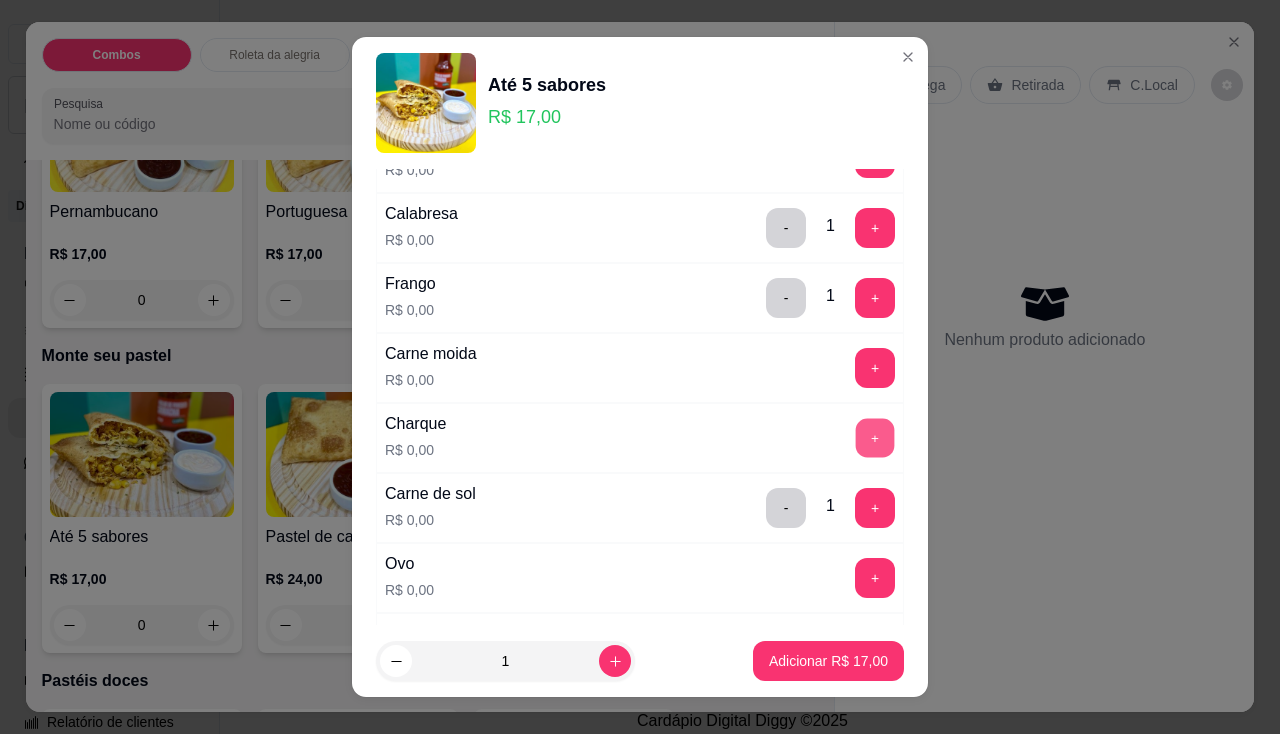 click on "+" at bounding box center (875, 437) 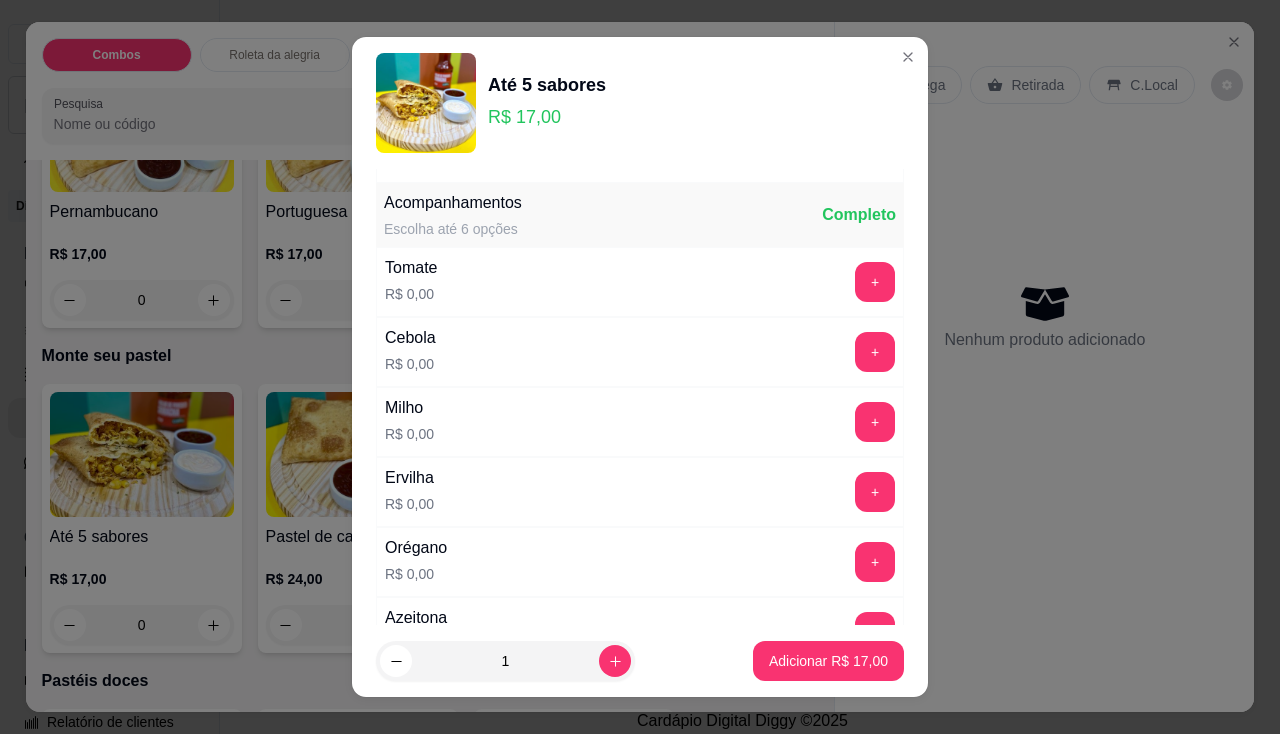 scroll, scrollTop: 1000, scrollLeft: 0, axis: vertical 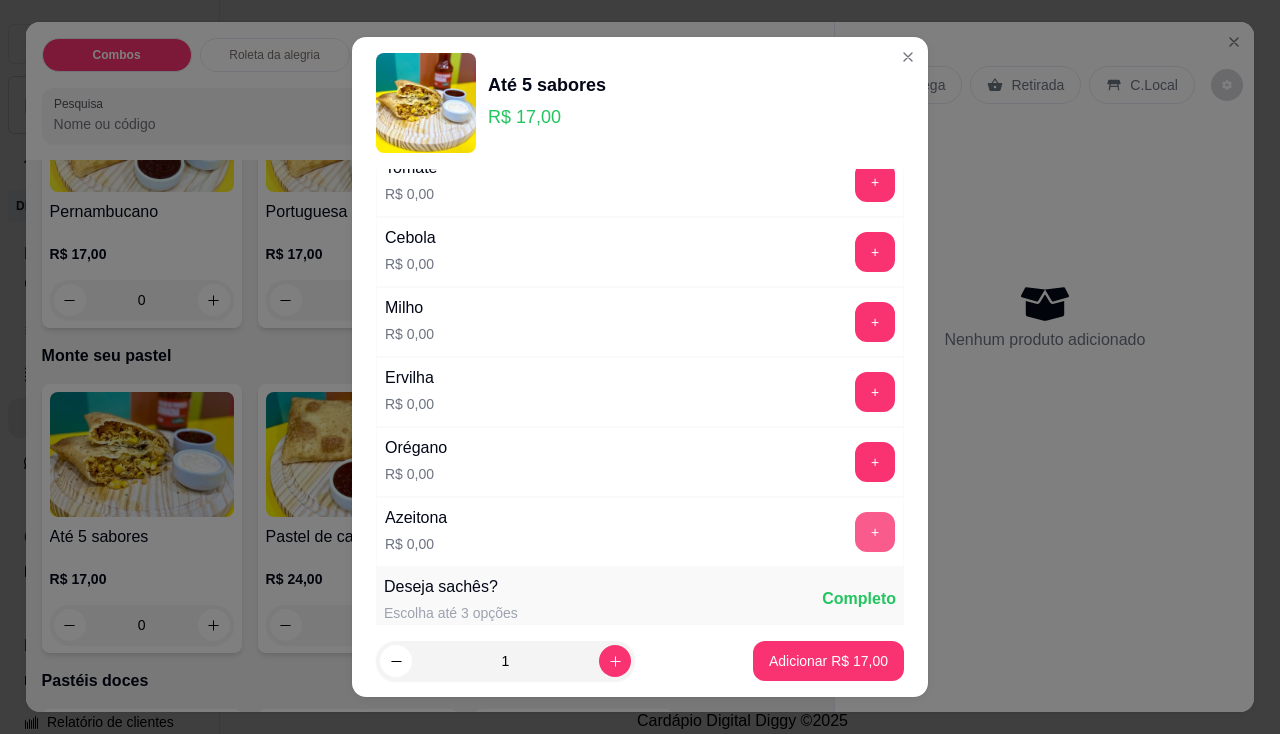 click on "+" at bounding box center [875, 532] 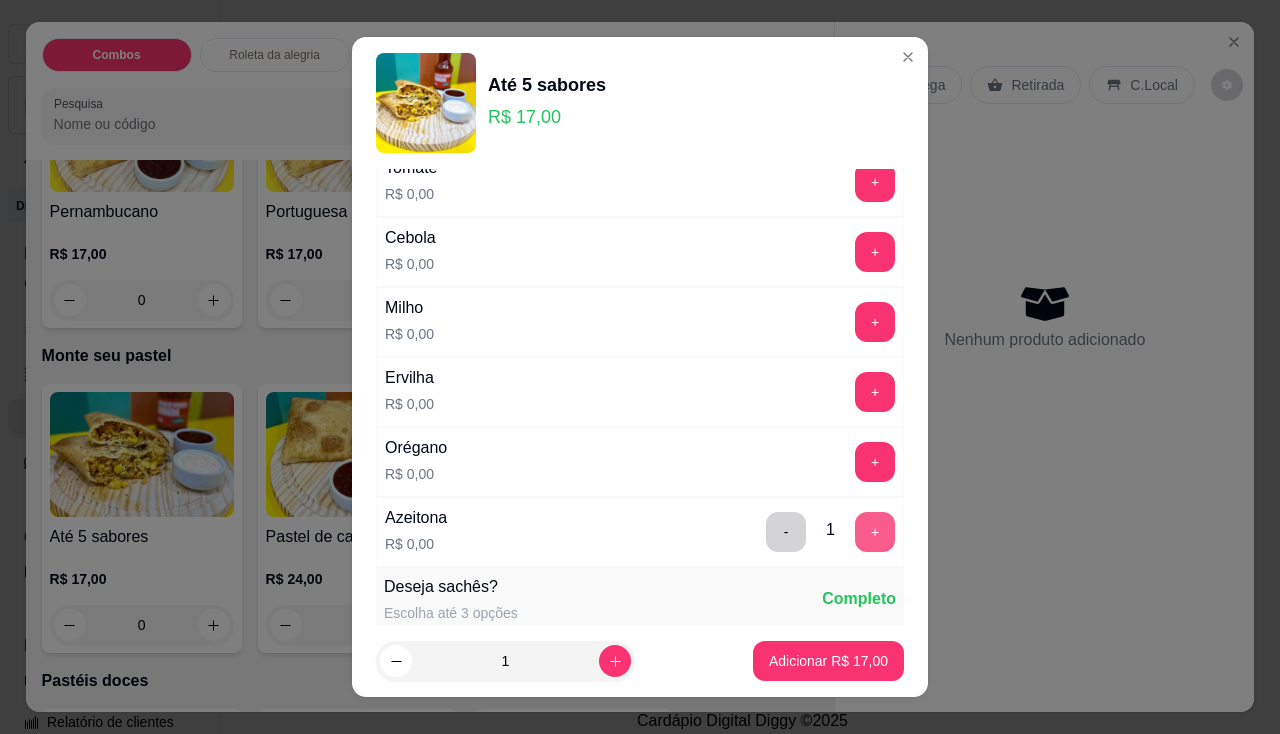 scroll, scrollTop: 1100, scrollLeft: 0, axis: vertical 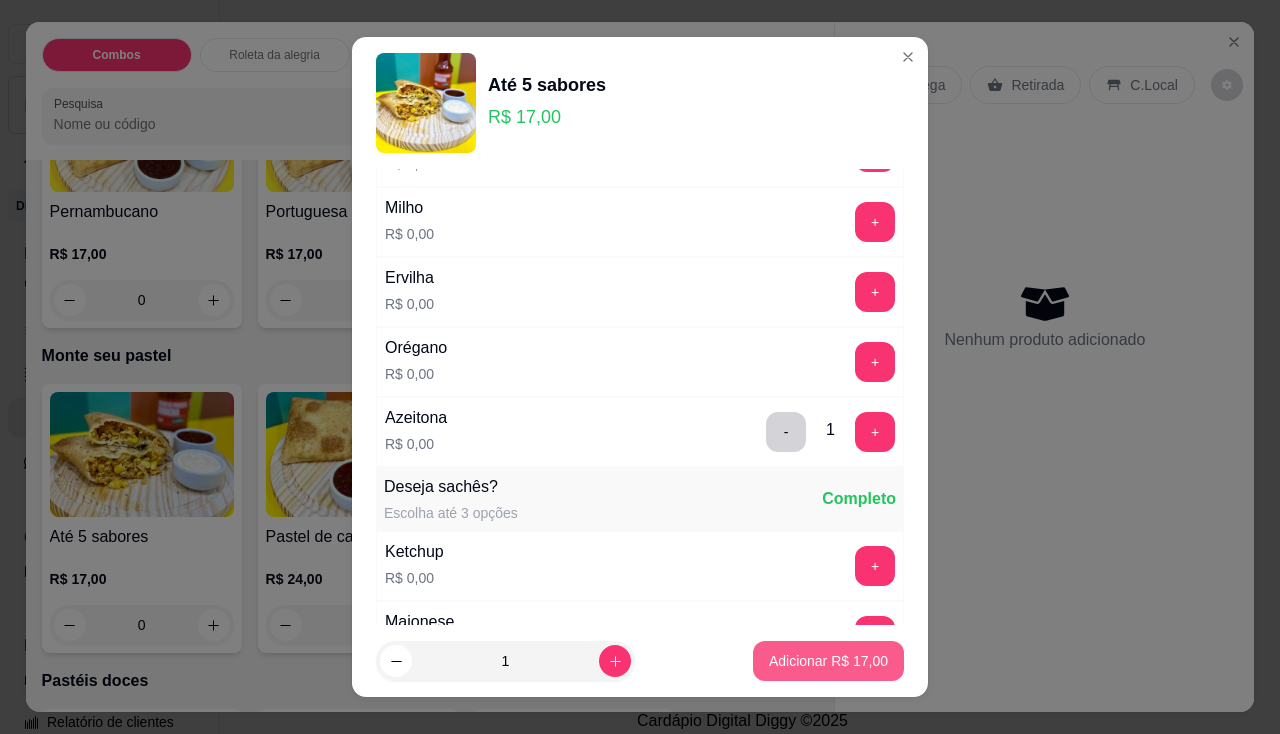 click on "Adicionar   R$ 17,00" at bounding box center (828, 661) 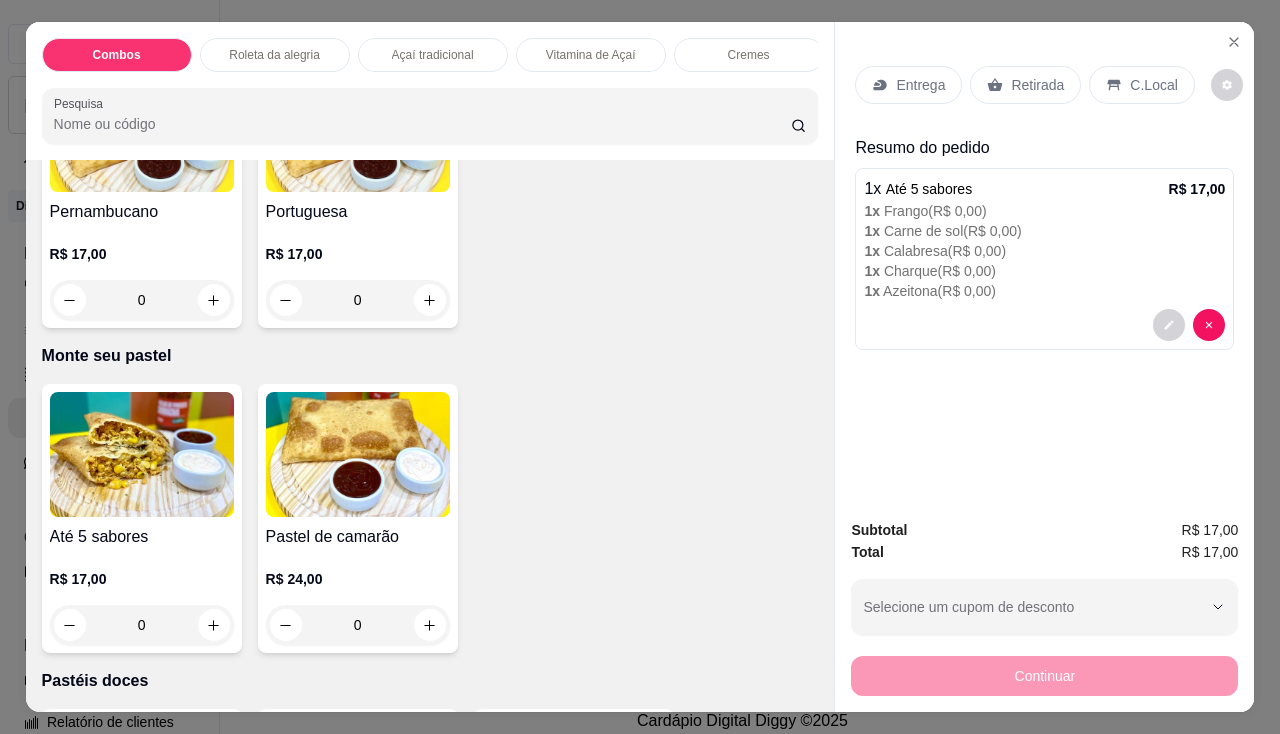 click on "Entrega" at bounding box center (920, 85) 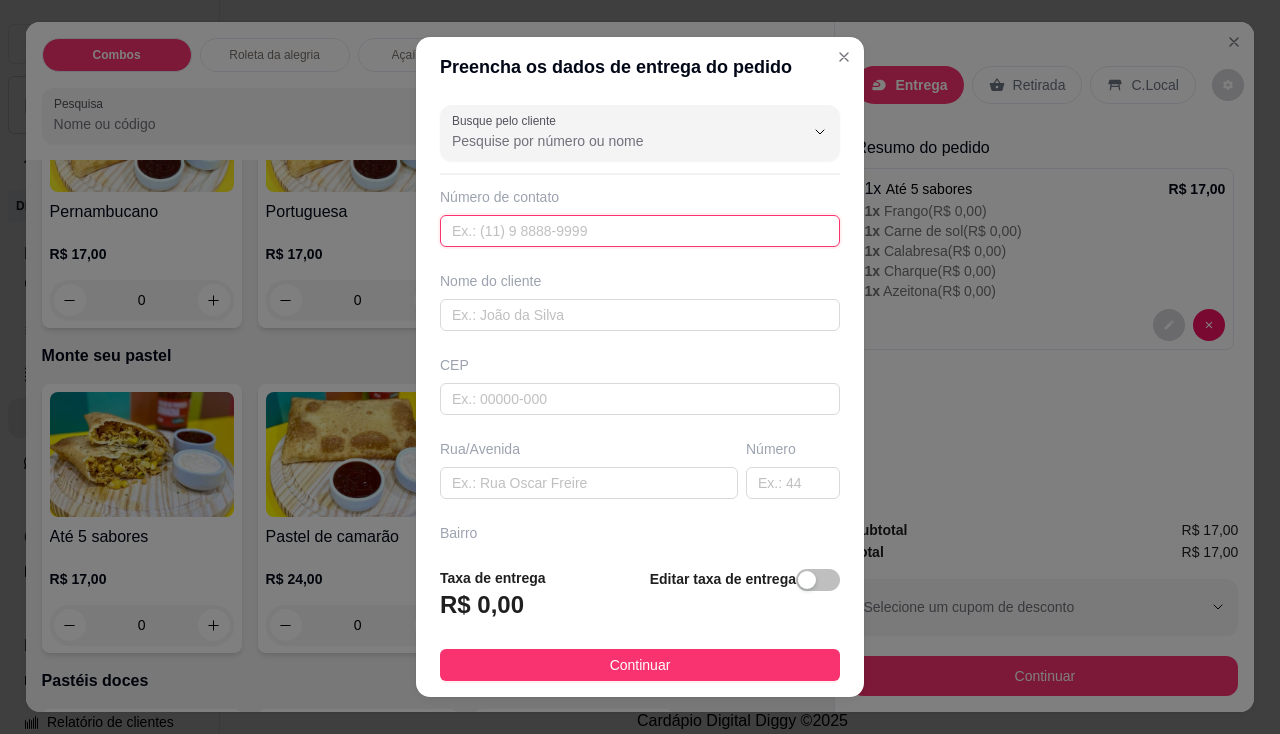 click at bounding box center (640, 231) 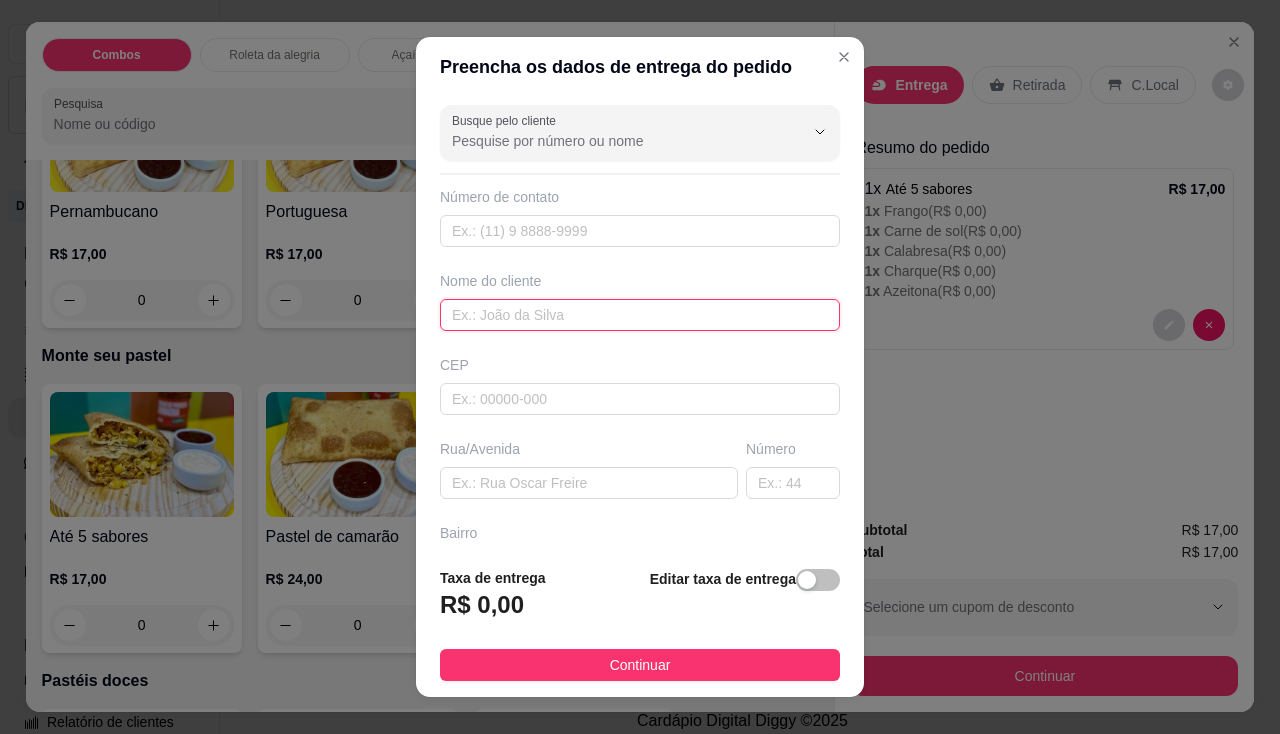 click at bounding box center (640, 315) 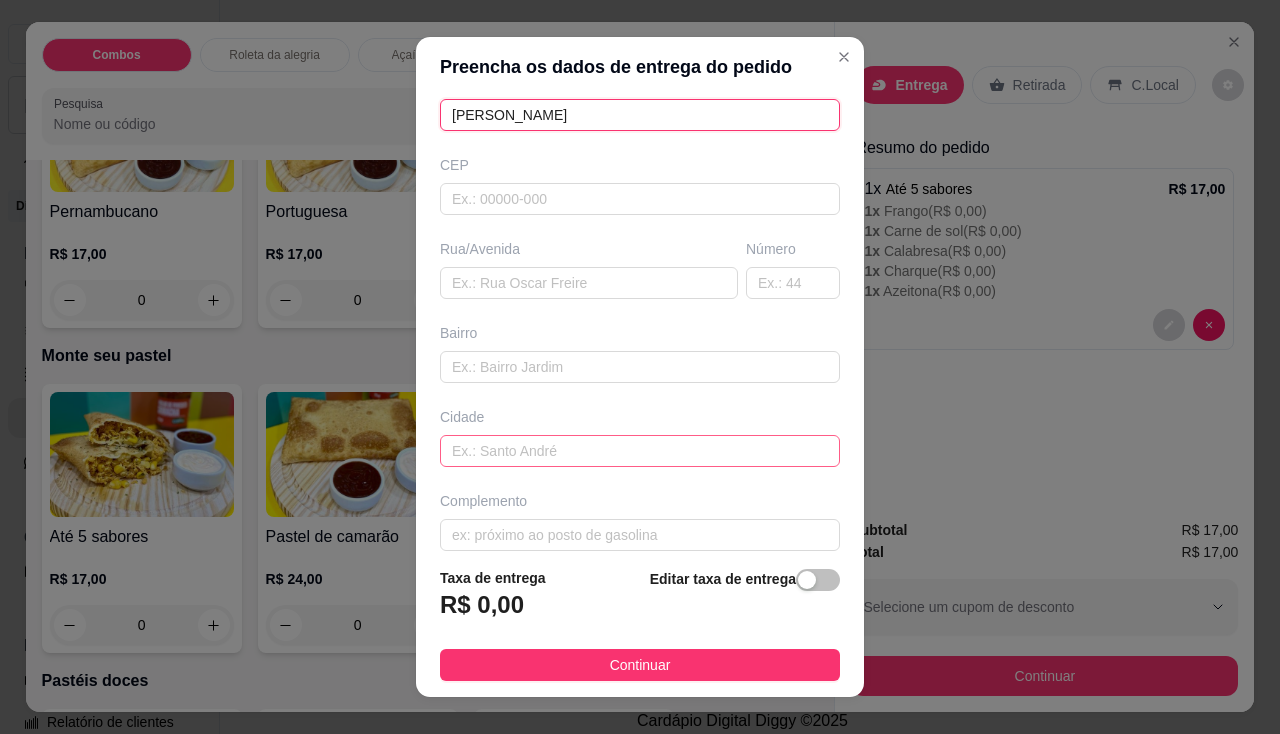 scroll, scrollTop: 219, scrollLeft: 0, axis: vertical 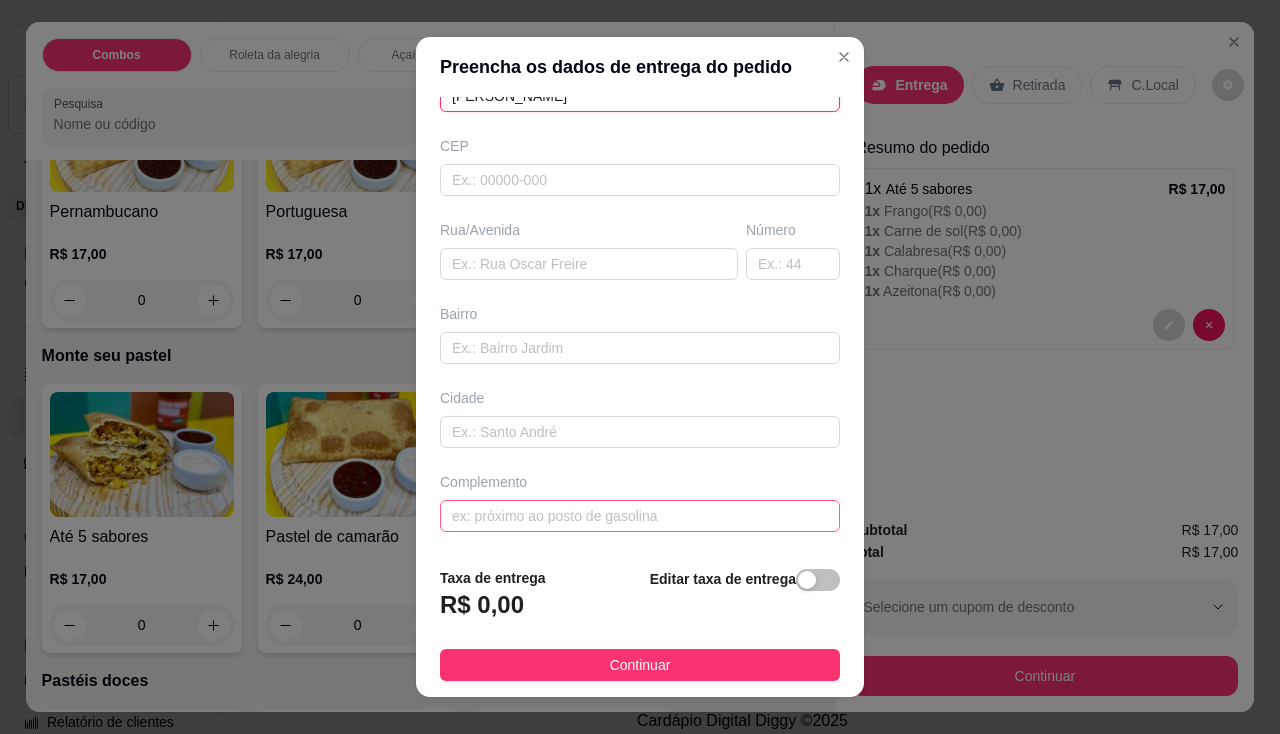 type on "[PERSON_NAME]" 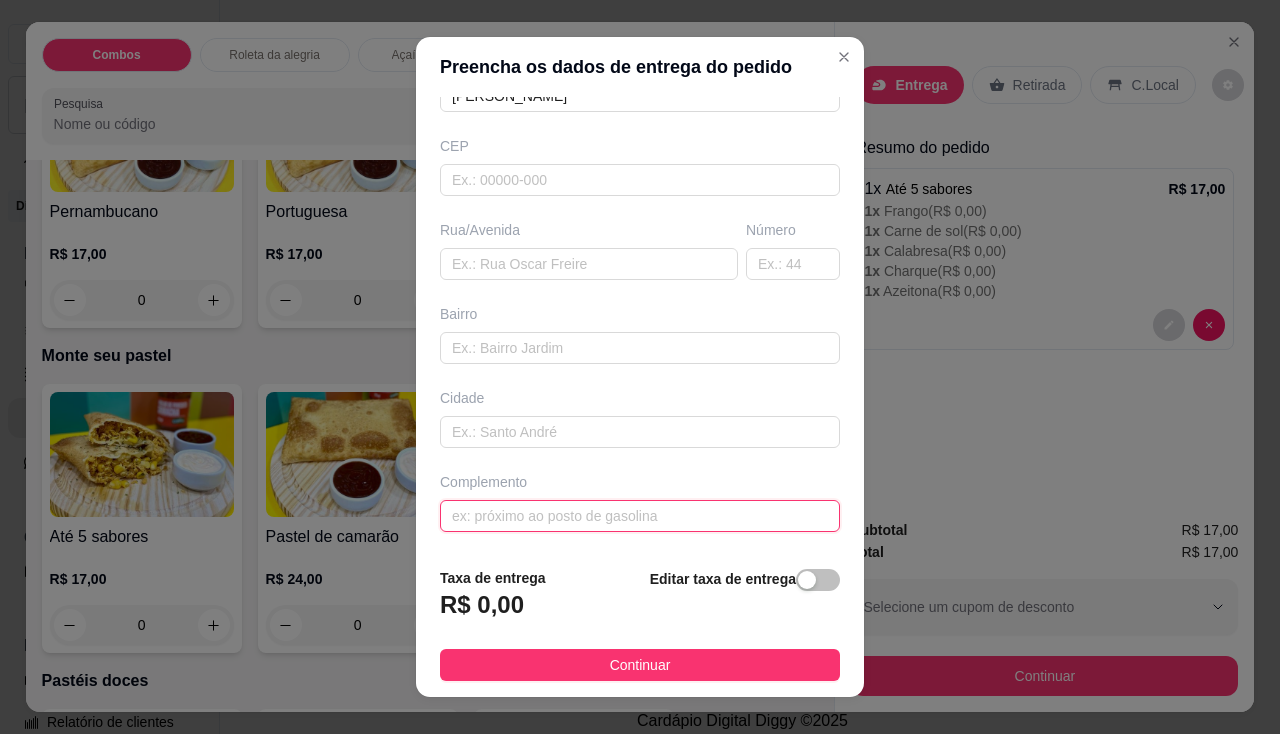 click at bounding box center [640, 516] 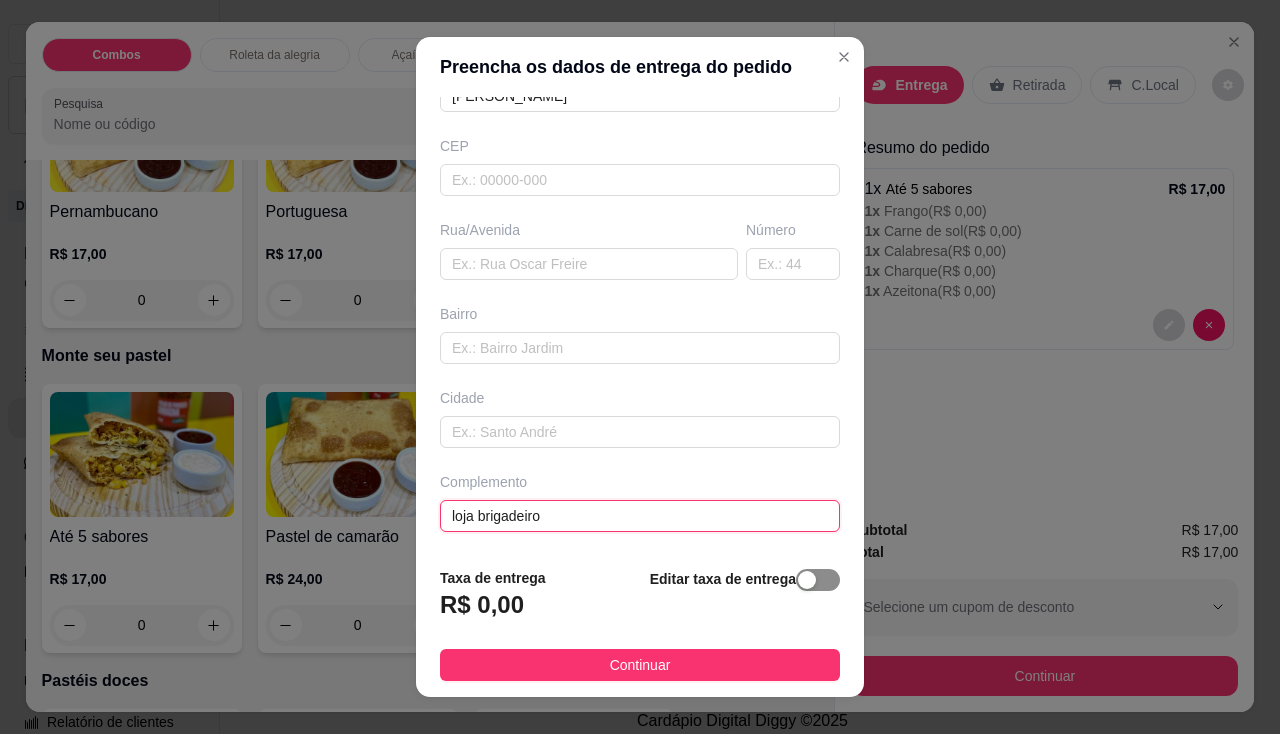 type on "loja brigadeiro" 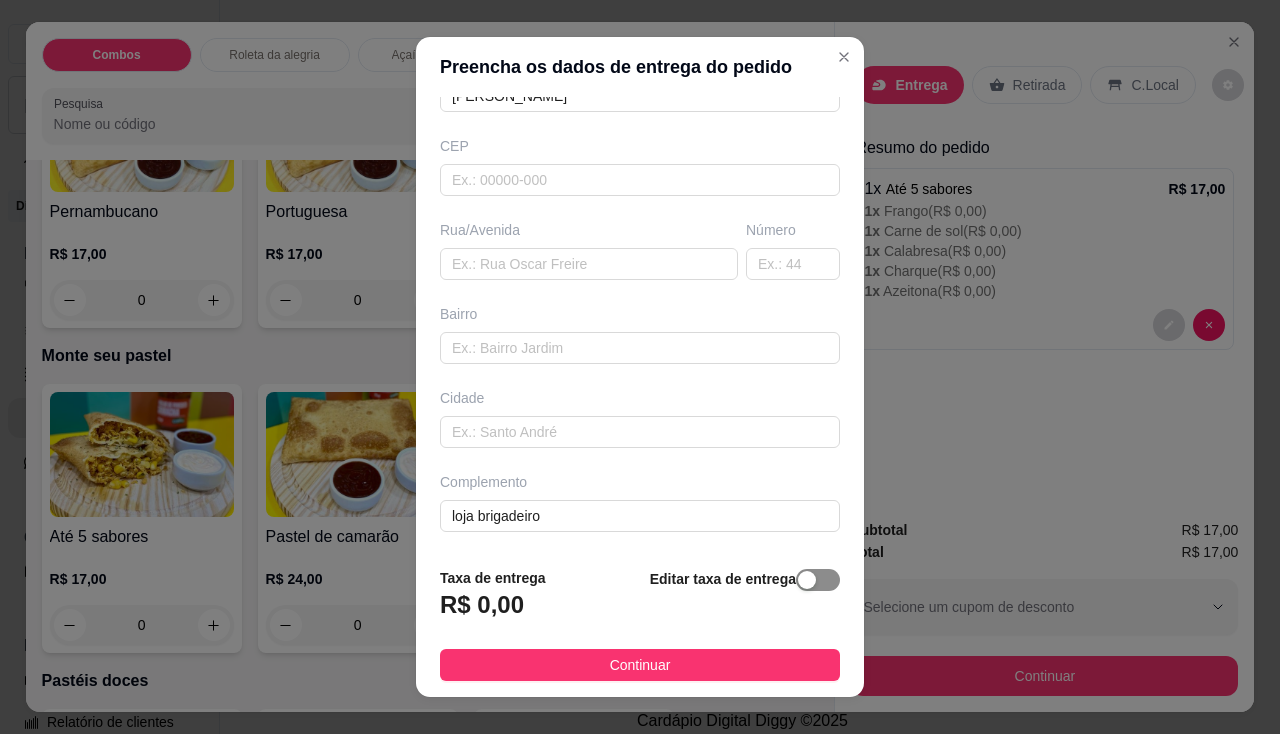 click at bounding box center (818, 580) 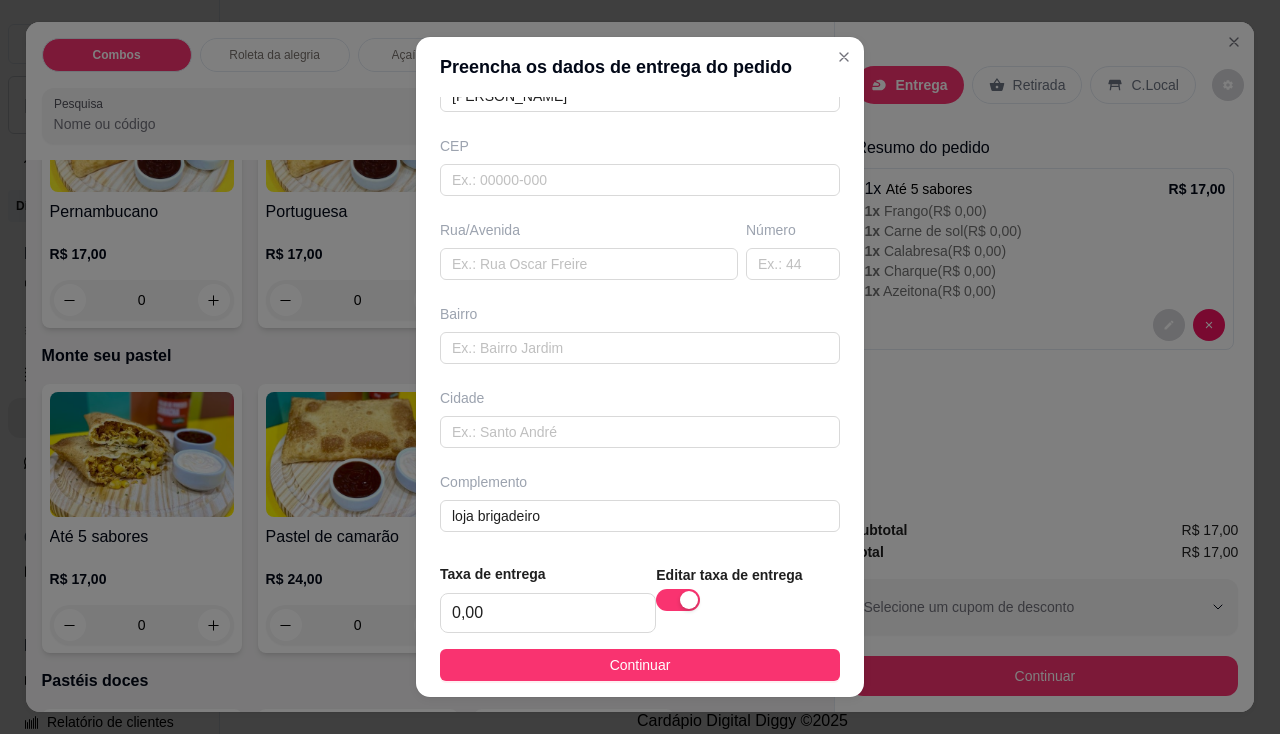 click on "Taxa de entrega 0,00" at bounding box center (548, 598) 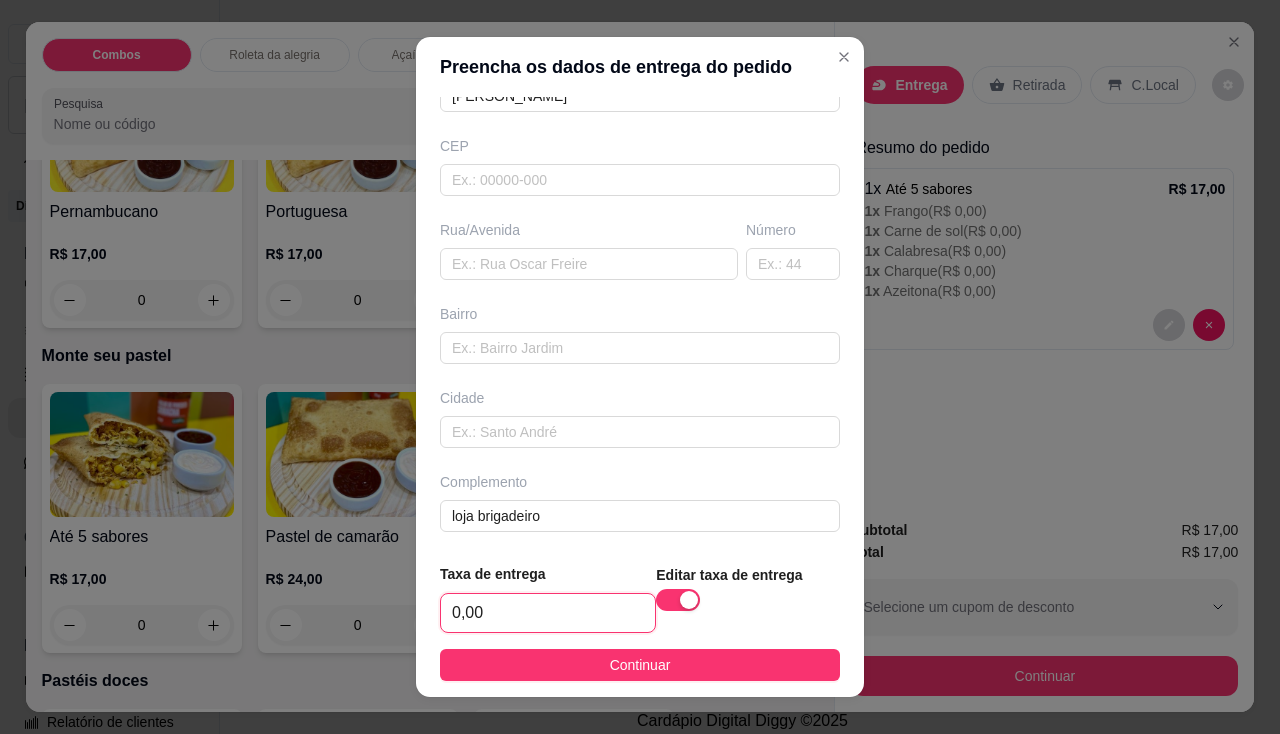 click on "0,00" at bounding box center (548, 613) 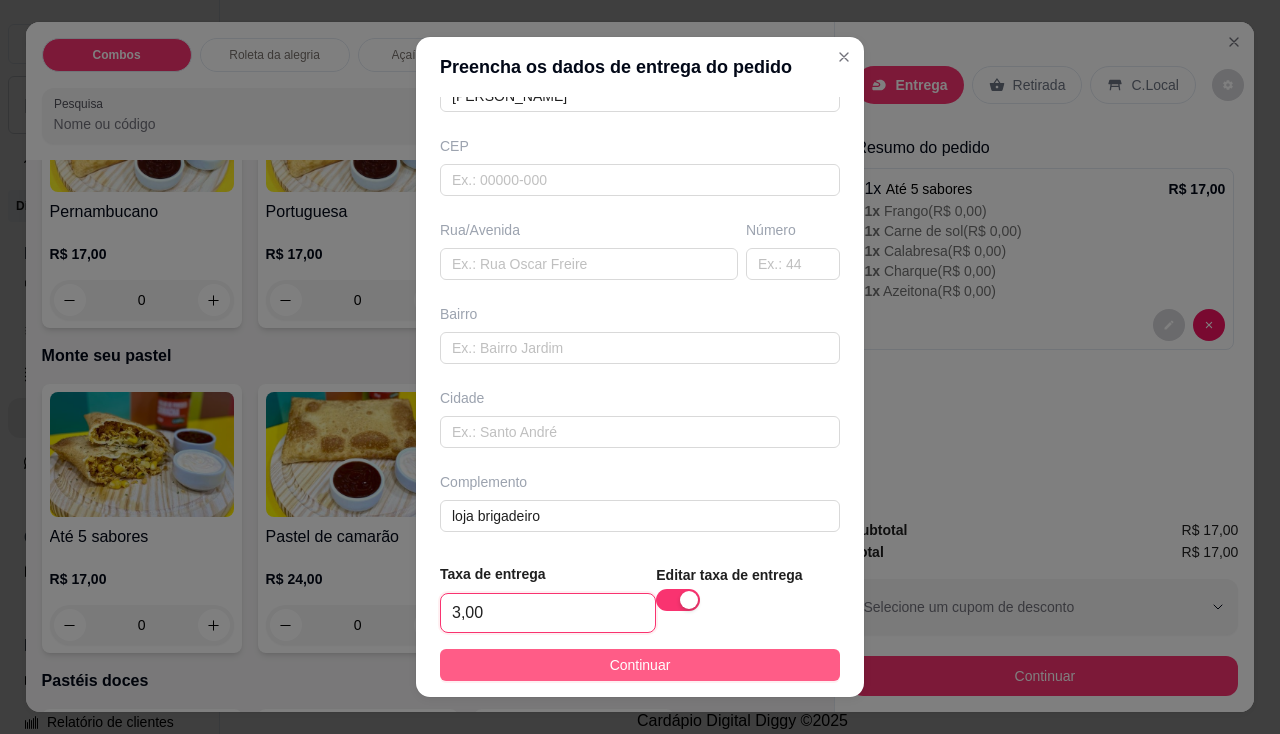 type on "3,00" 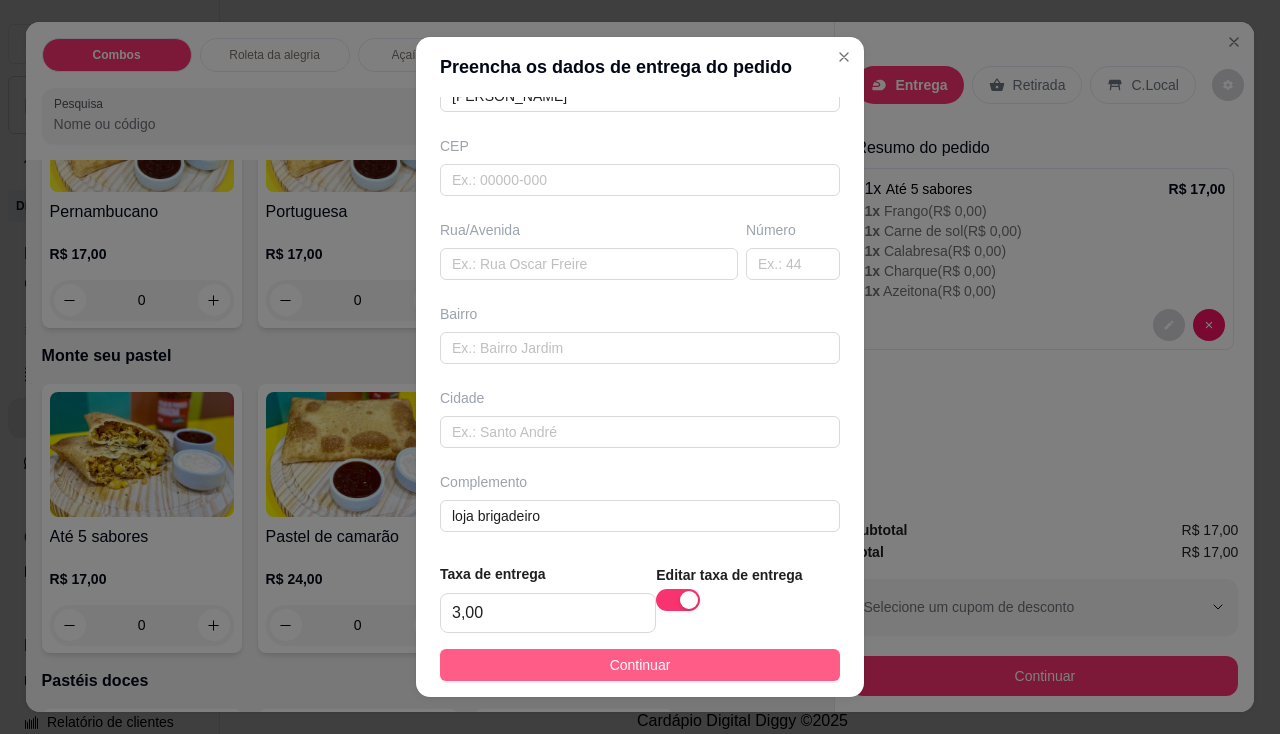 click on "Continuar" at bounding box center [640, 665] 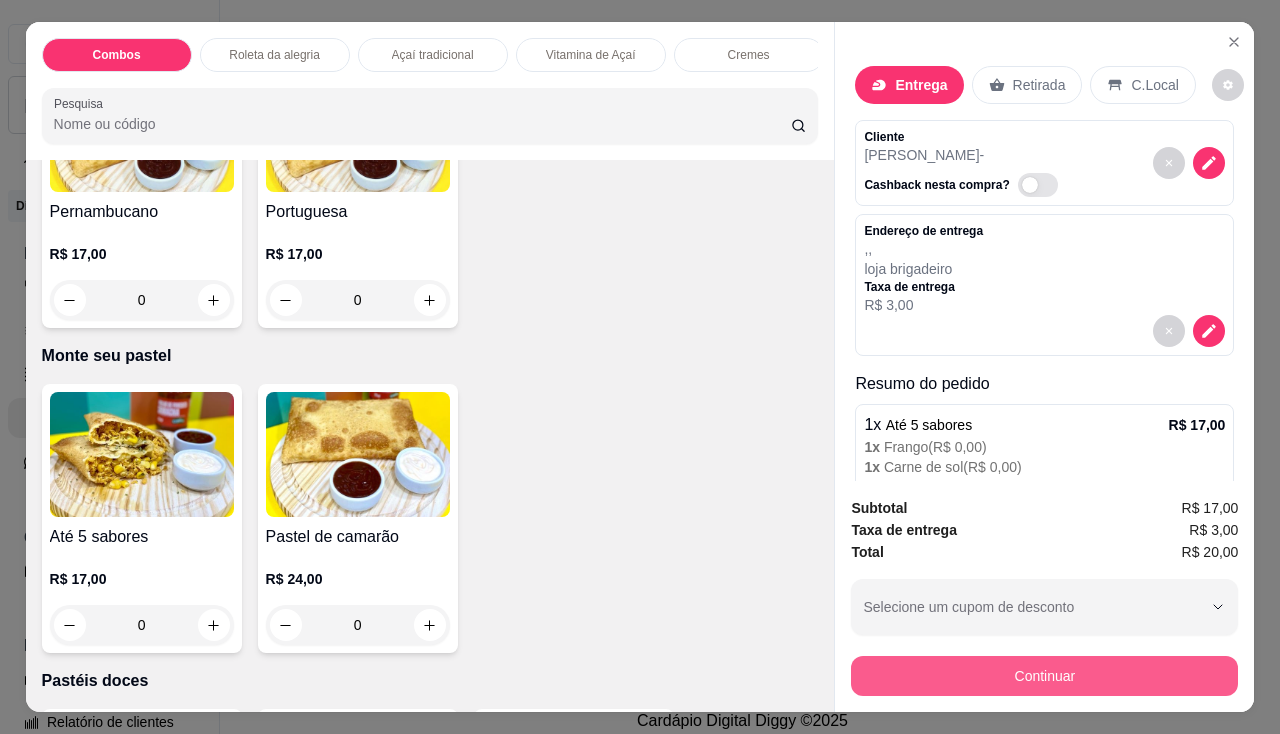 click on "Continuar" at bounding box center [1044, 676] 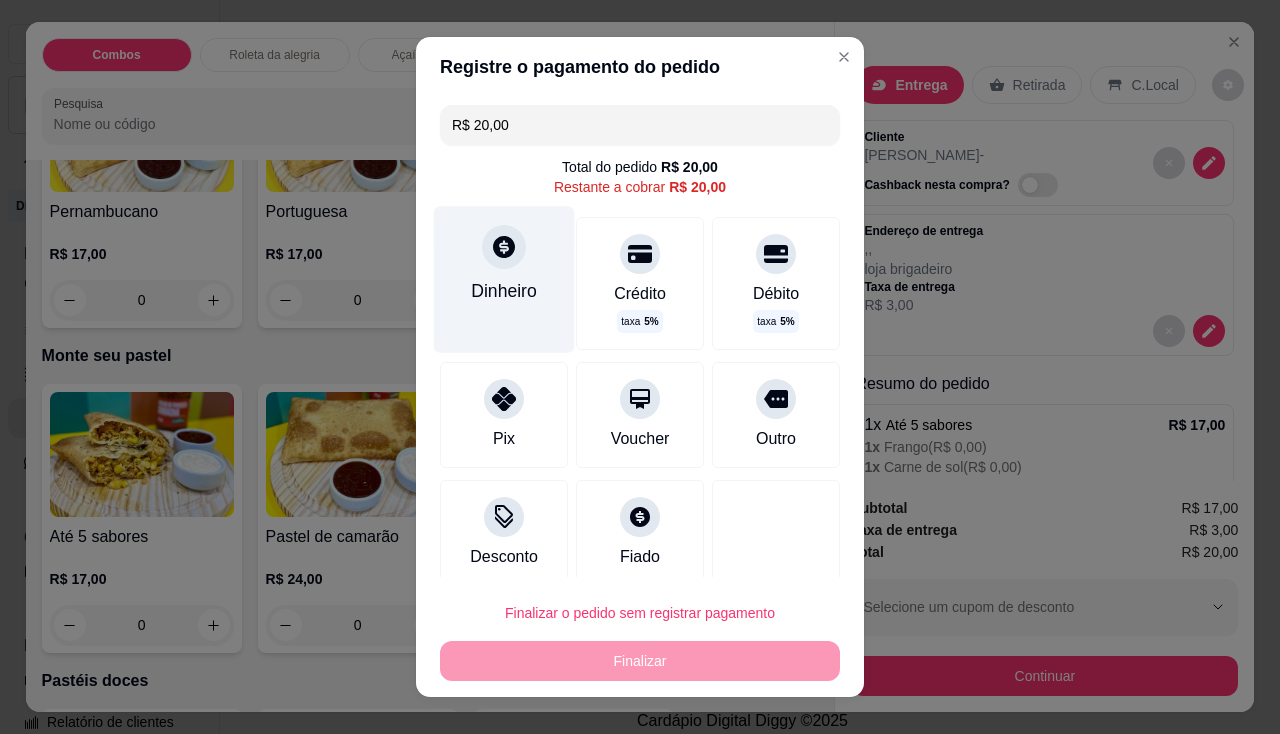 click on "Dinheiro" at bounding box center (504, 279) 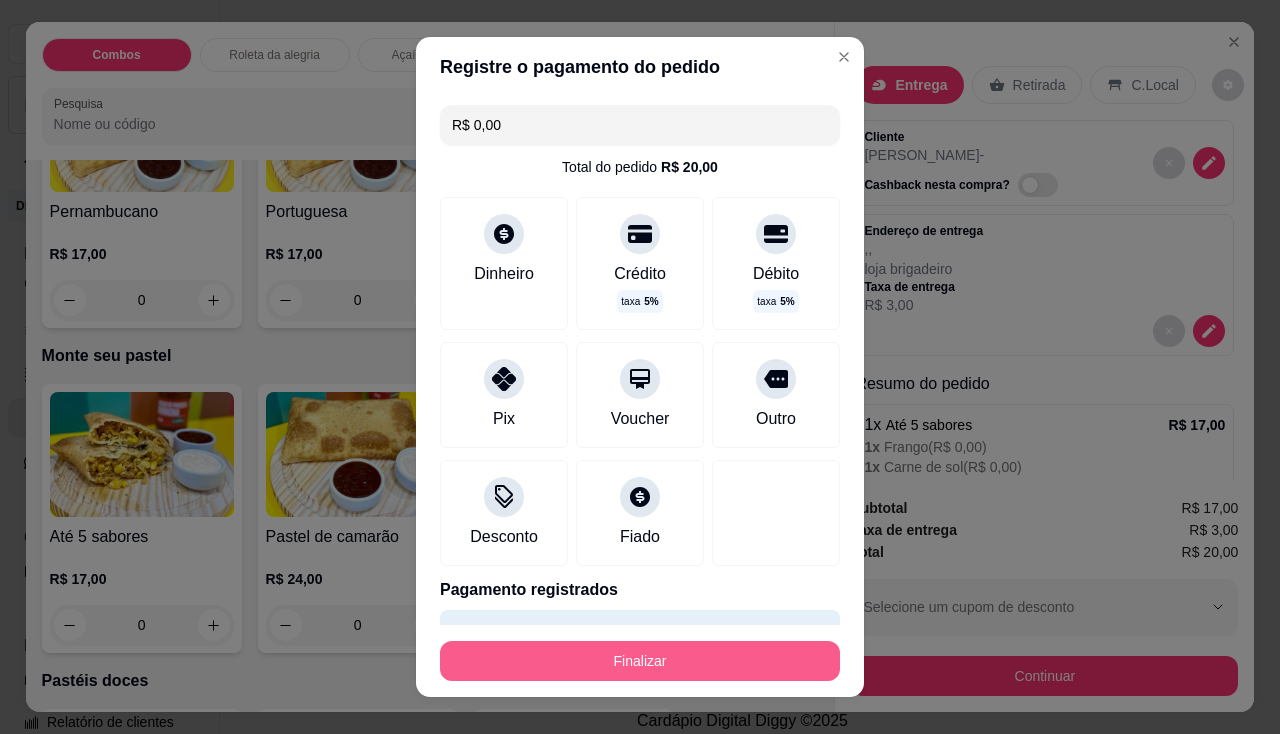 click on "Finalizar" at bounding box center (640, 661) 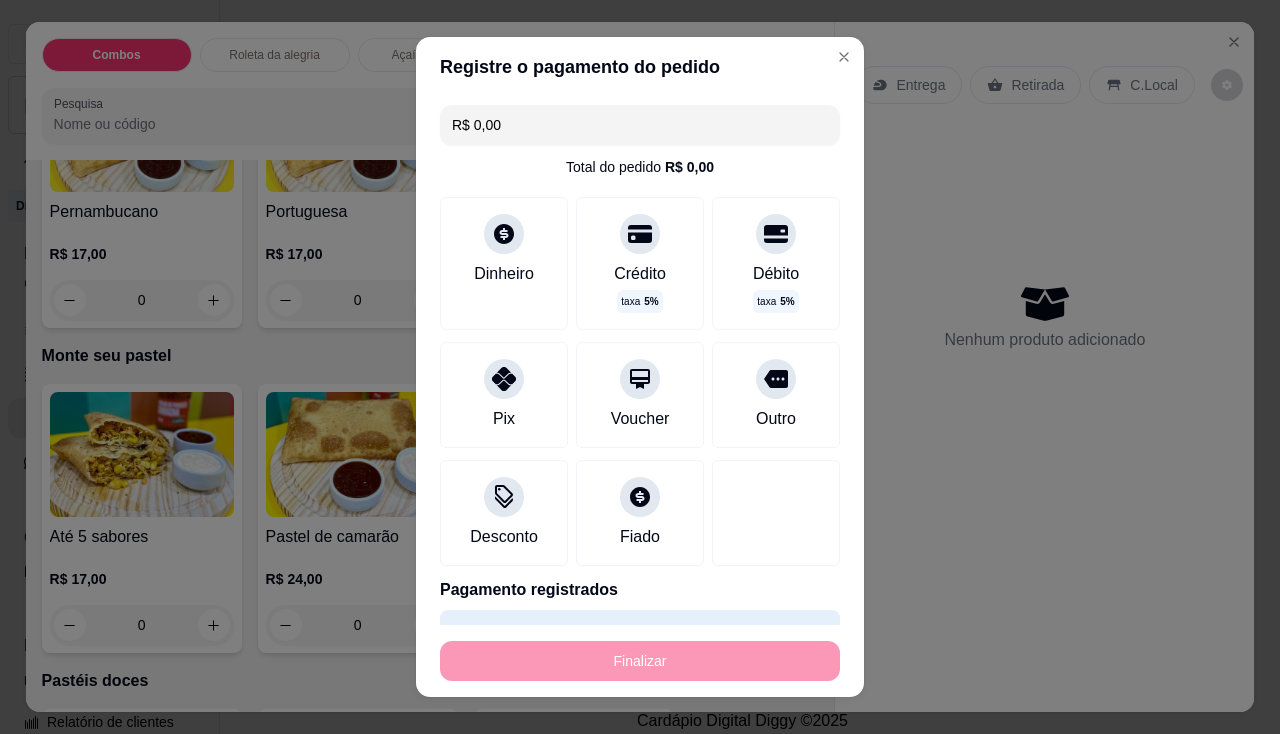type on "-R$ 20,00" 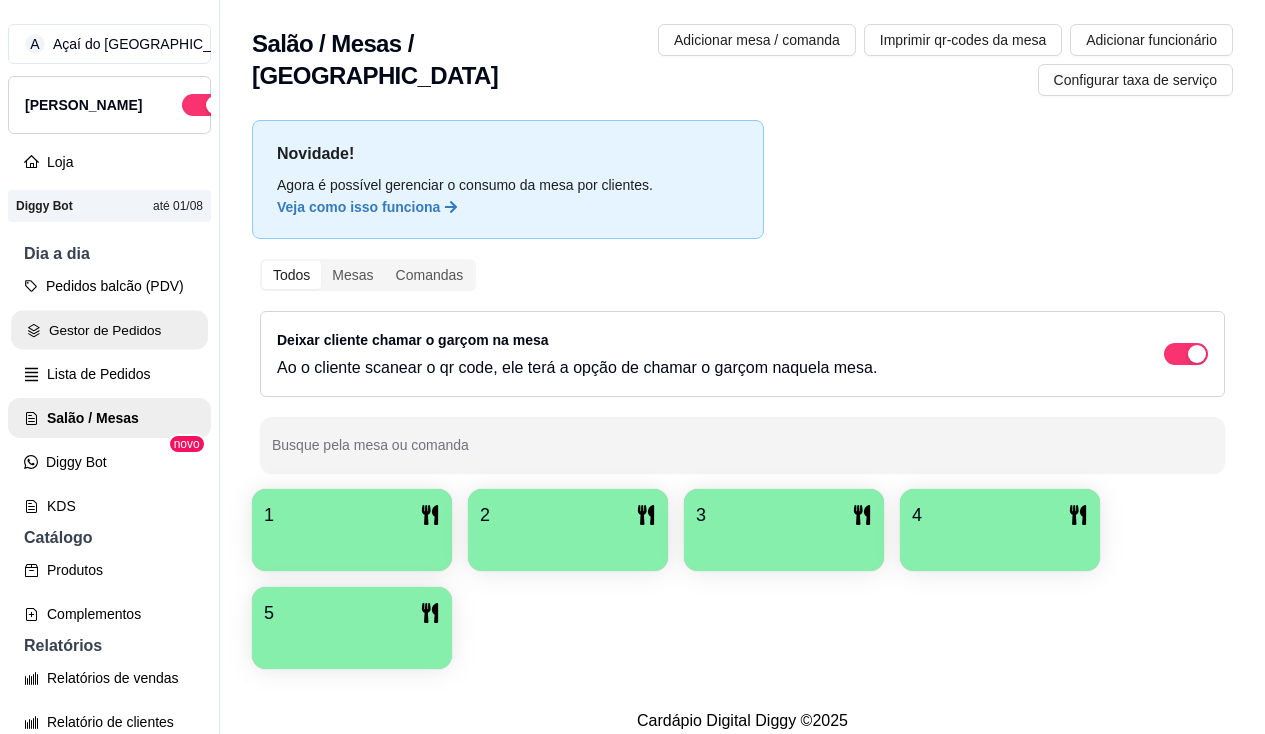 click on "Gestor de Pedidos" at bounding box center (109, 330) 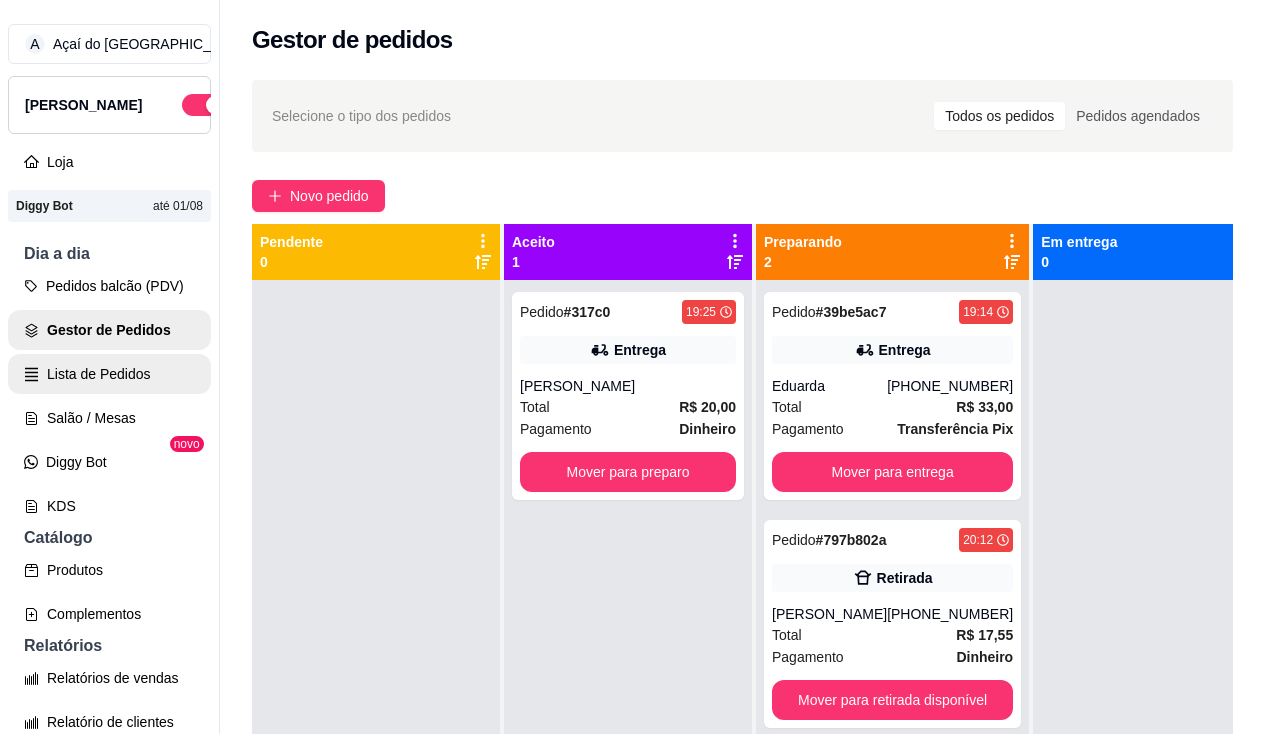 click on "Lista de Pedidos" at bounding box center [109, 374] 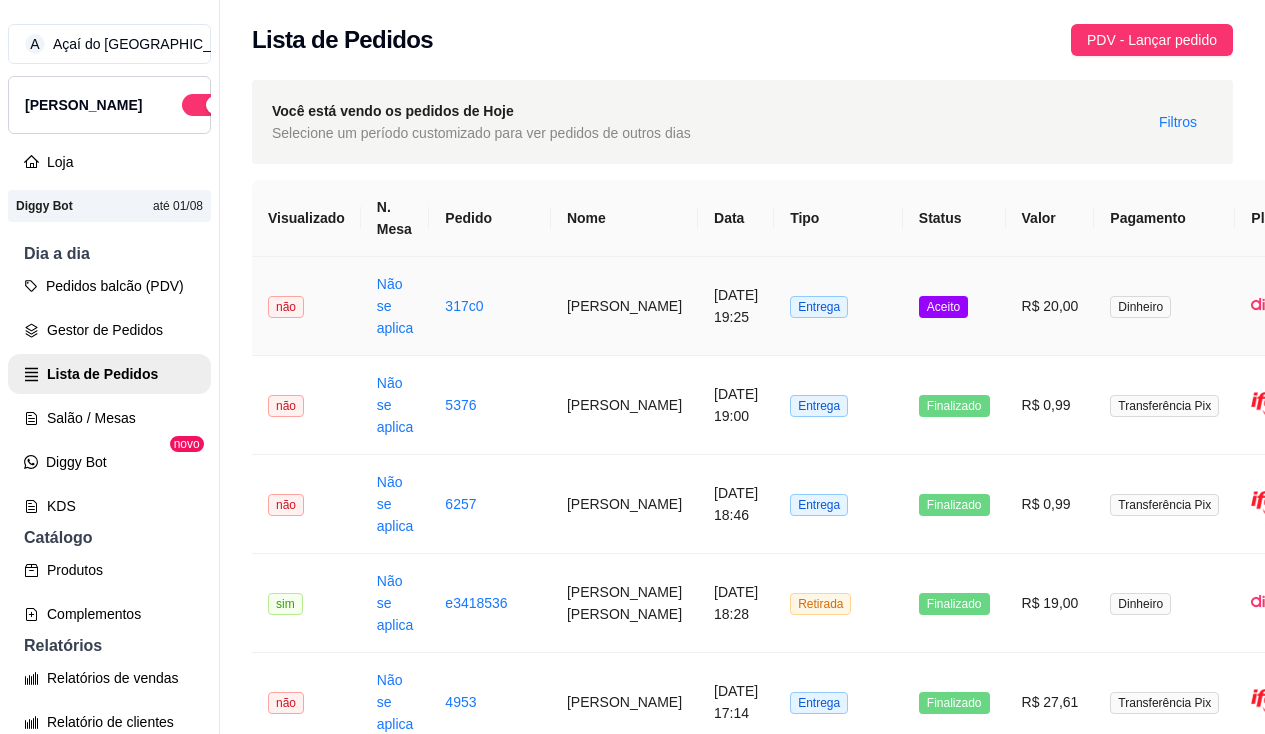 click on "Não se aplica" at bounding box center (395, 306) 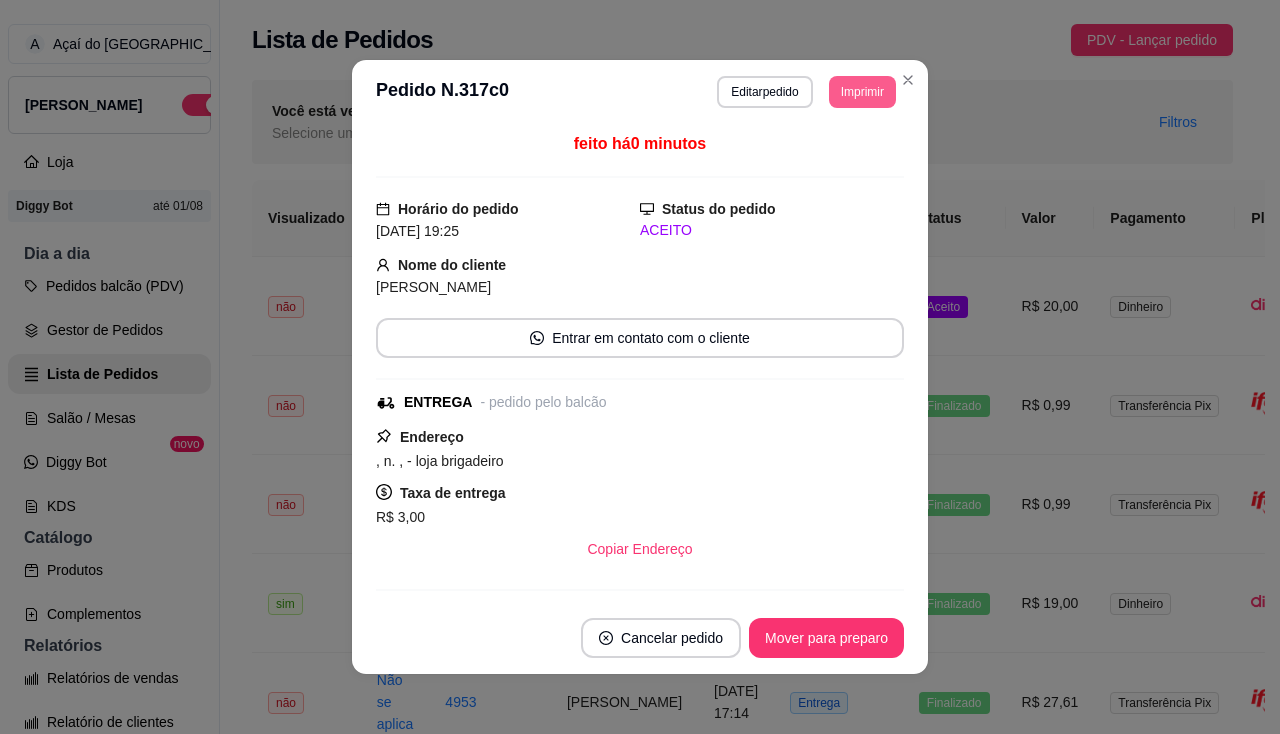 click on "Imprimir" at bounding box center [862, 92] 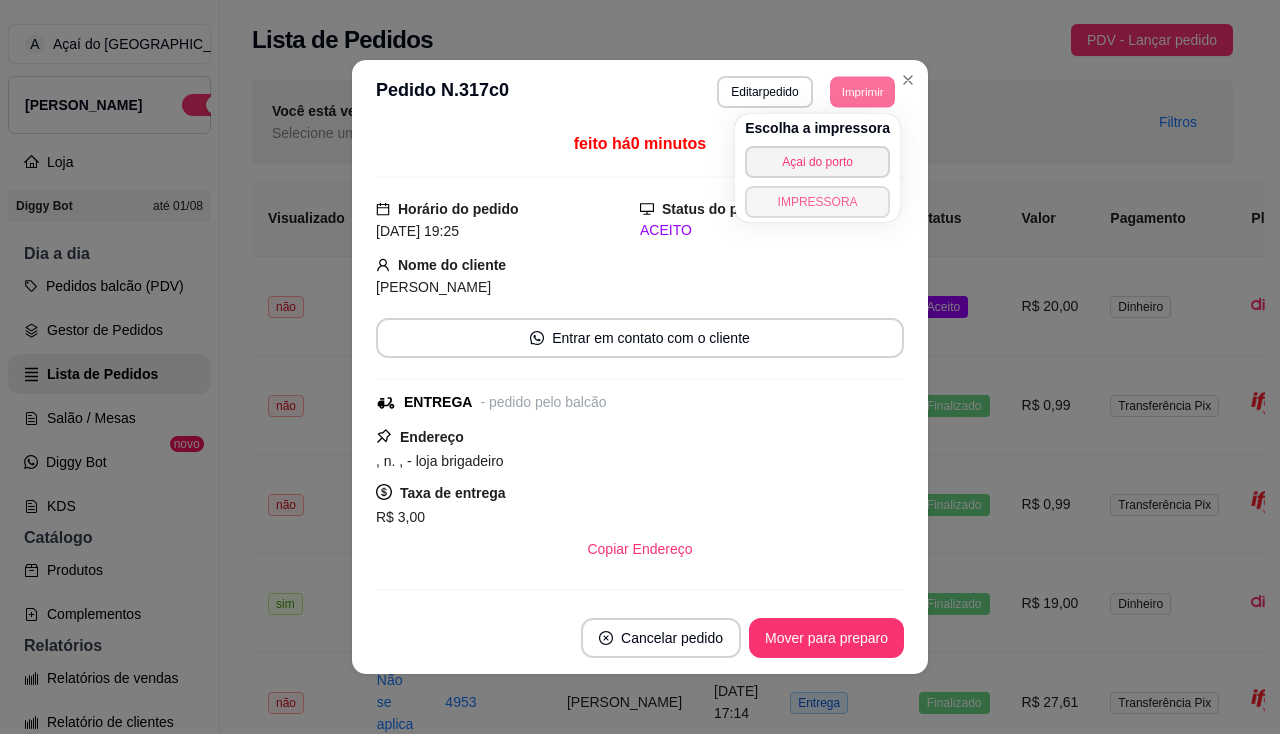 click on "IMPRESSORA" at bounding box center [817, 202] 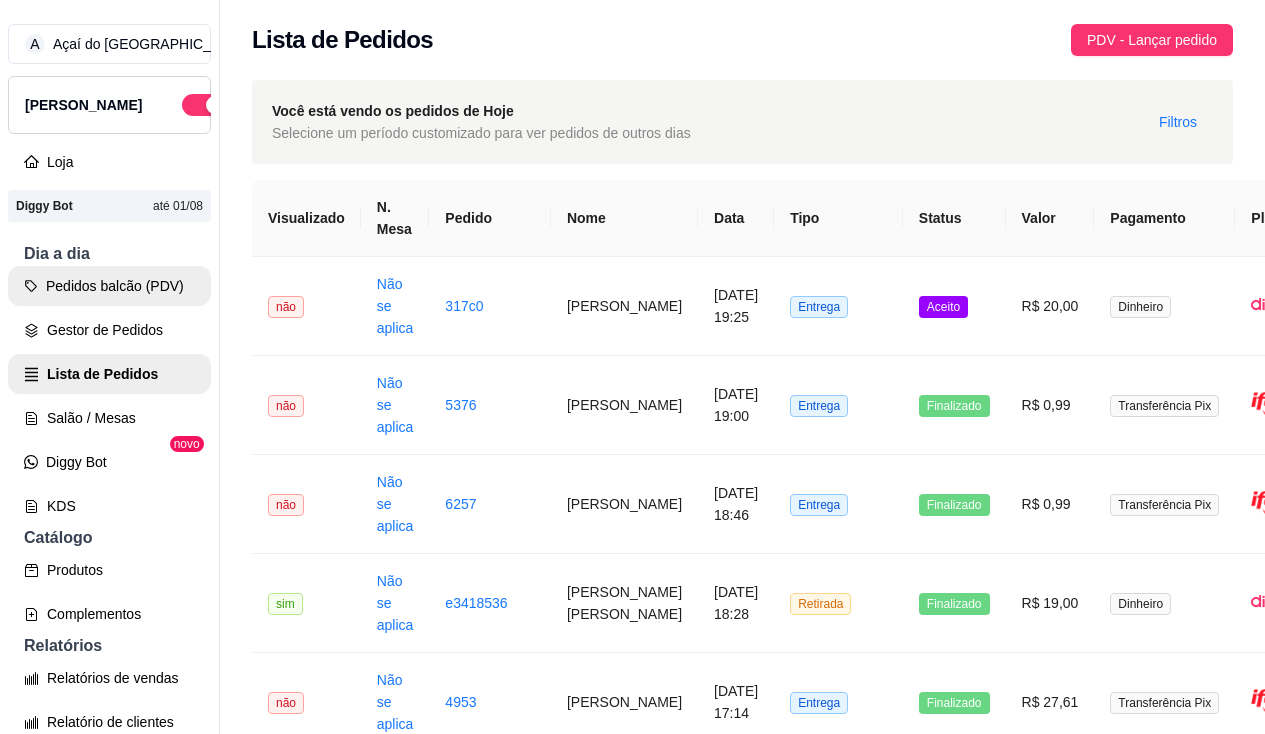 click on "Pedidos balcão (PDV)" at bounding box center (109, 286) 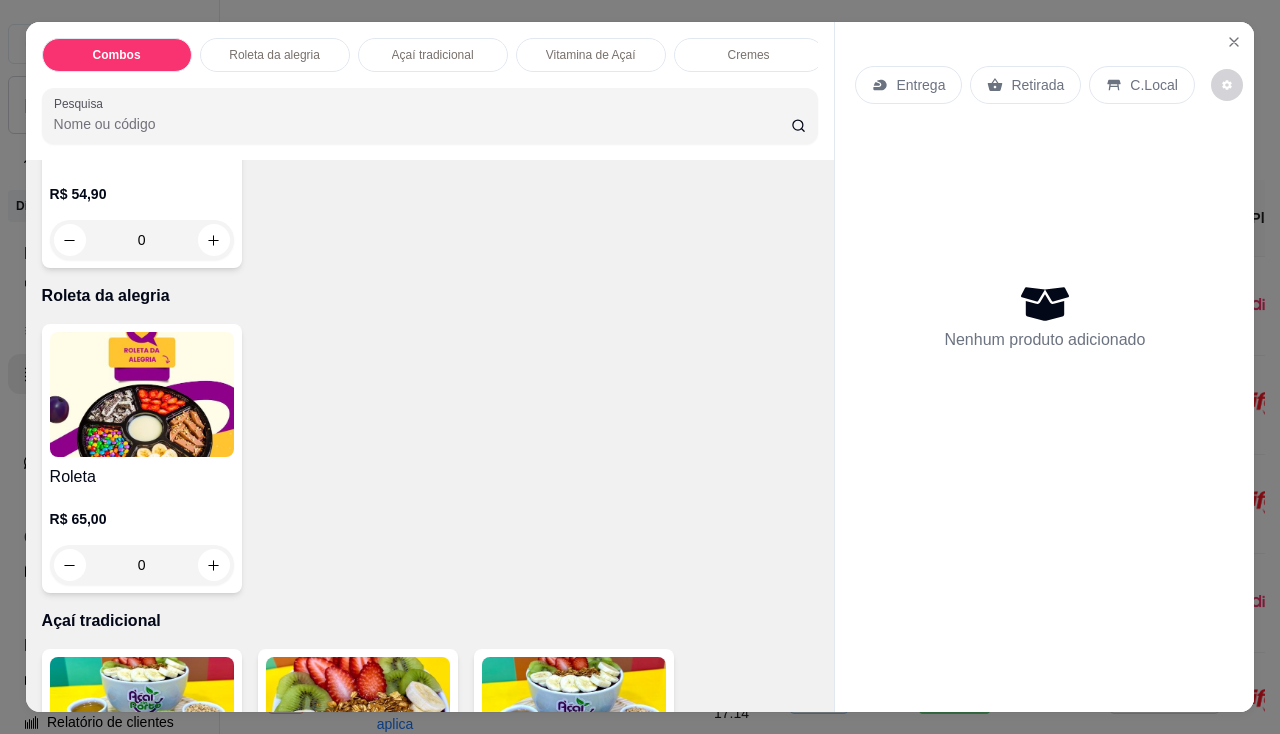 scroll, scrollTop: 1000, scrollLeft: 0, axis: vertical 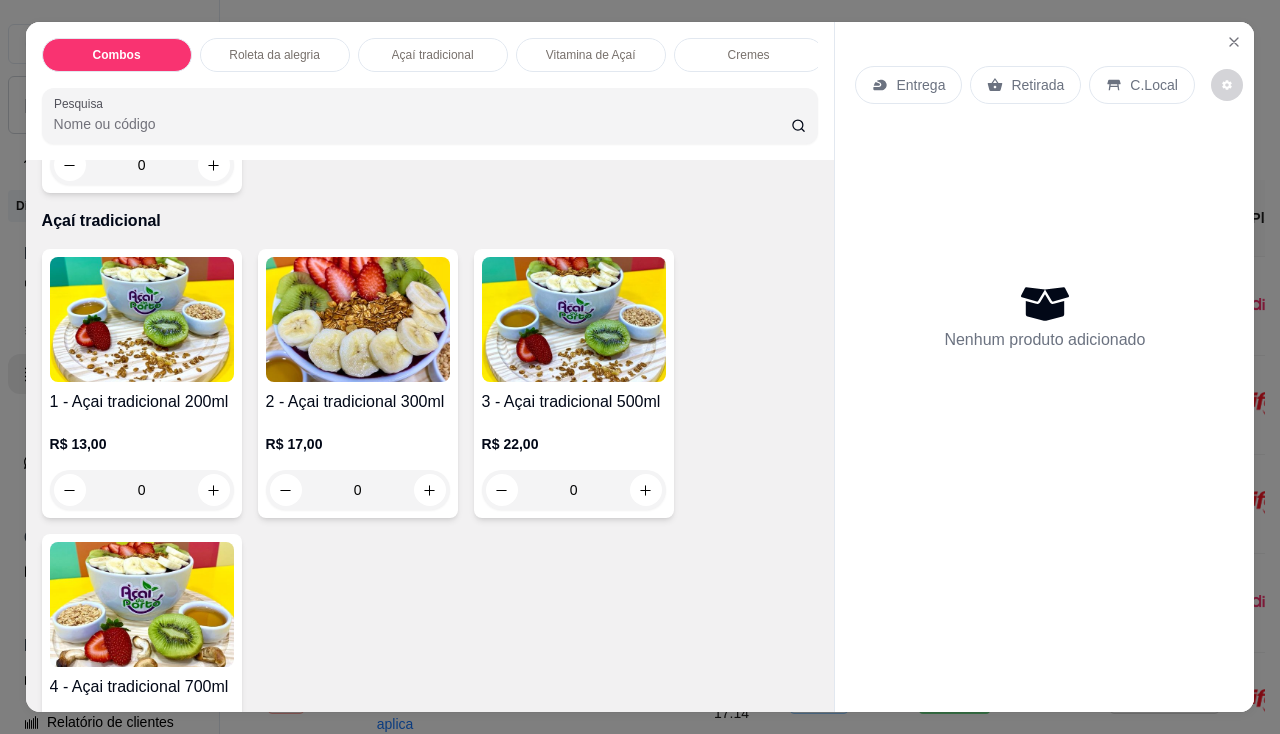 click on "R$ 17,00 0" at bounding box center (358, 472) 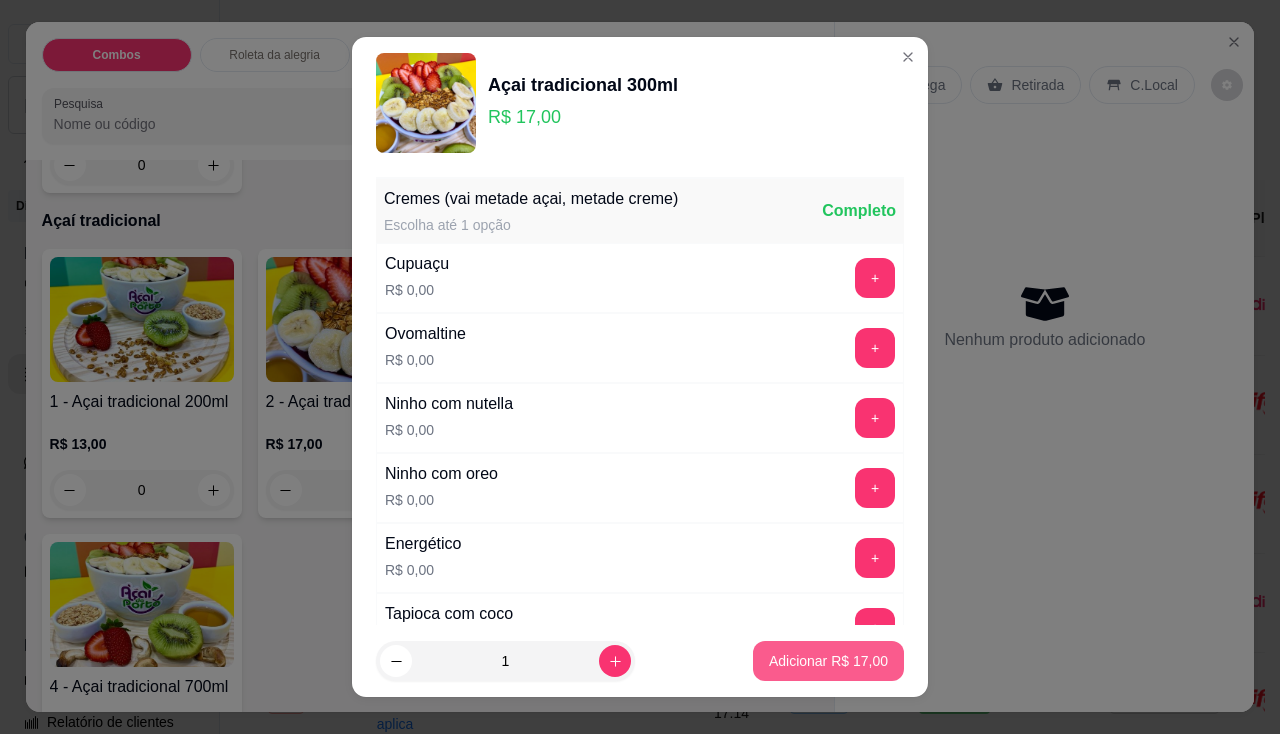 click on "Adicionar   R$ 17,00" at bounding box center (828, 661) 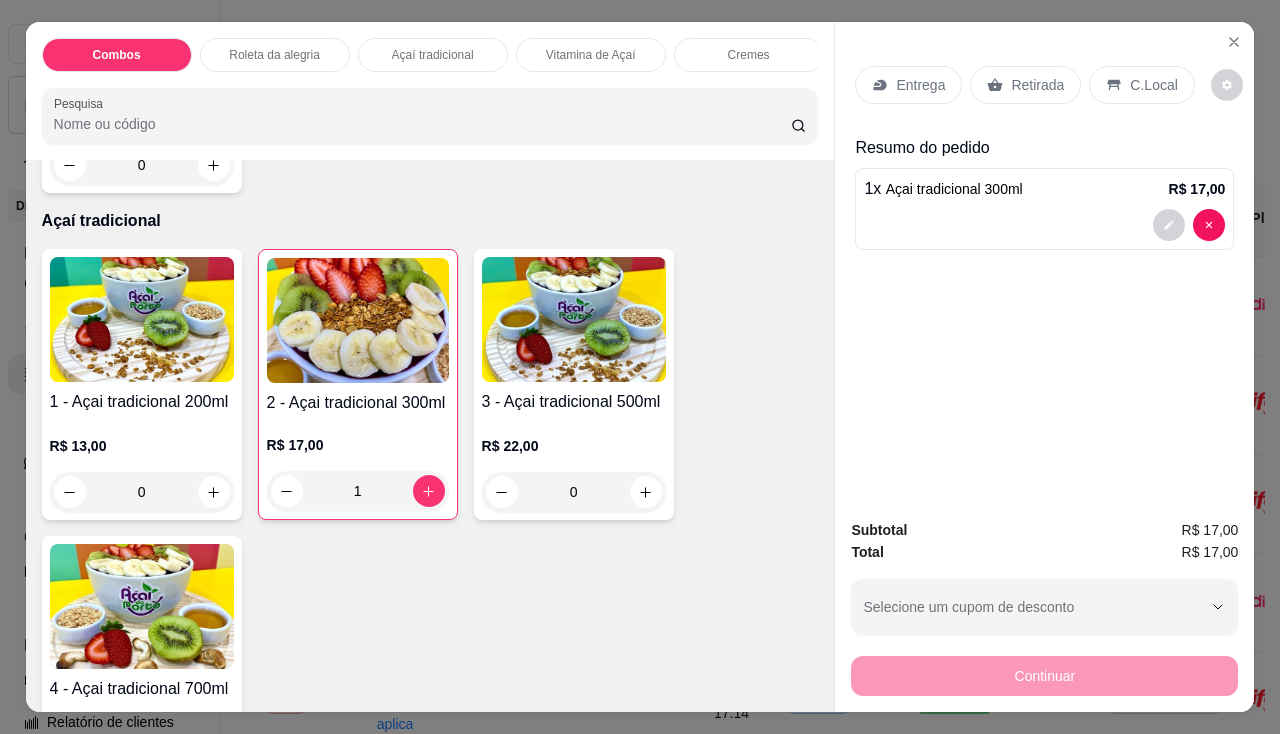 click on "Entrega" at bounding box center [920, 85] 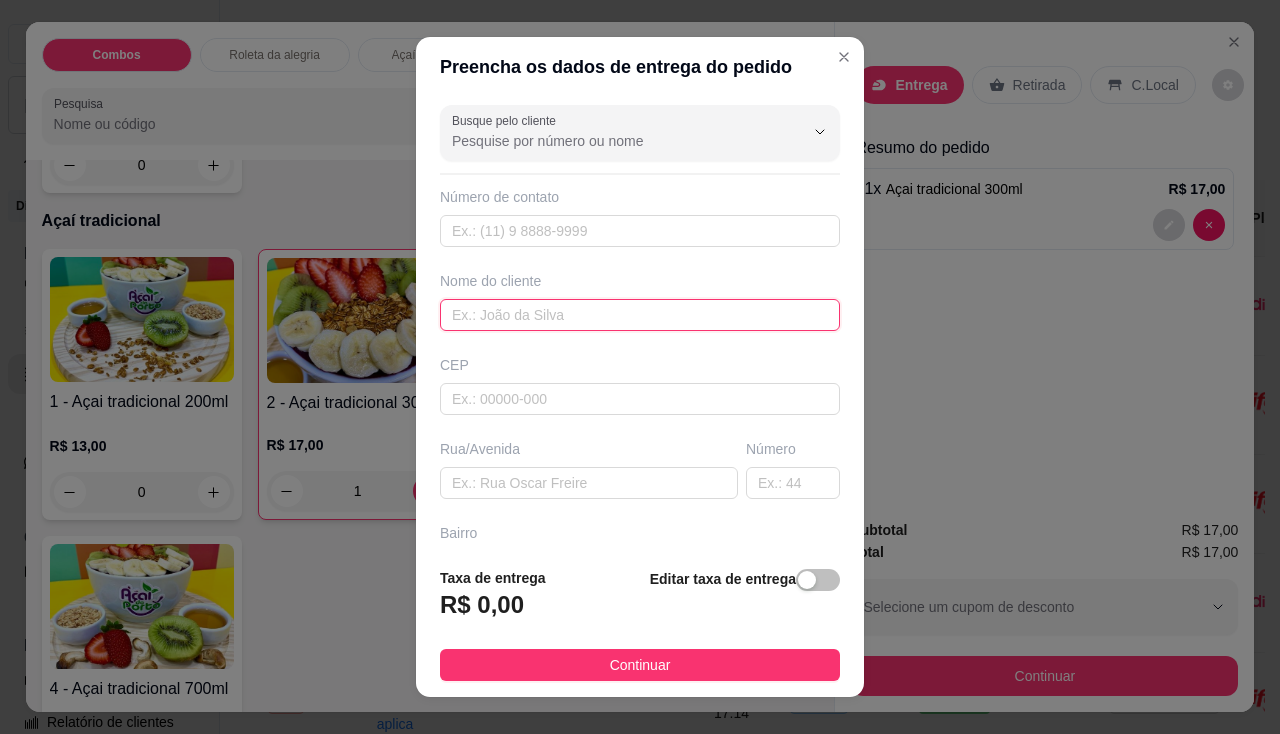 click at bounding box center [640, 315] 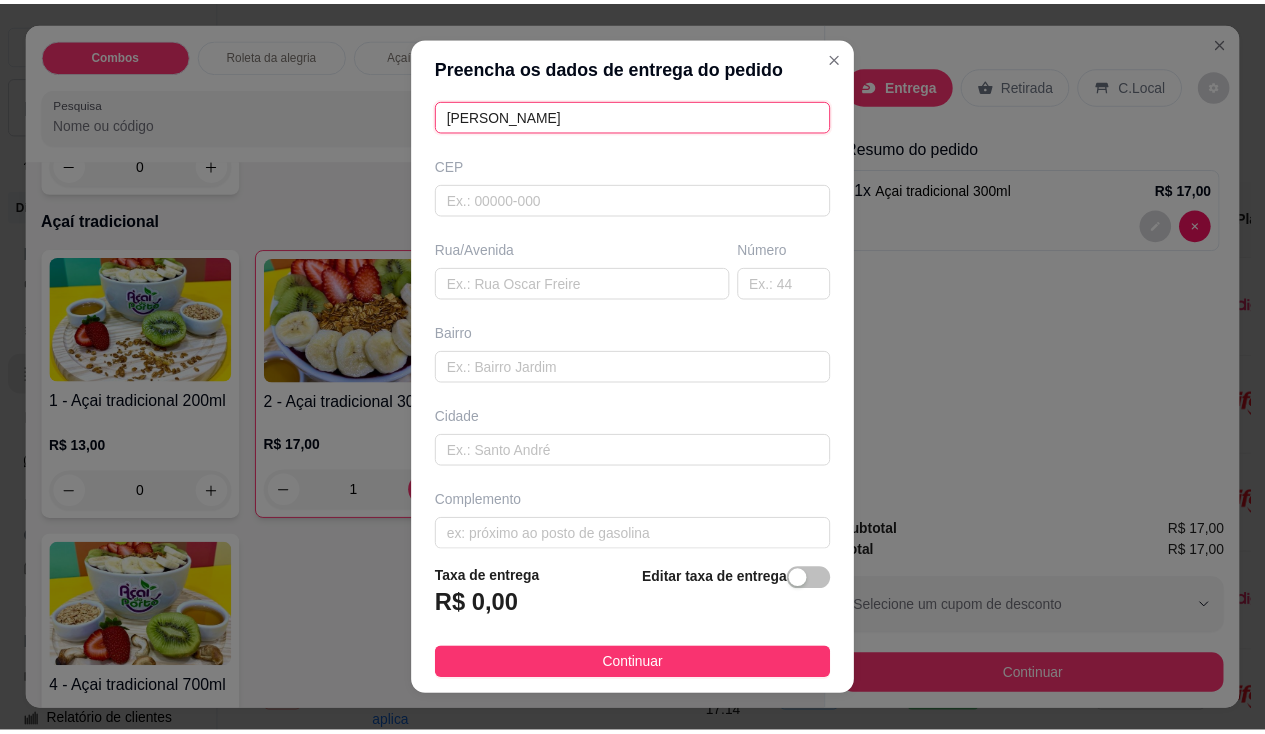 scroll, scrollTop: 219, scrollLeft: 0, axis: vertical 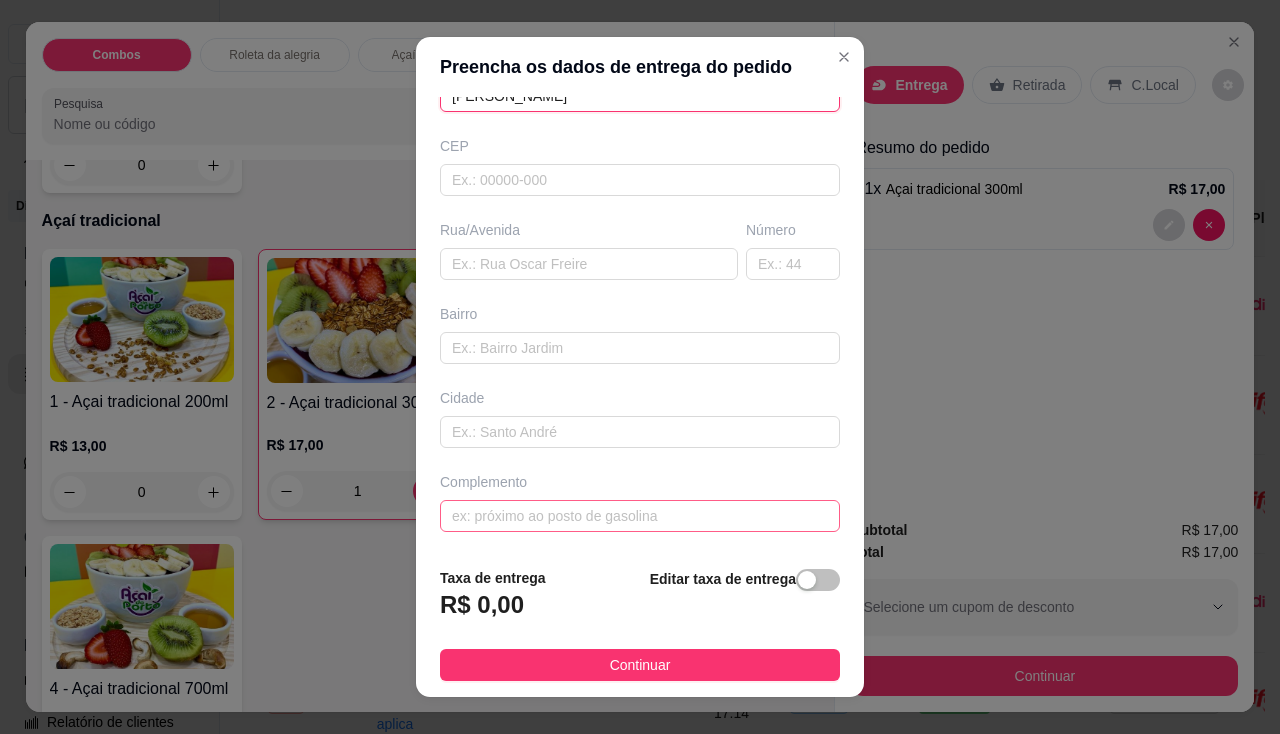 type on "[PERSON_NAME]" 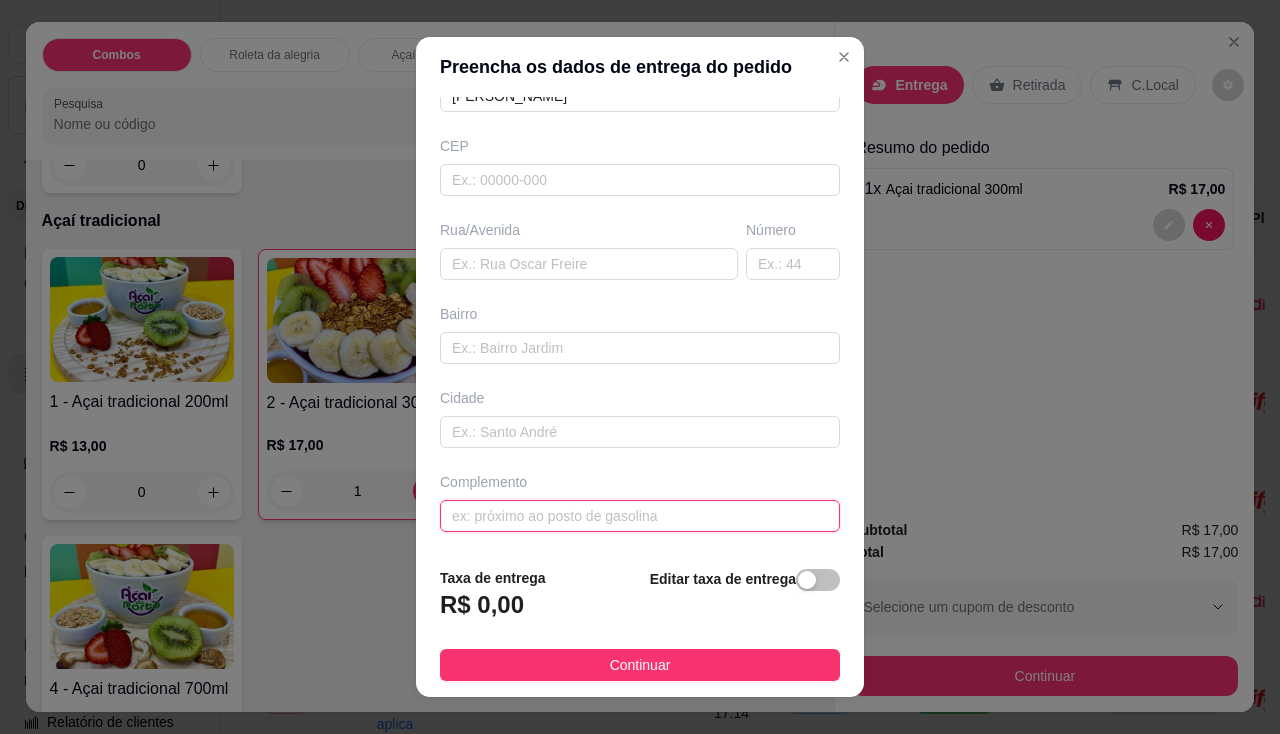 click at bounding box center [640, 516] 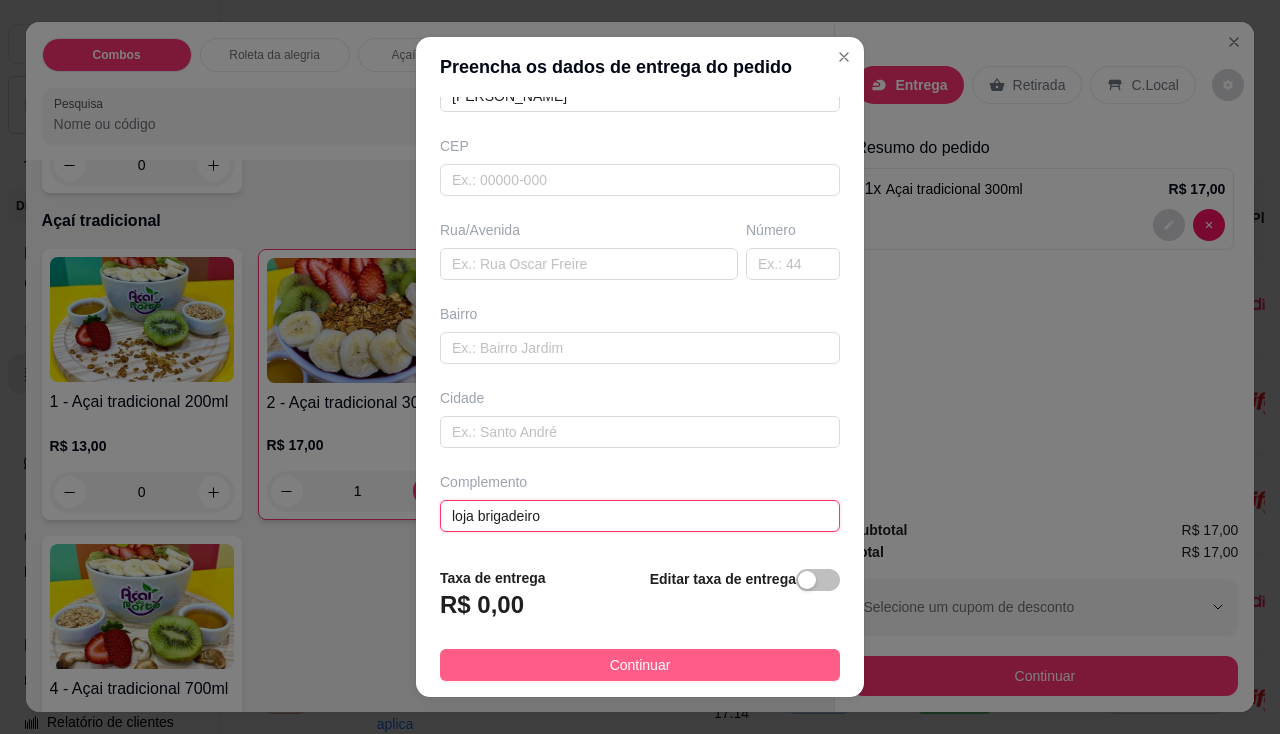 type on "loja brigadeiro" 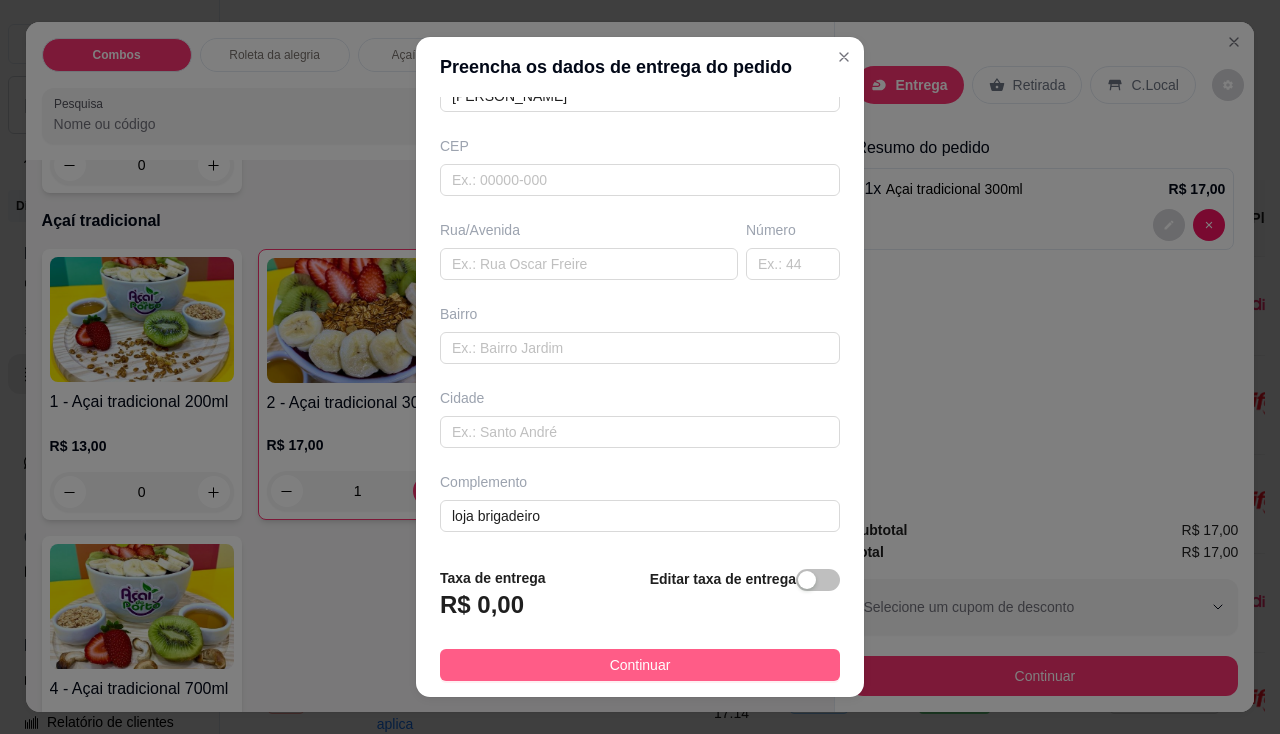 click on "Continuar" at bounding box center [640, 665] 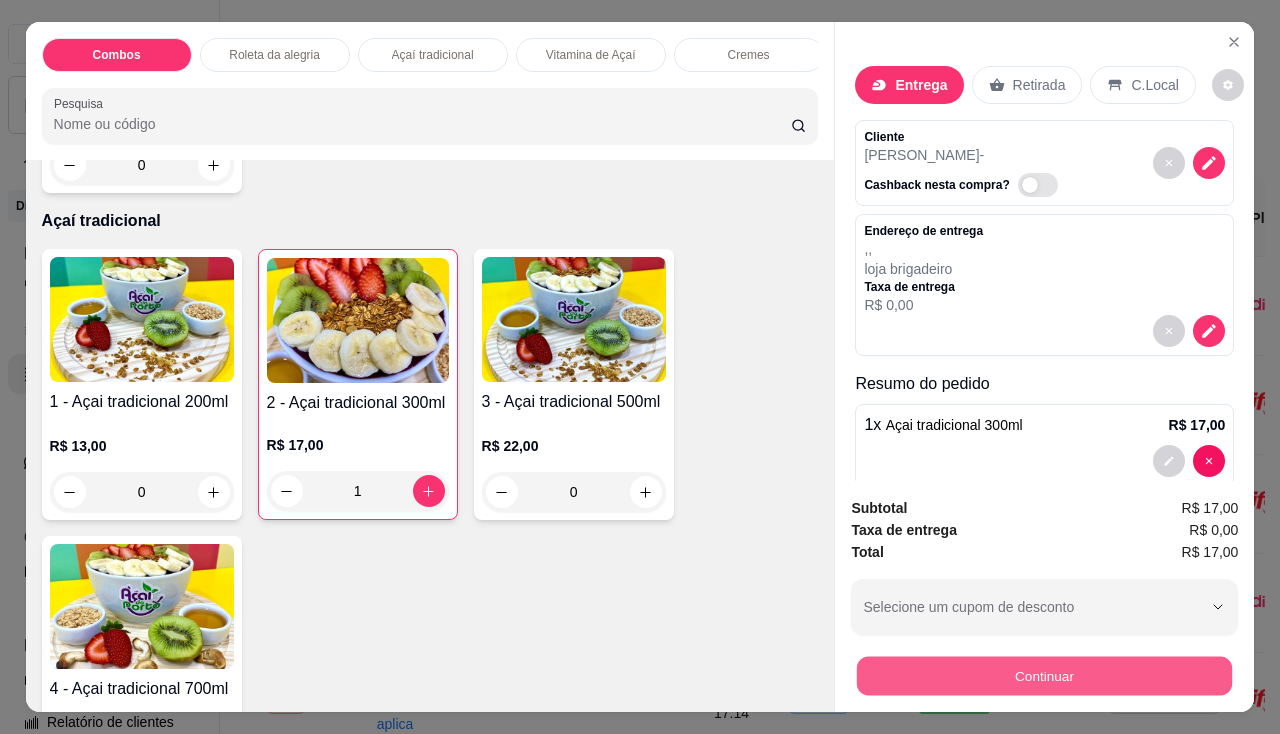 click on "Continuar" at bounding box center (1044, 676) 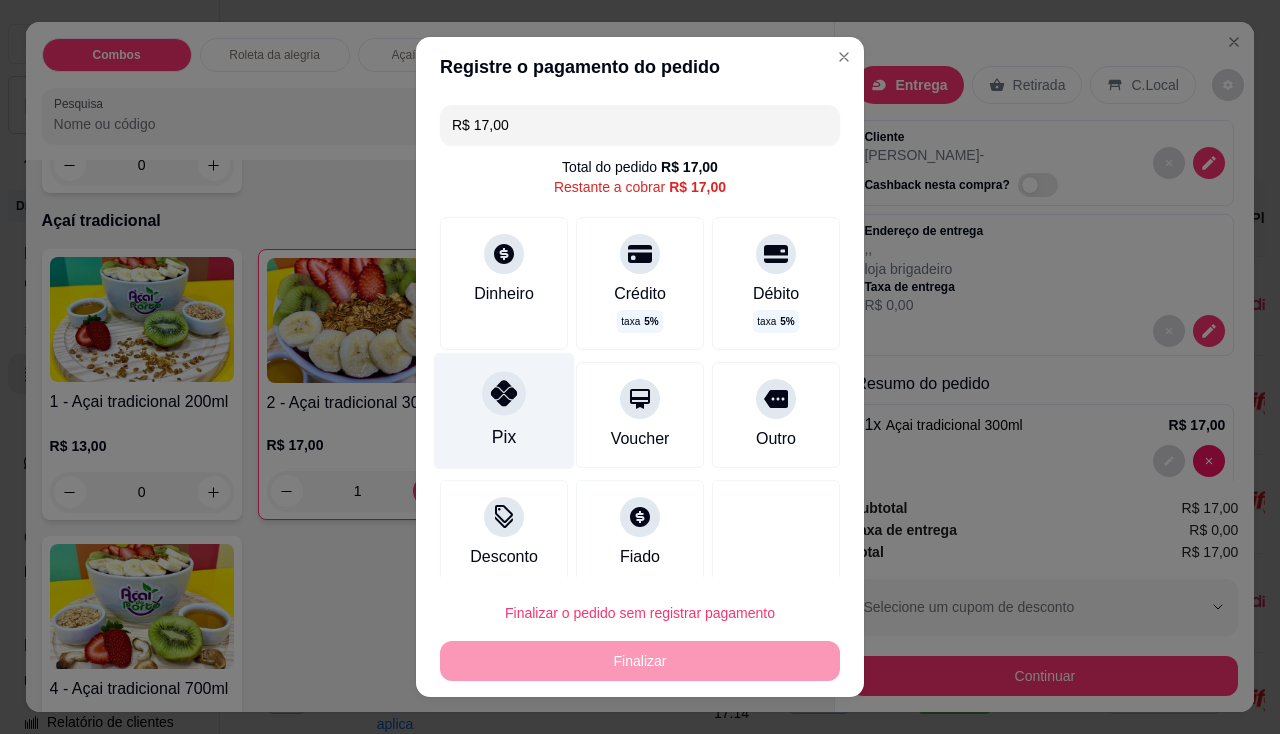 click on "Pix" at bounding box center (504, 410) 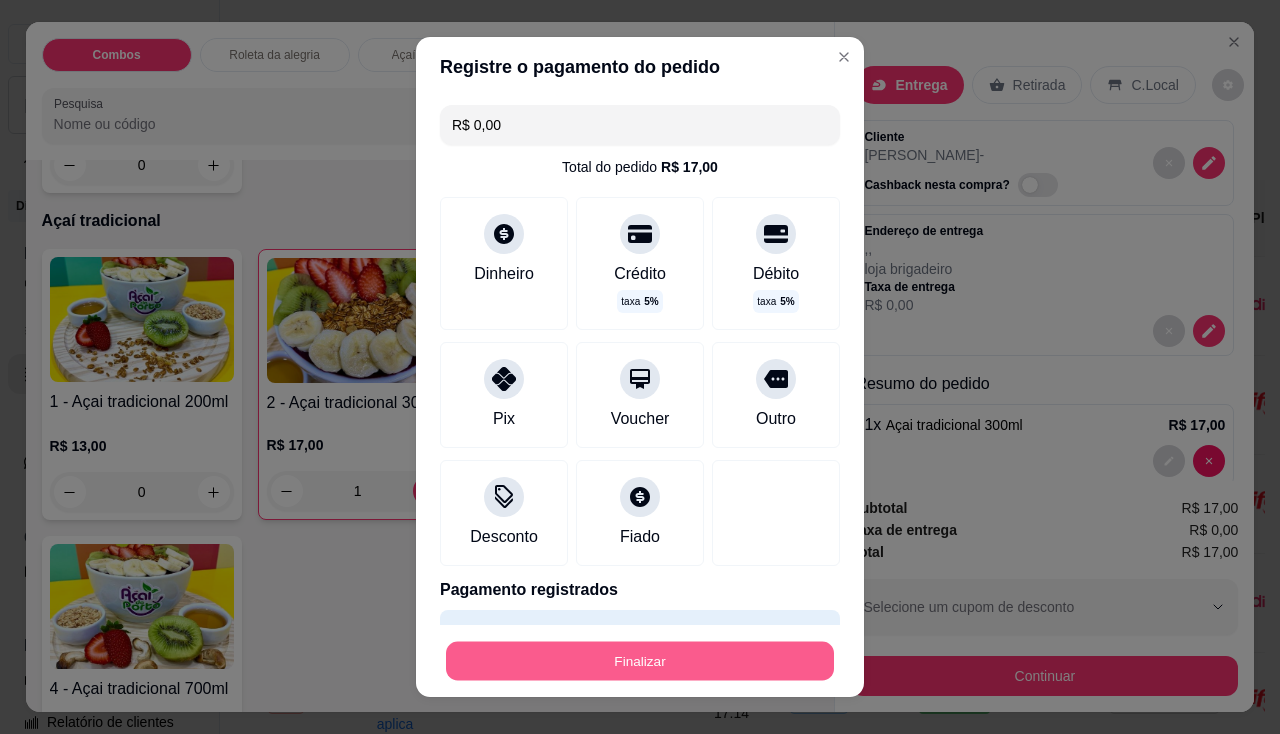 click on "Finalizar" at bounding box center [640, 661] 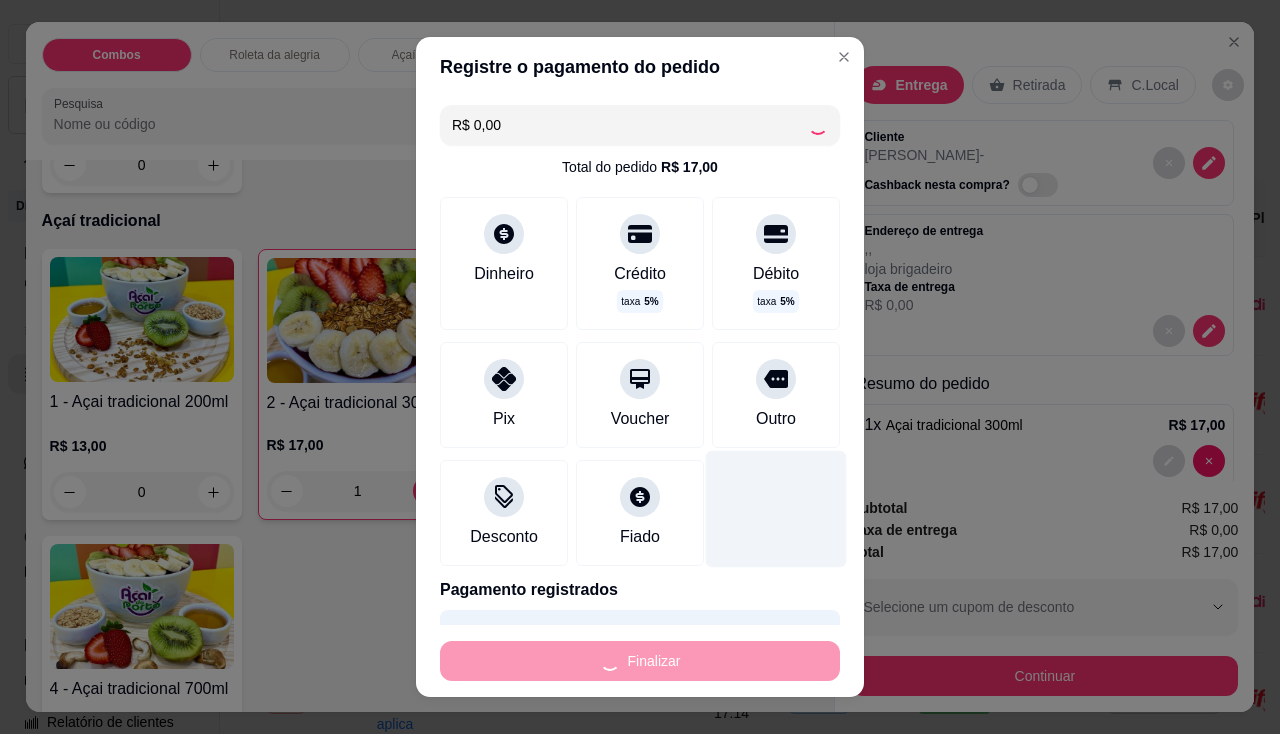 type on "0" 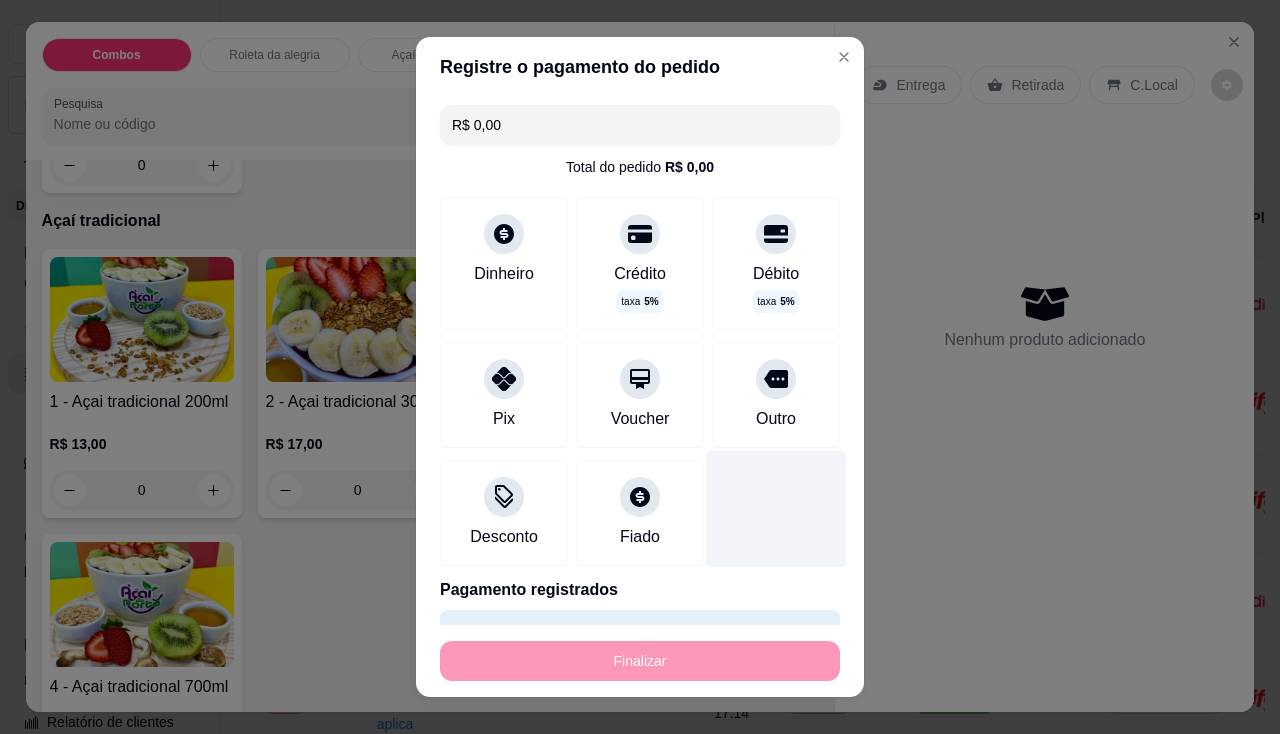 type on "-R$ 17,00" 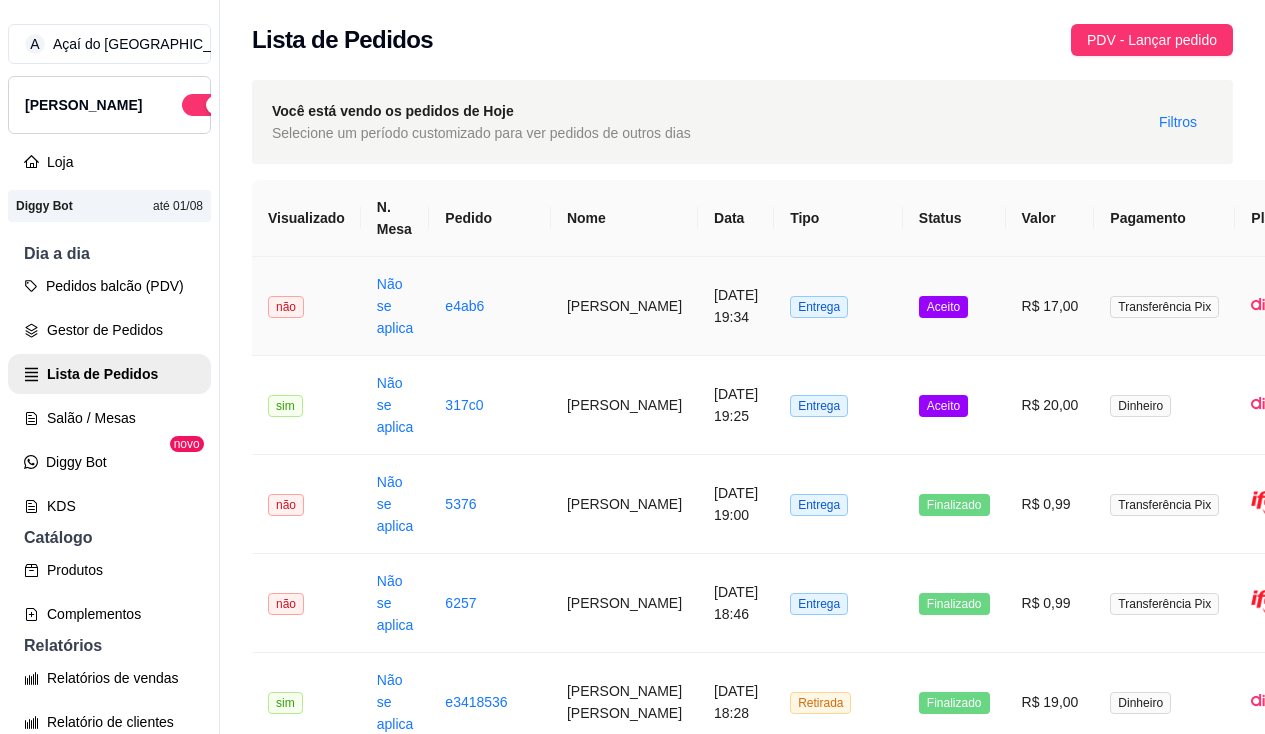 click on "e4ab6" at bounding box center [490, 306] 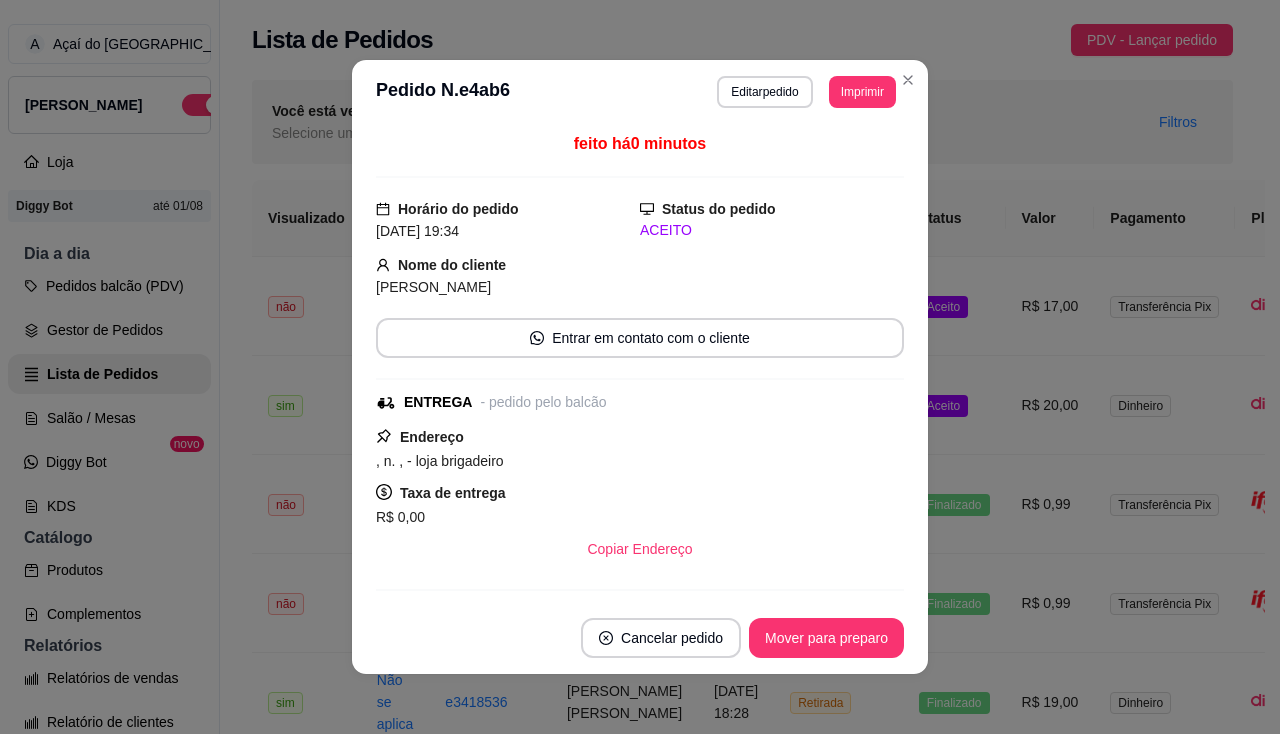 click on "Imprimir" at bounding box center [862, 92] 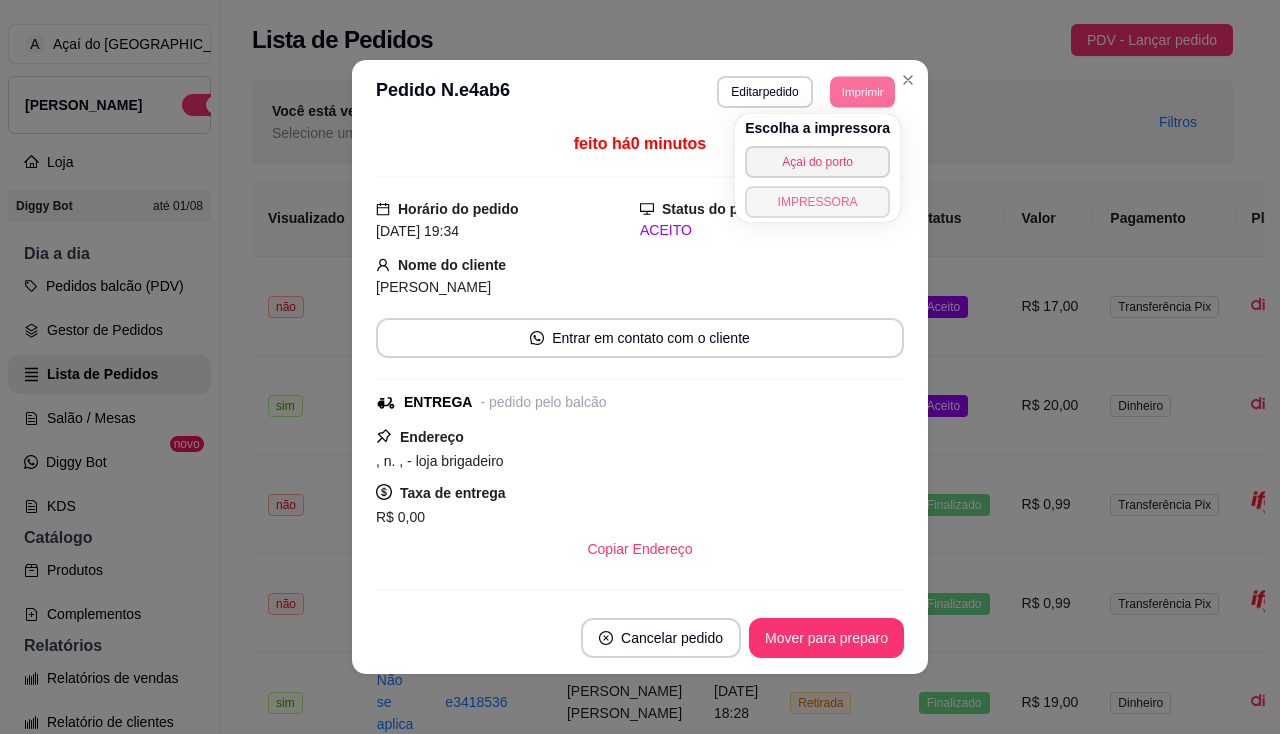 click on "IMPRESSORA" at bounding box center [817, 202] 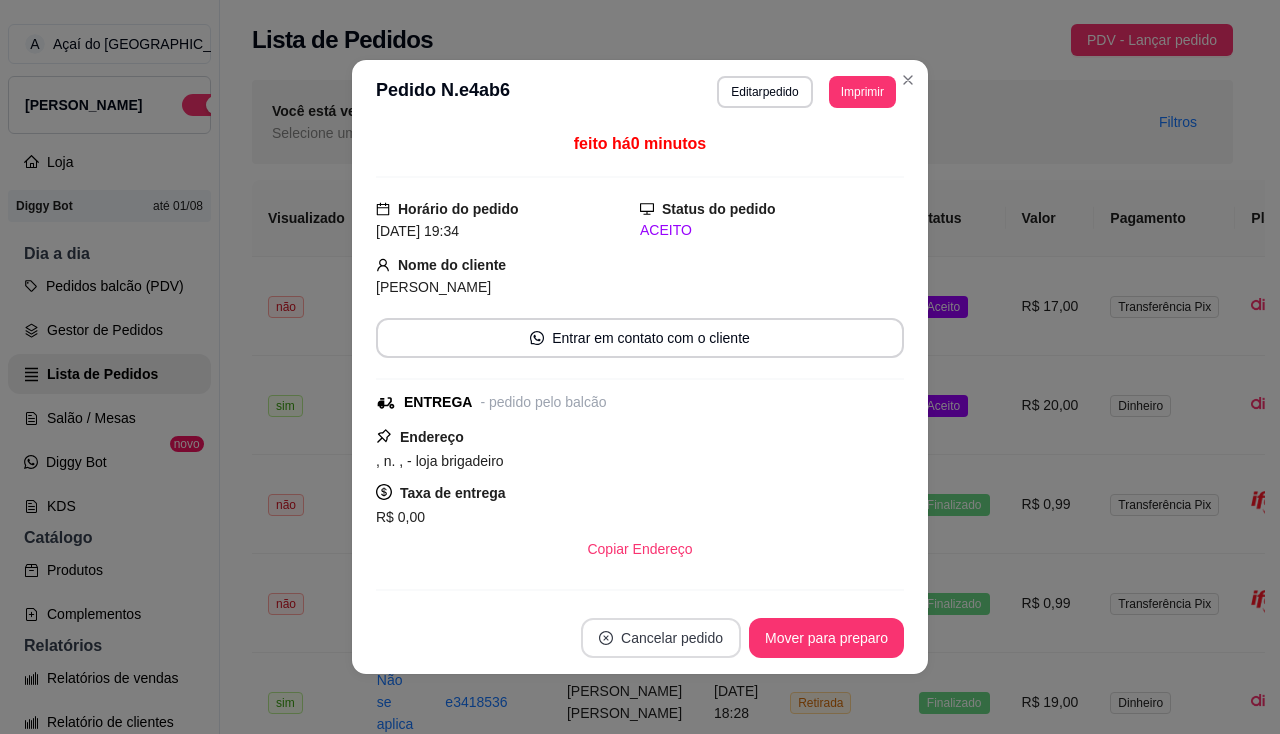 click on "Cancelar pedido" at bounding box center (661, 638) 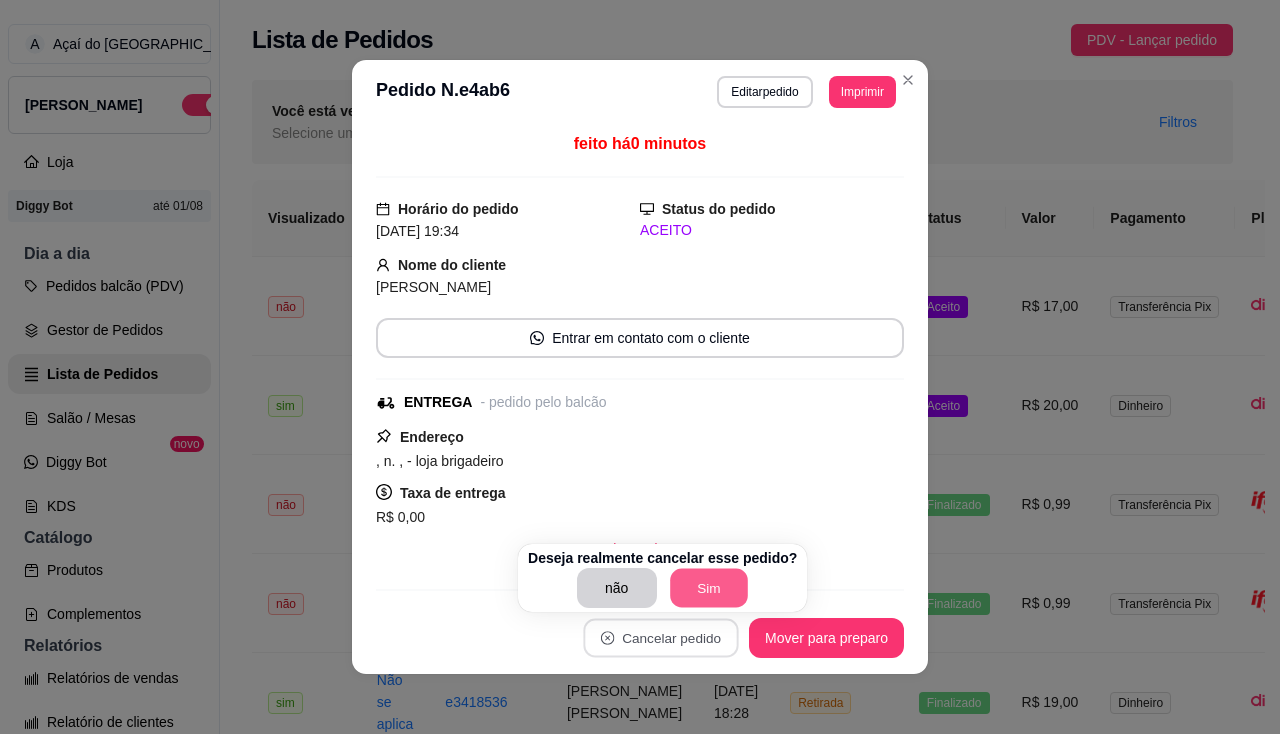 click on "Sim" at bounding box center [709, 588] 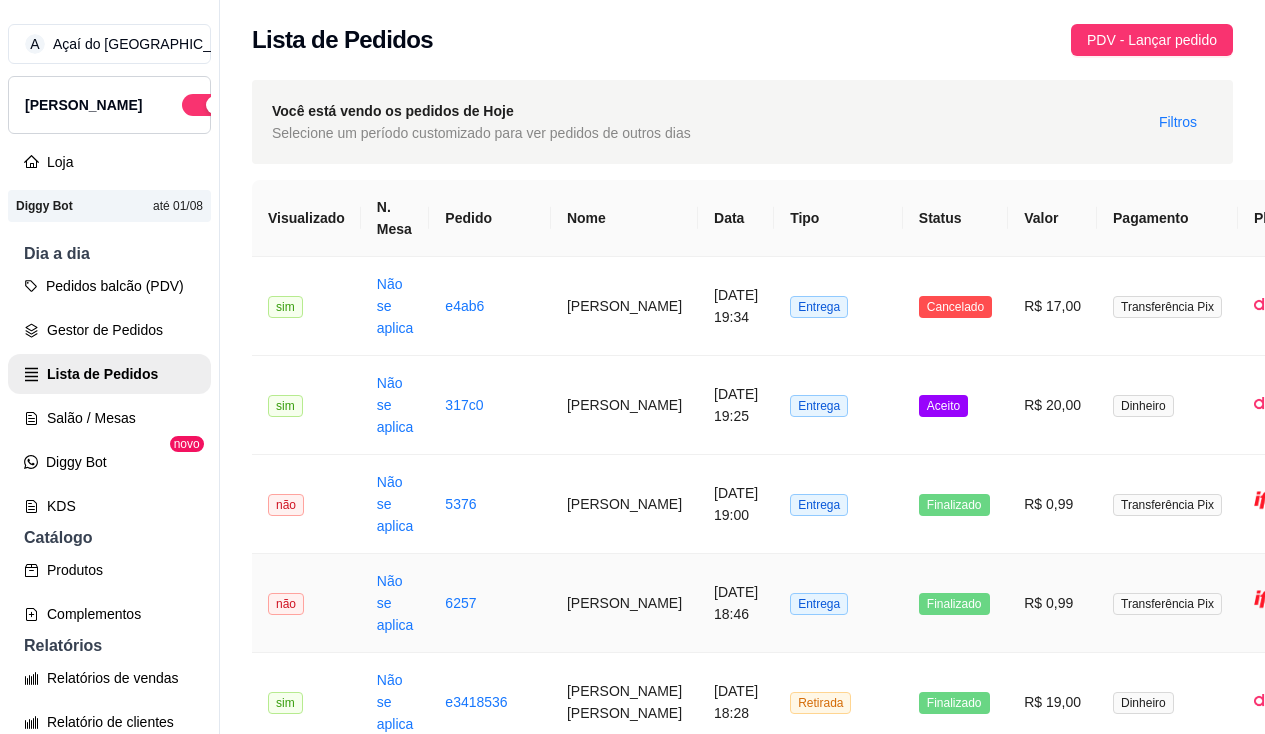 scroll, scrollTop: 100, scrollLeft: 0, axis: vertical 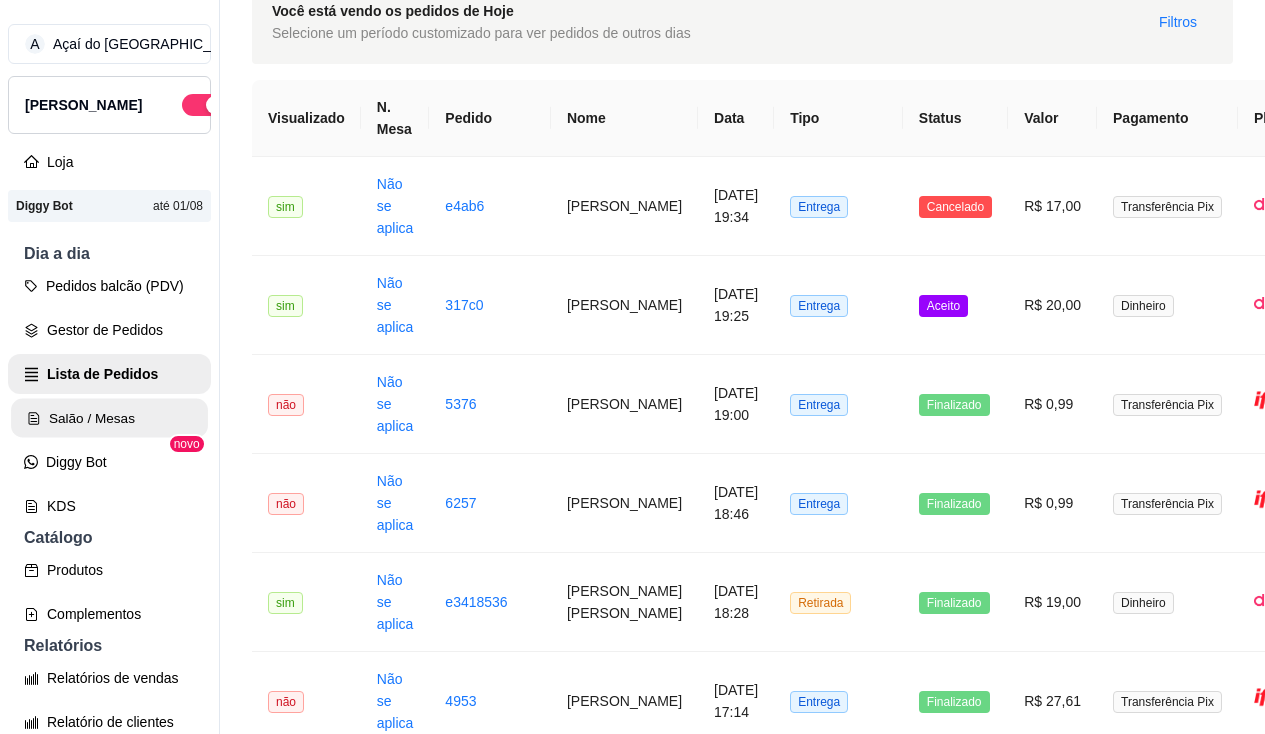 click on "Salão / Mesas" at bounding box center (109, 418) 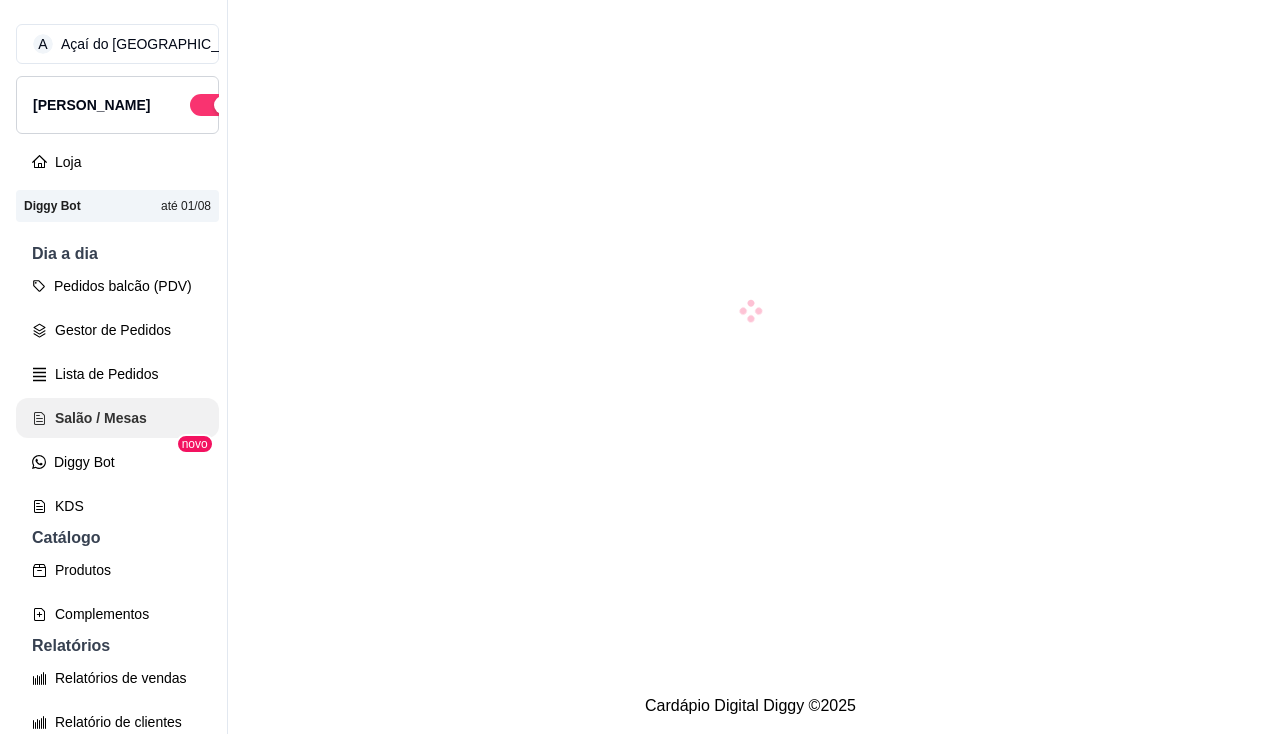 scroll, scrollTop: 0, scrollLeft: 0, axis: both 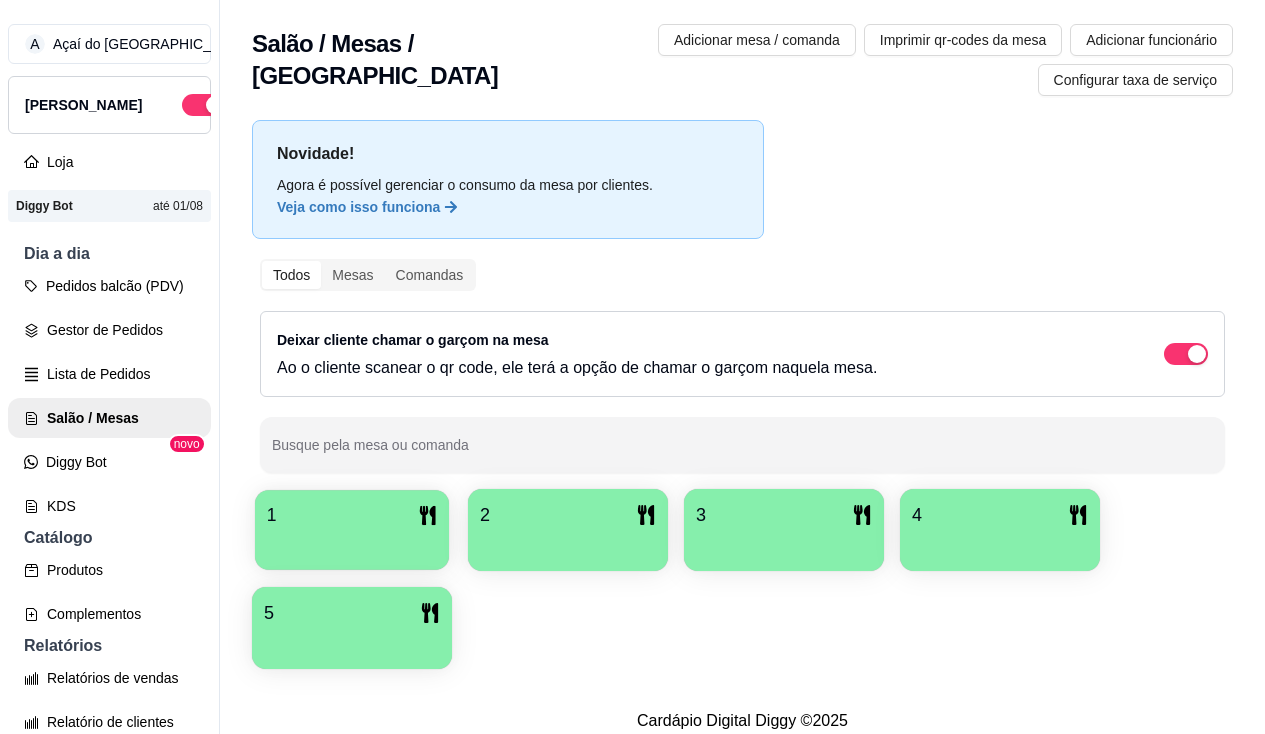 click at bounding box center (352, 543) 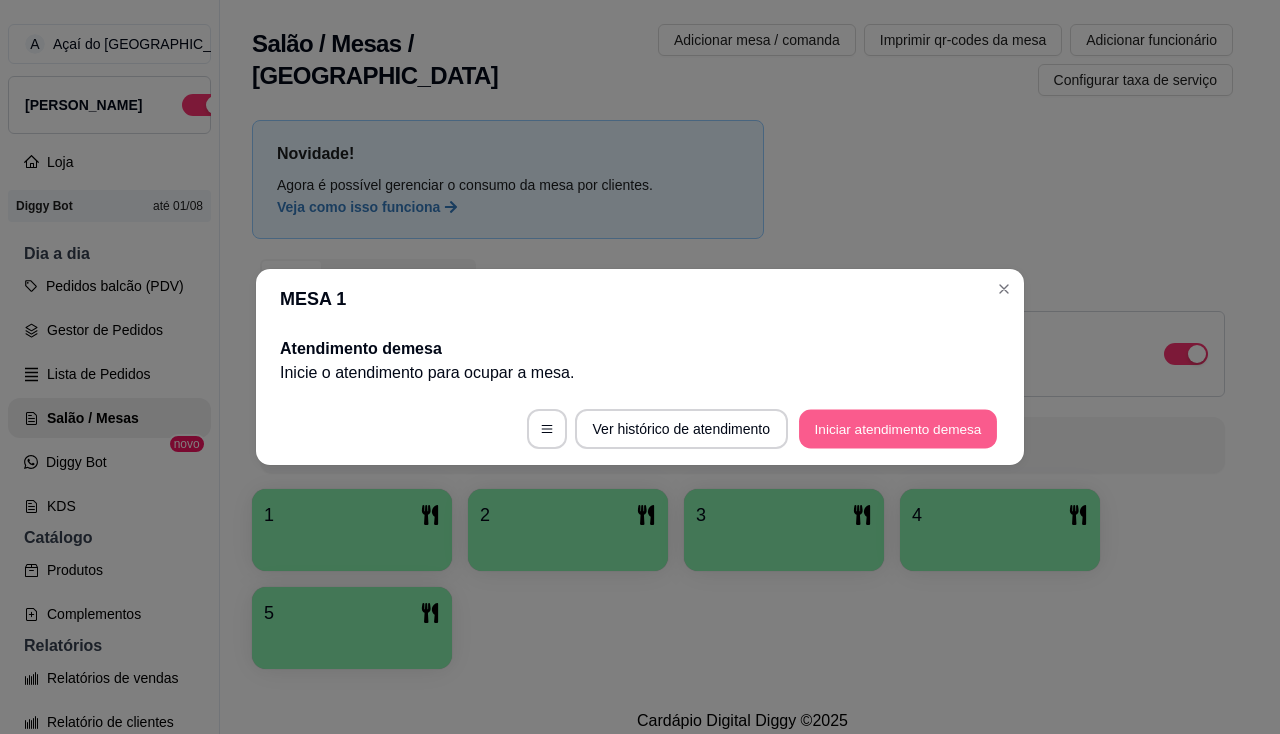 click on "Iniciar atendimento de  mesa" at bounding box center [898, 429] 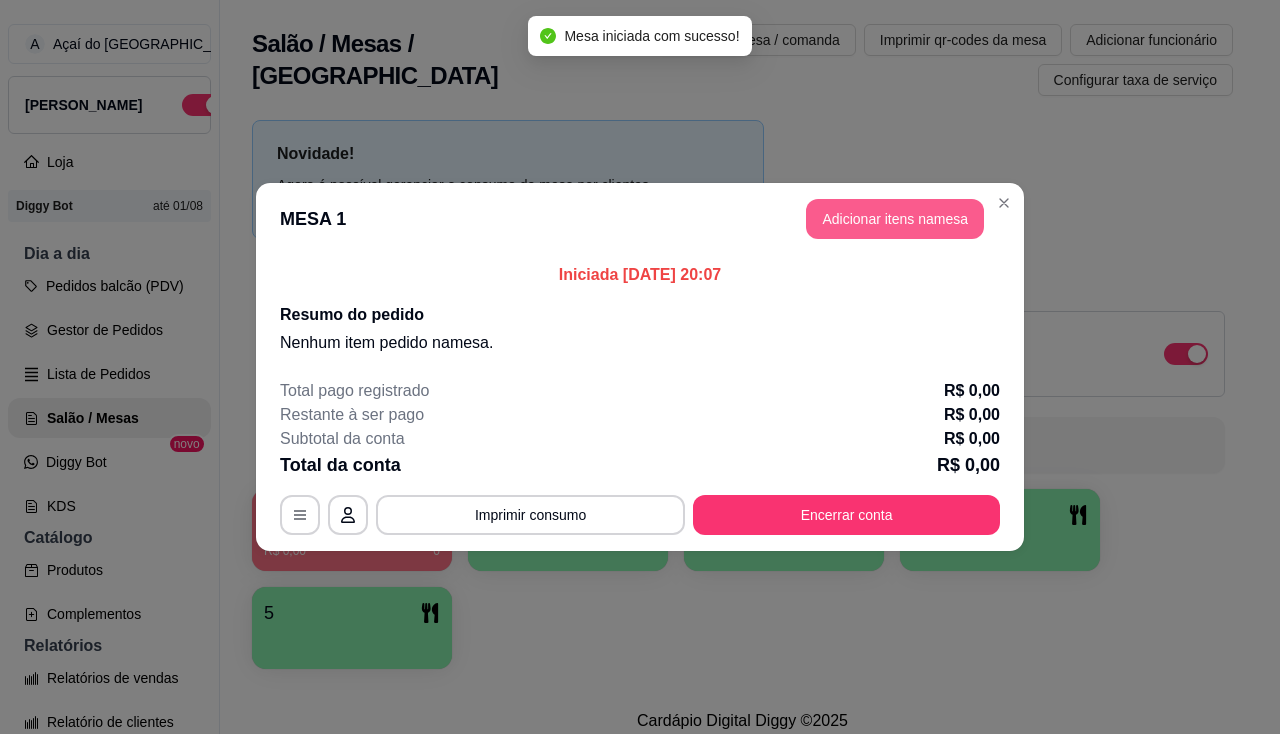 click on "Adicionar itens na  mesa" at bounding box center (895, 219) 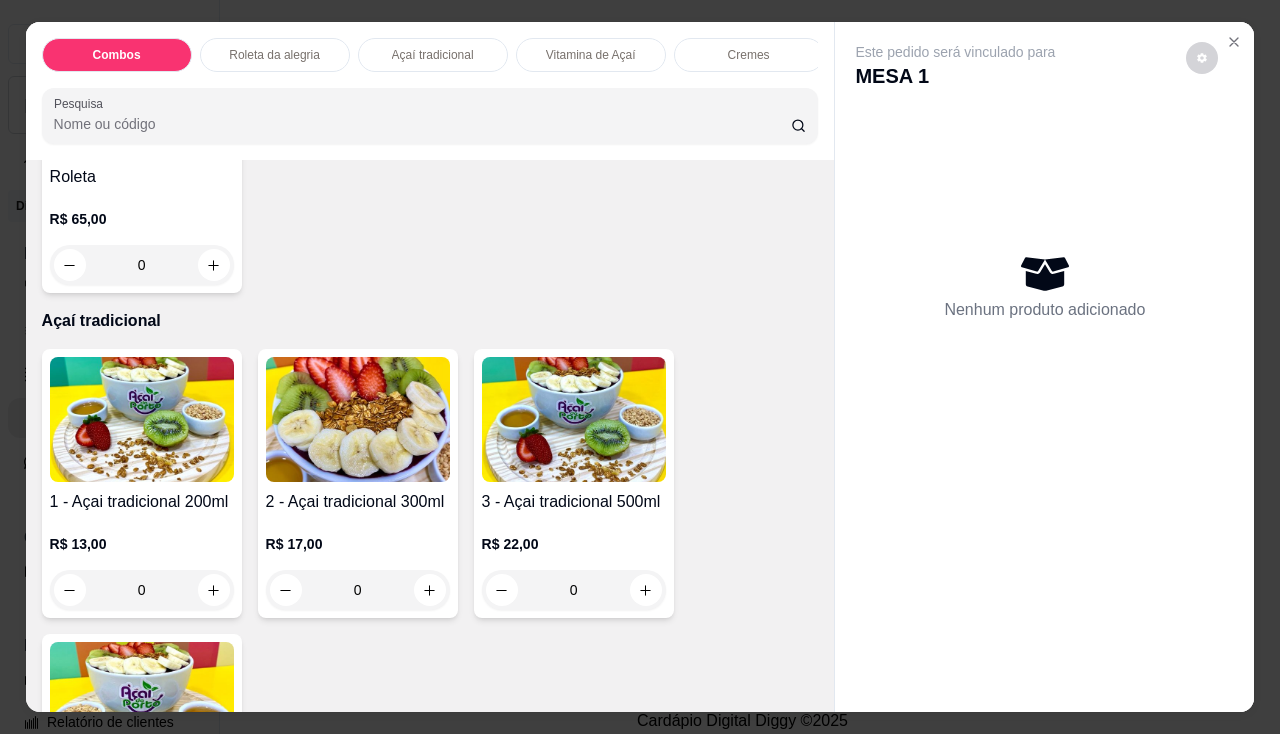 scroll, scrollTop: 1000, scrollLeft: 0, axis: vertical 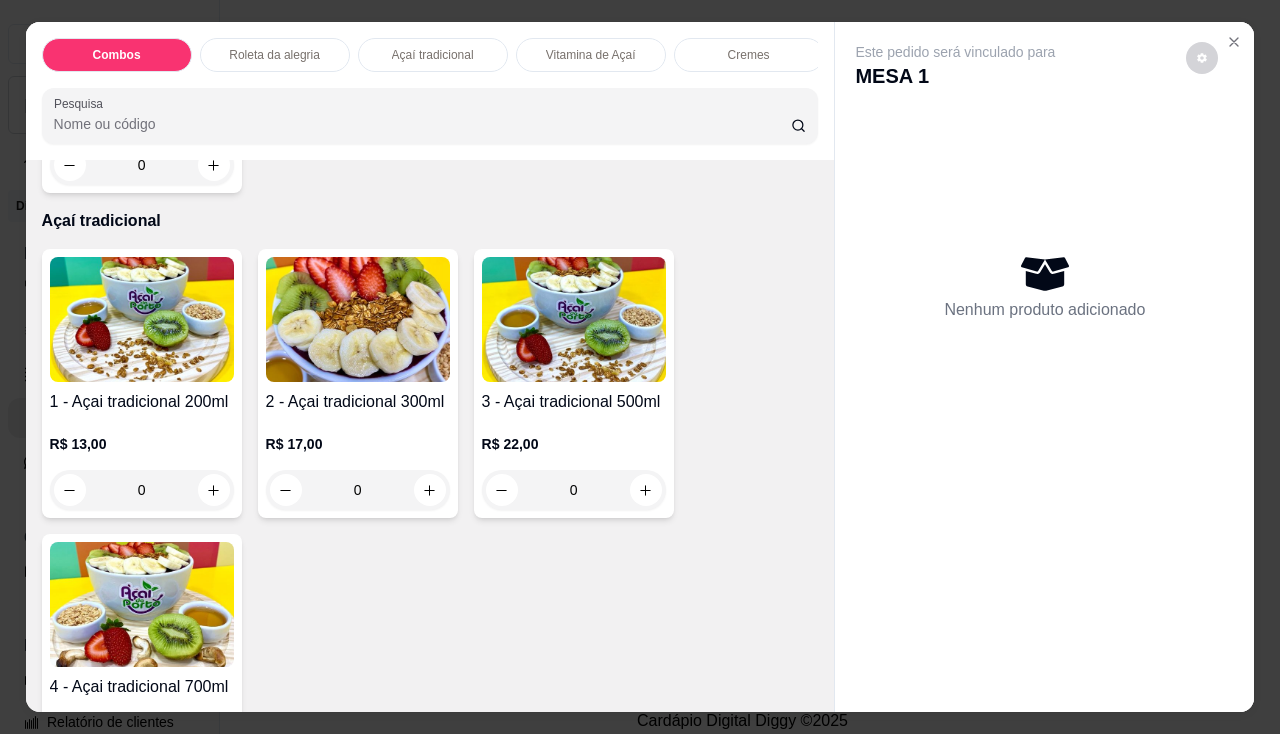 click at bounding box center (142, 319) 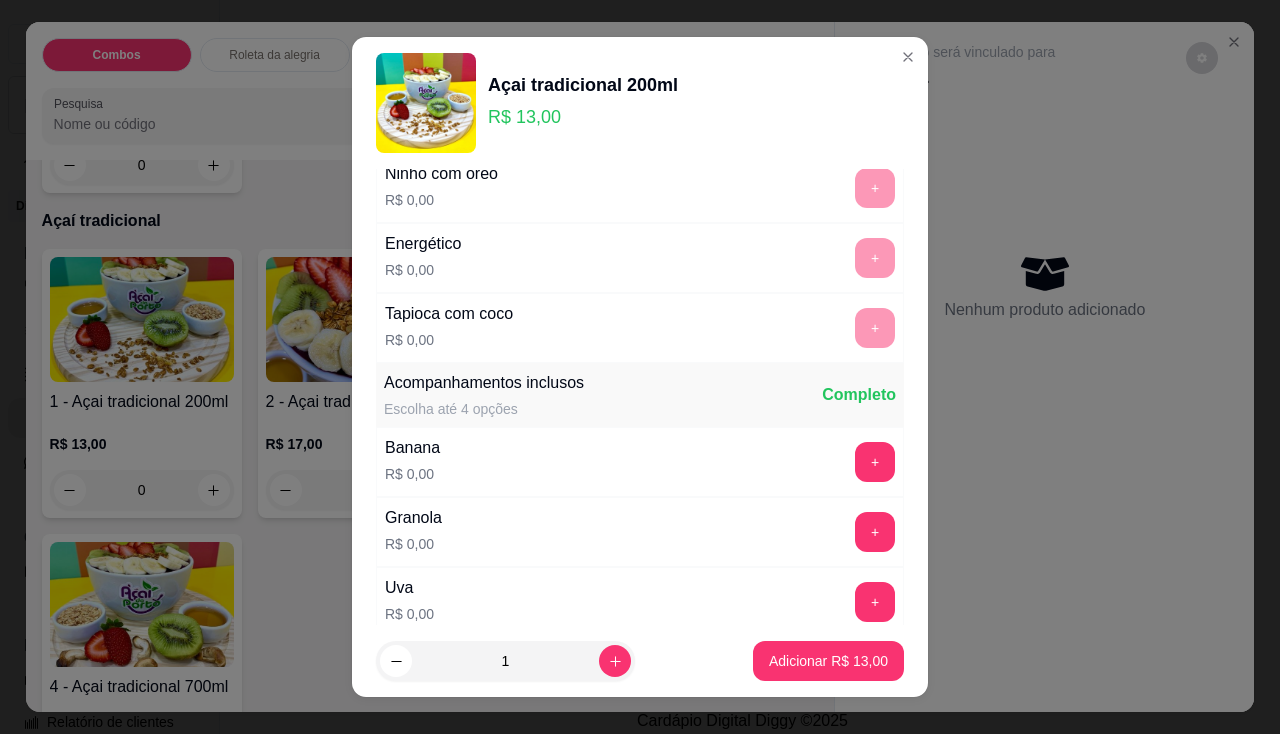 scroll, scrollTop: 400, scrollLeft: 0, axis: vertical 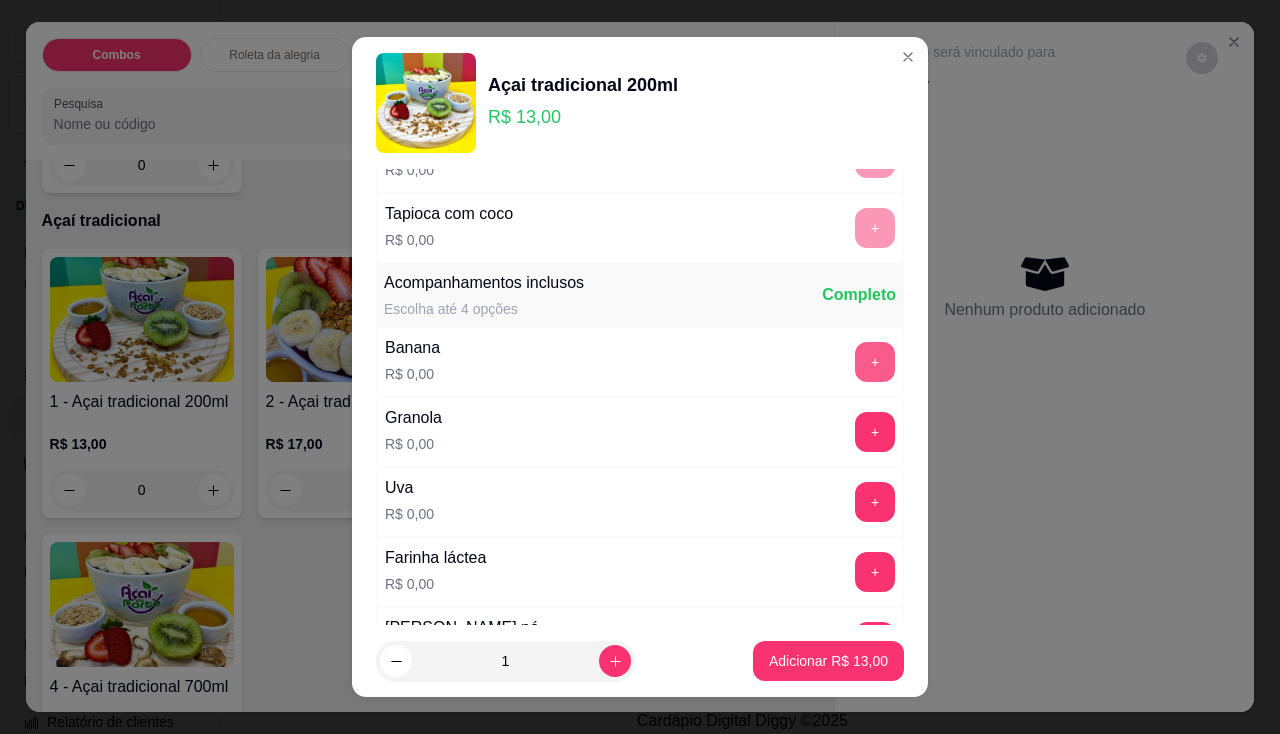 click on "+" at bounding box center (875, 362) 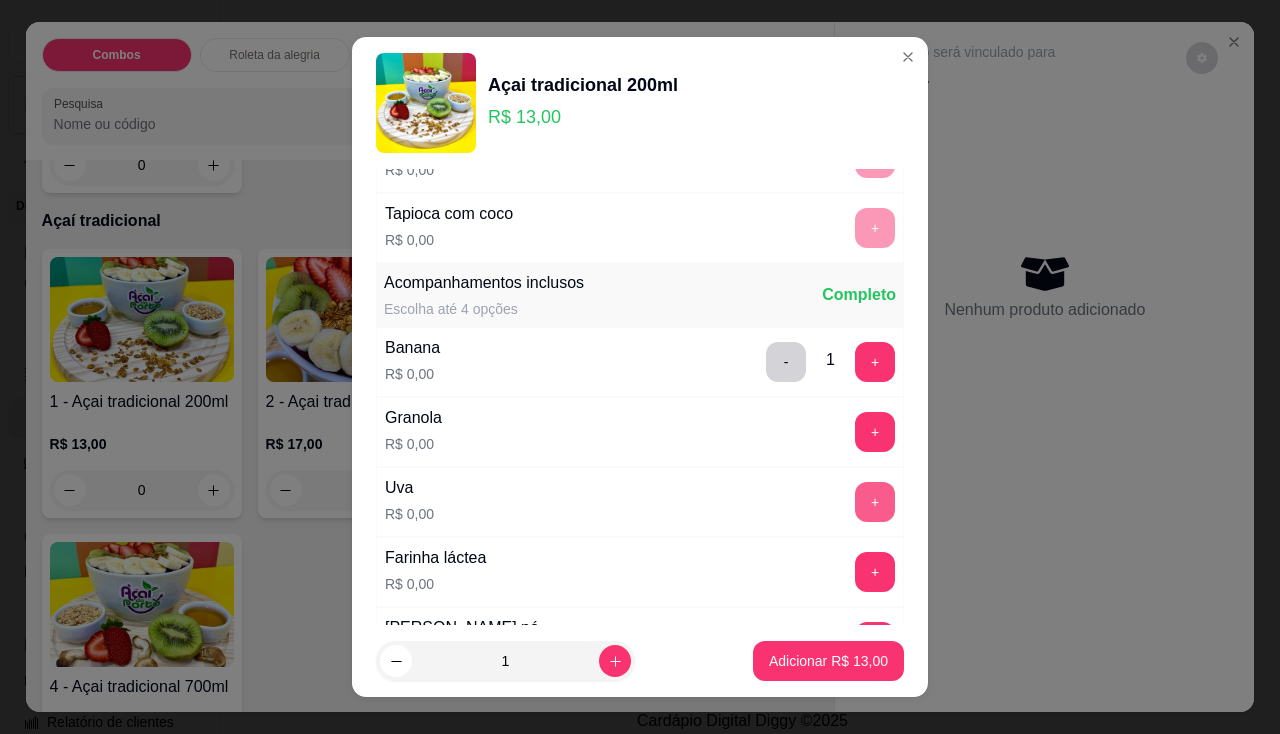 click on "+" at bounding box center (875, 502) 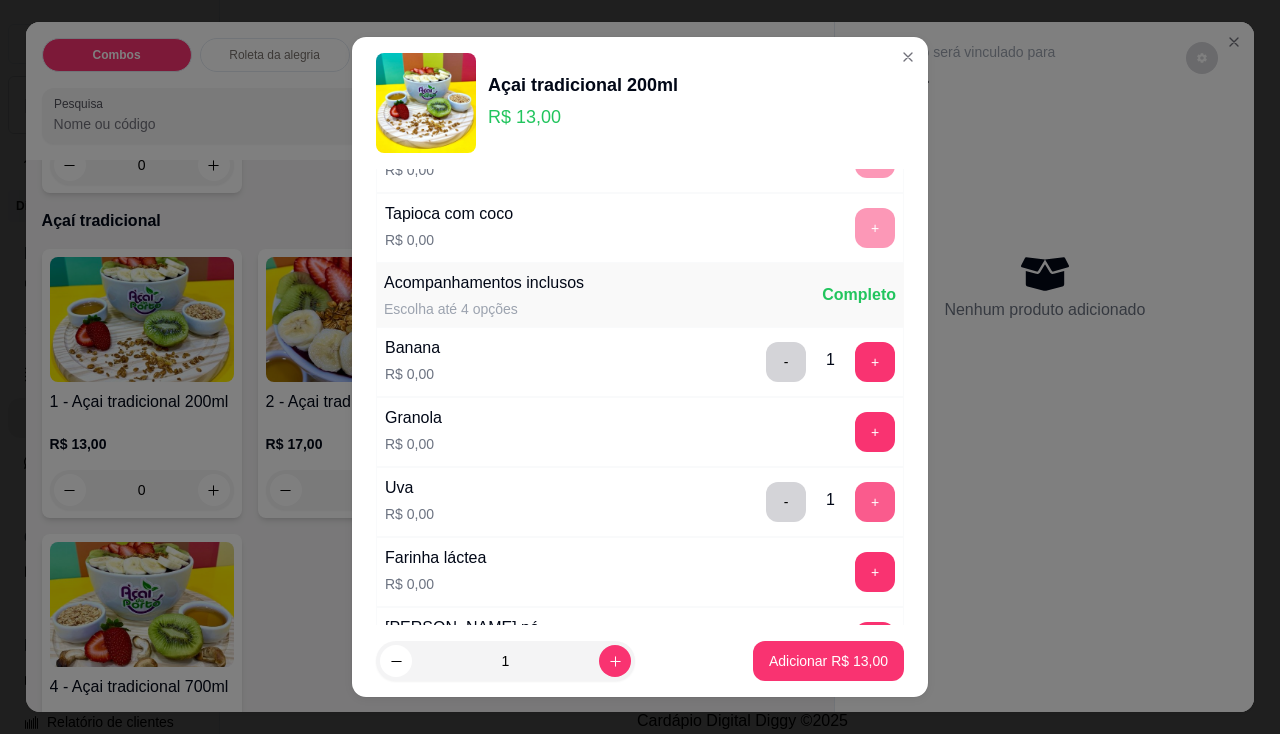 scroll, scrollTop: 500, scrollLeft: 0, axis: vertical 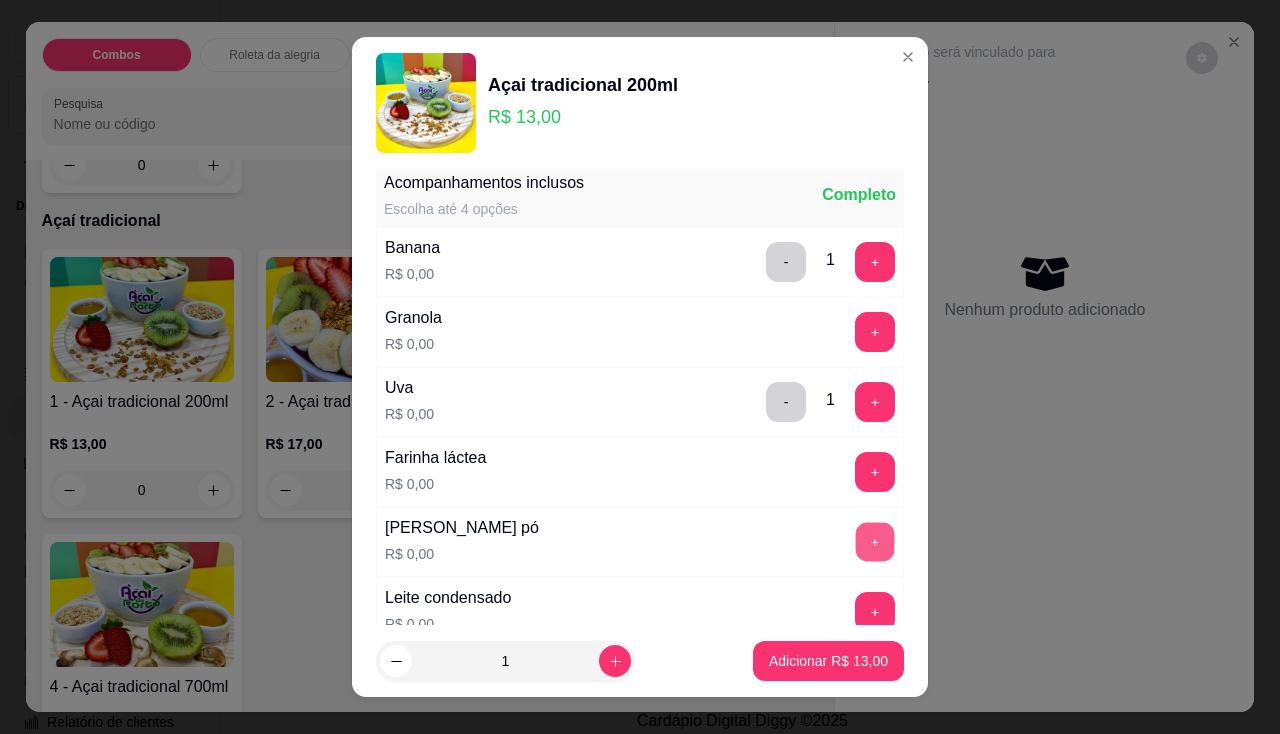click on "+" at bounding box center [875, 541] 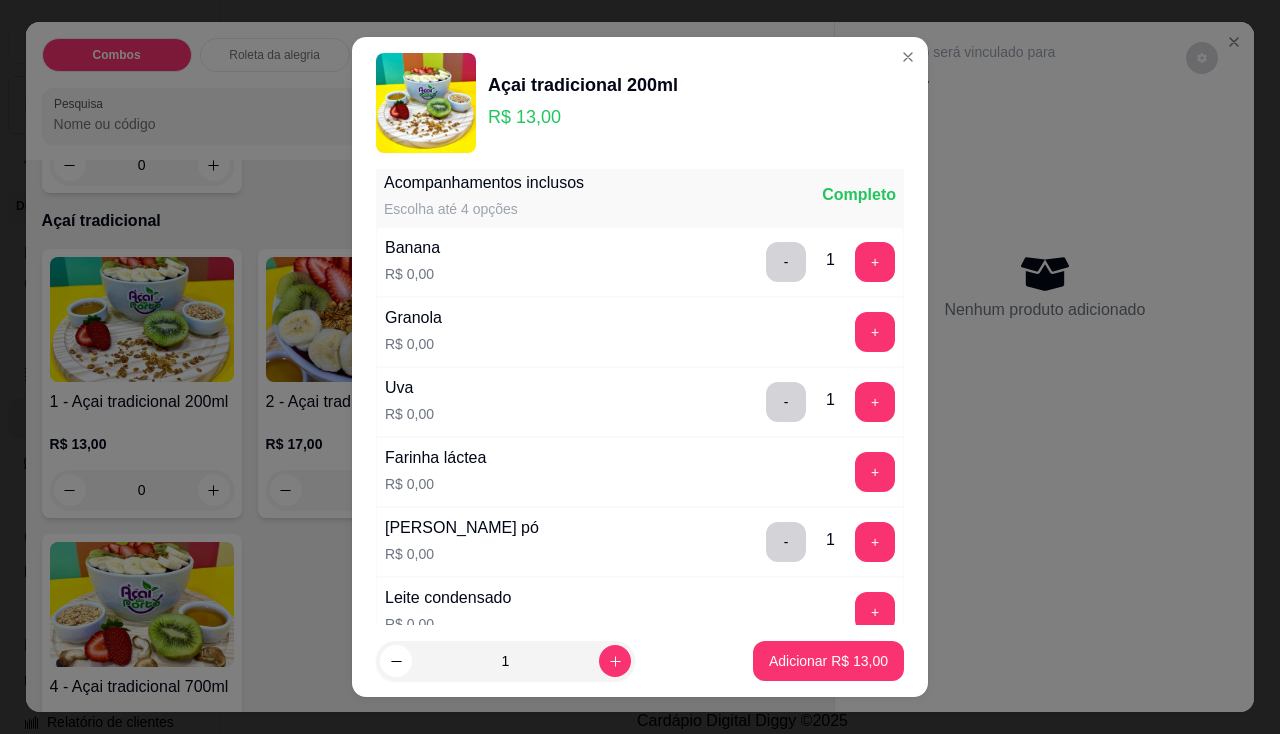 click on "Farinha láctea  R$ 0,00 +" at bounding box center [640, 472] 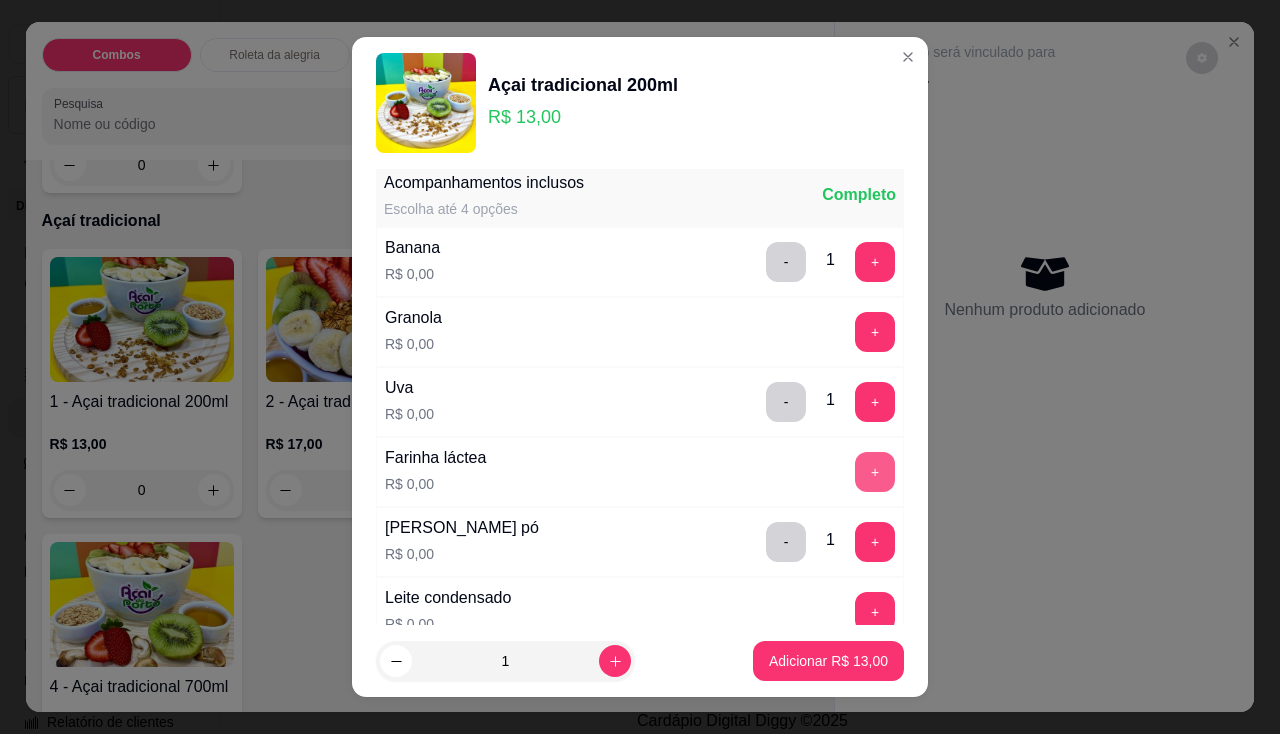 click on "+" at bounding box center (875, 472) 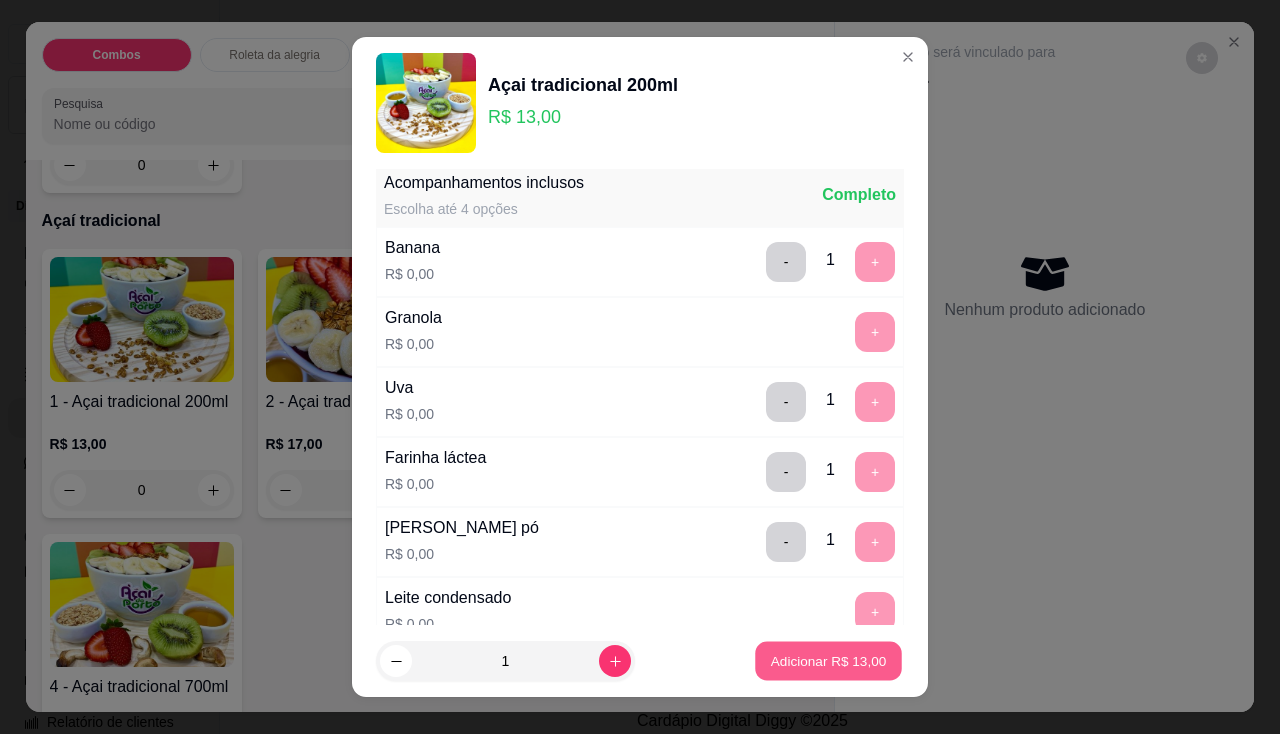 click on "Adicionar   R$ 13,00" at bounding box center (828, 661) 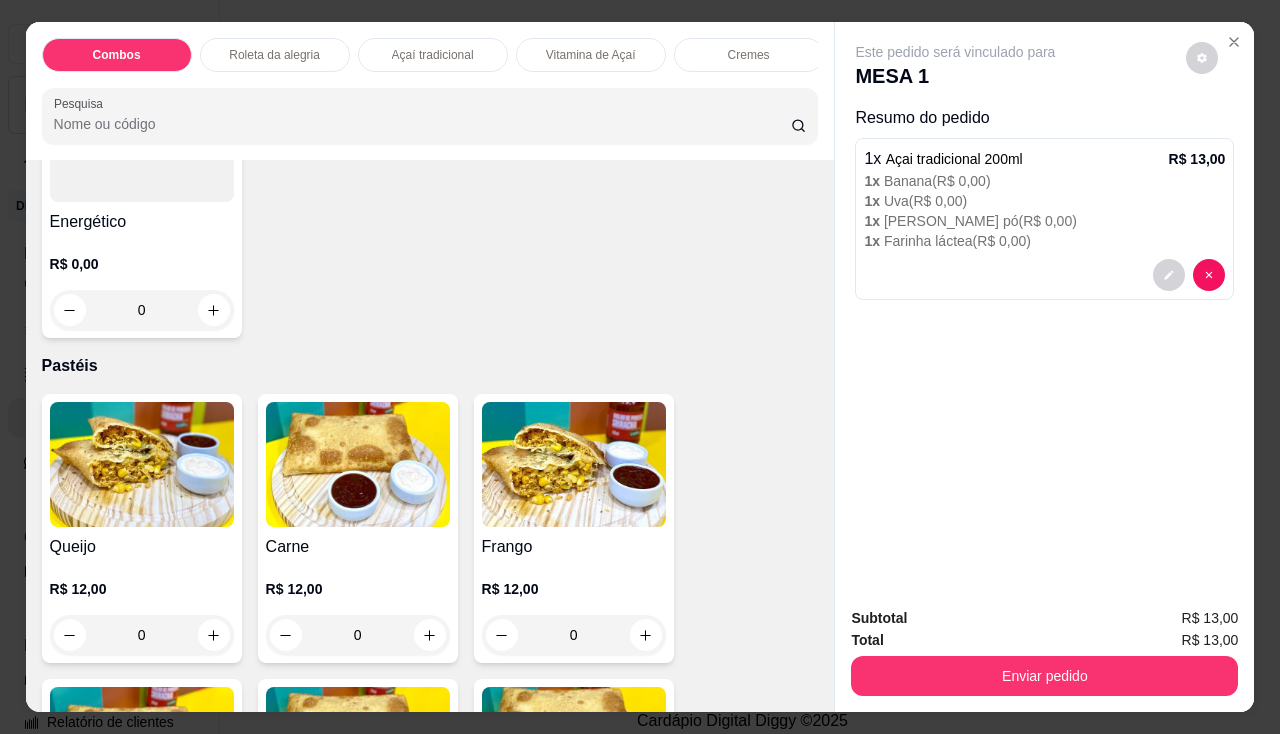 scroll, scrollTop: 2500, scrollLeft: 0, axis: vertical 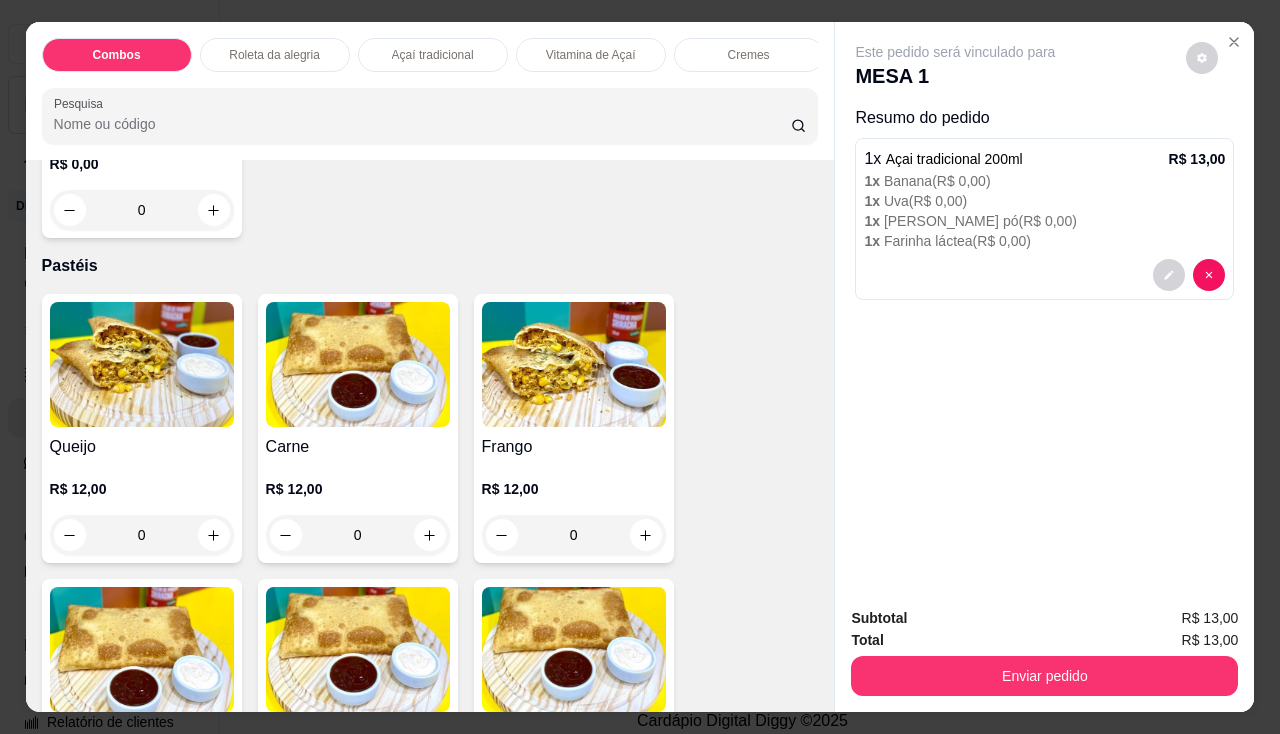 click at bounding box center (358, 364) 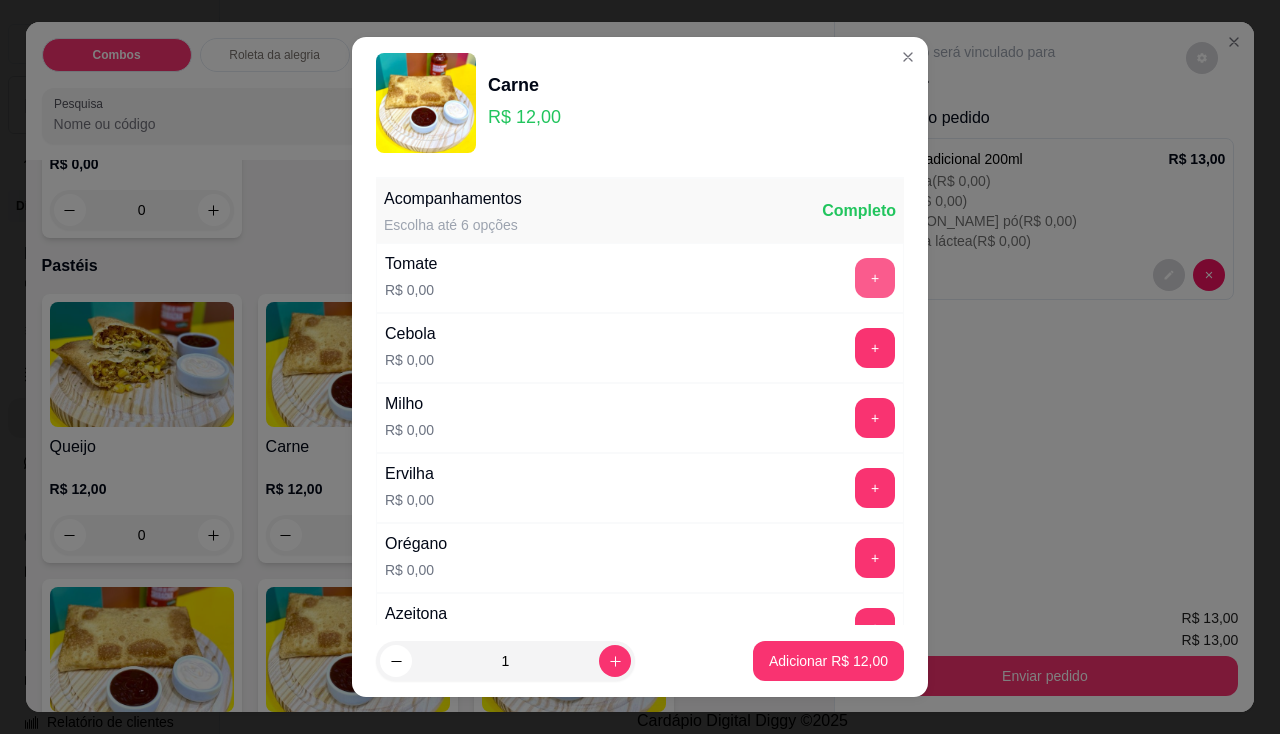 click on "+" at bounding box center (875, 278) 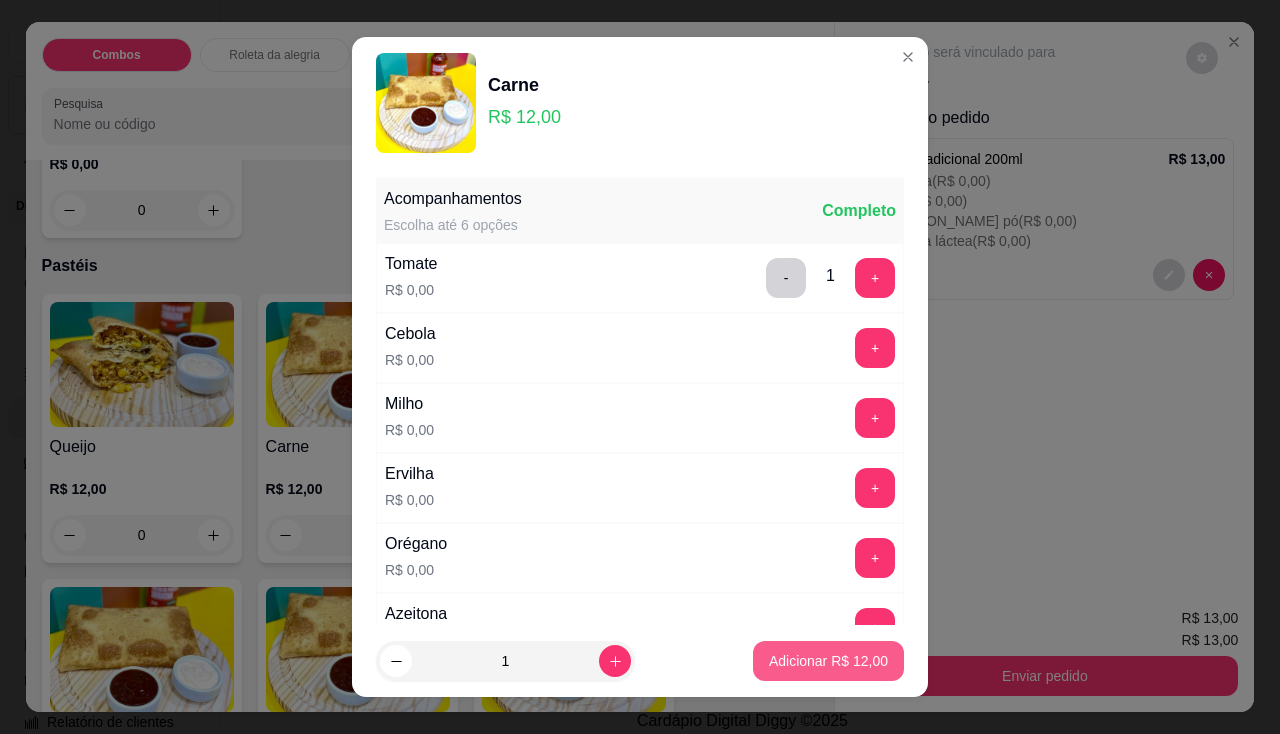 click on "Adicionar   R$ 12,00" at bounding box center (828, 661) 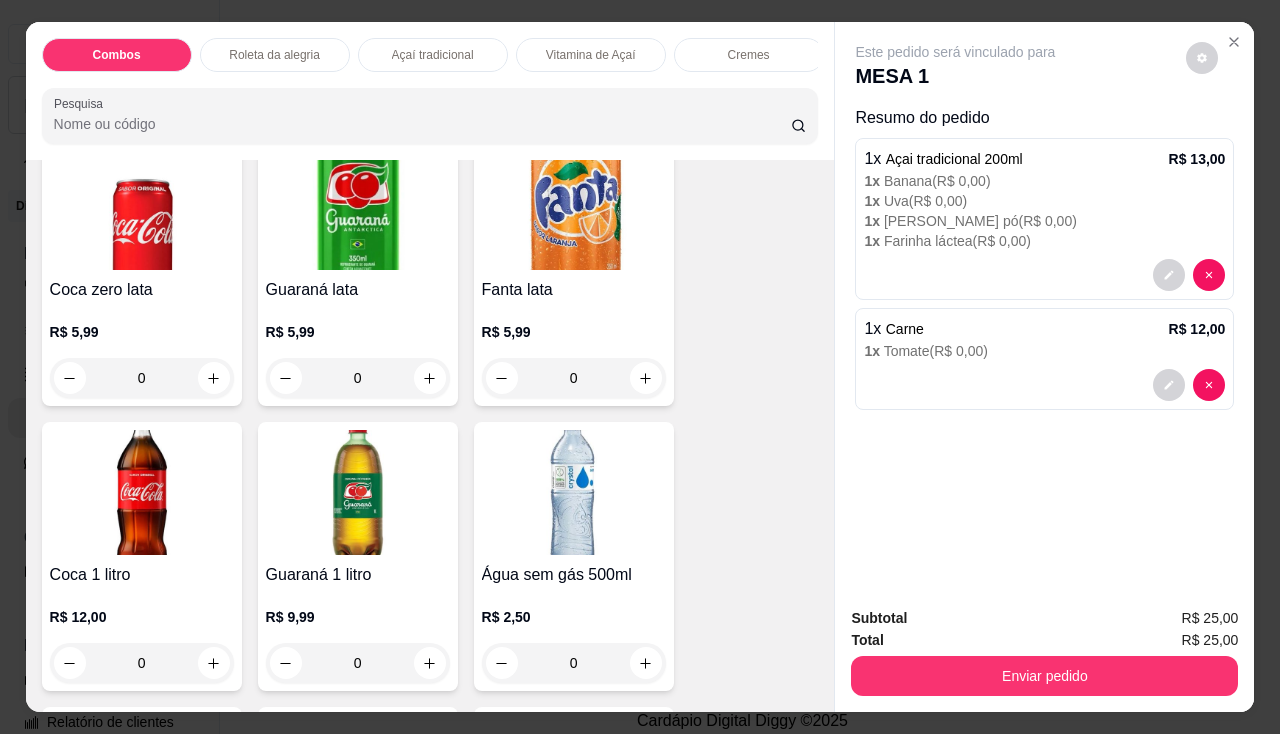 scroll, scrollTop: 6100, scrollLeft: 0, axis: vertical 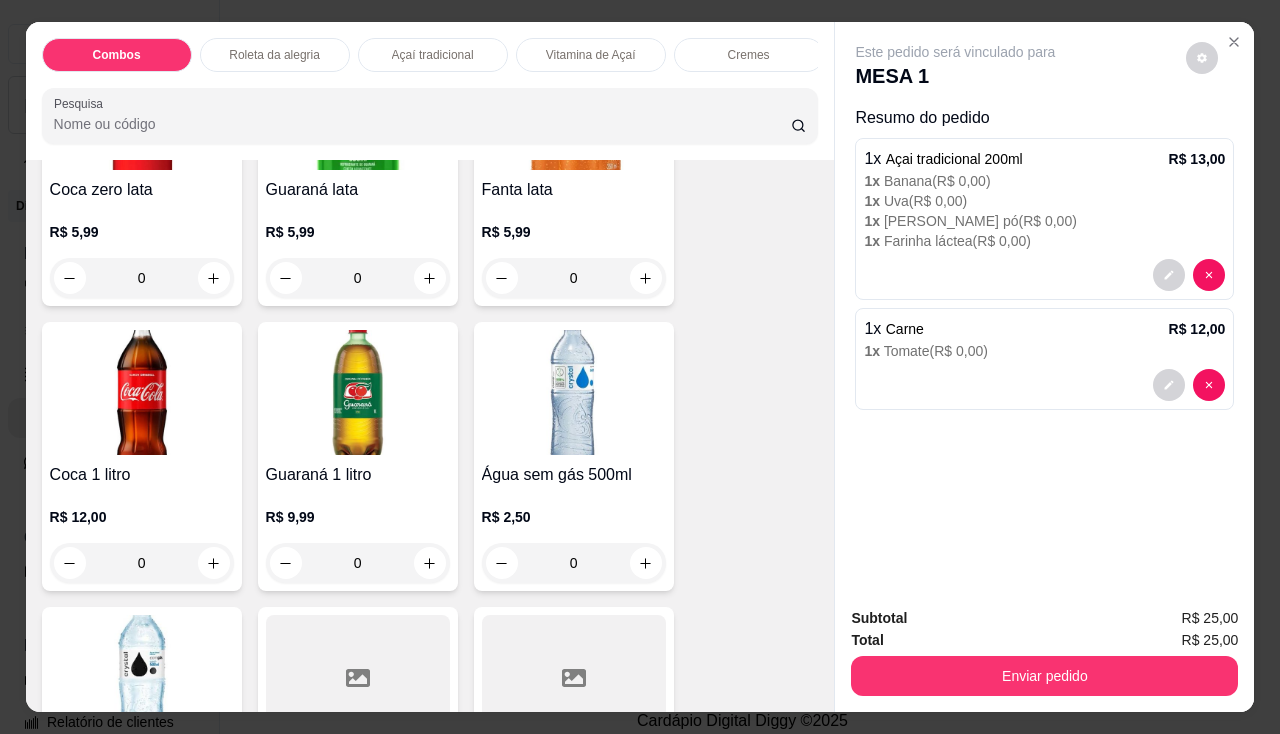 click at bounding box center (574, 392) 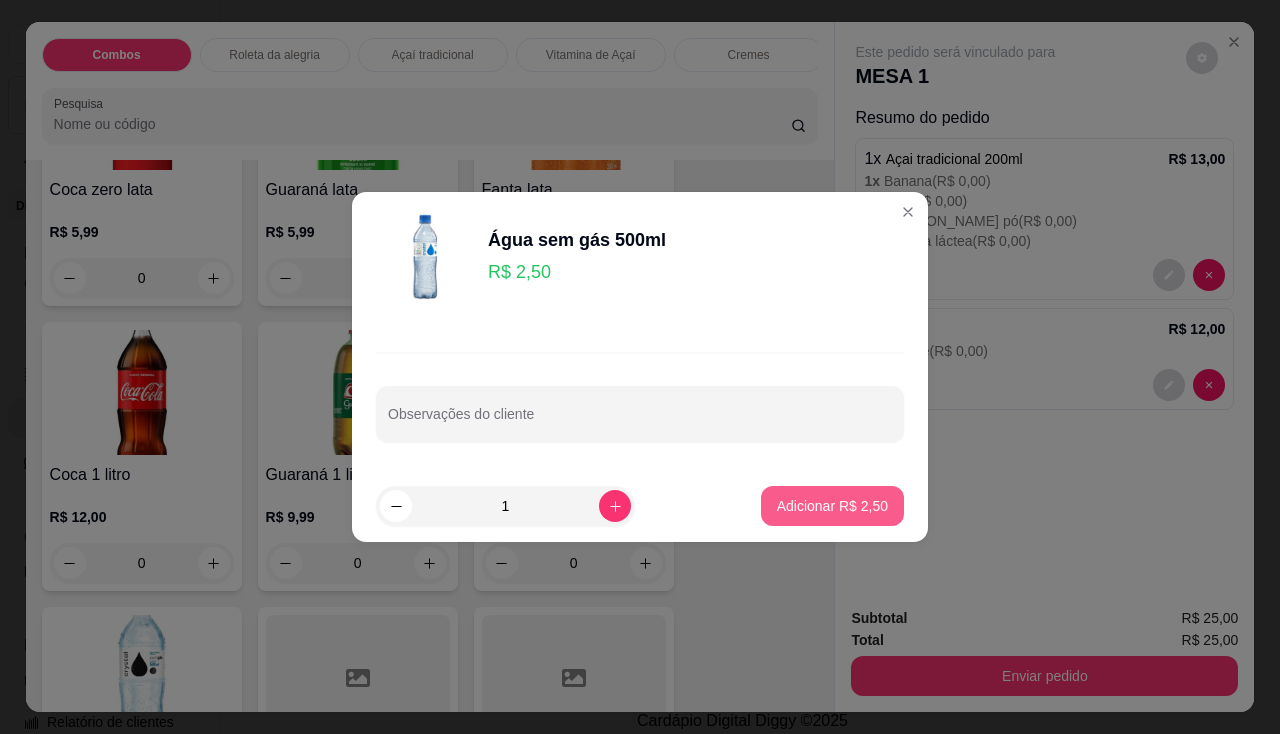 click on "Adicionar   R$ 2,50" at bounding box center [832, 506] 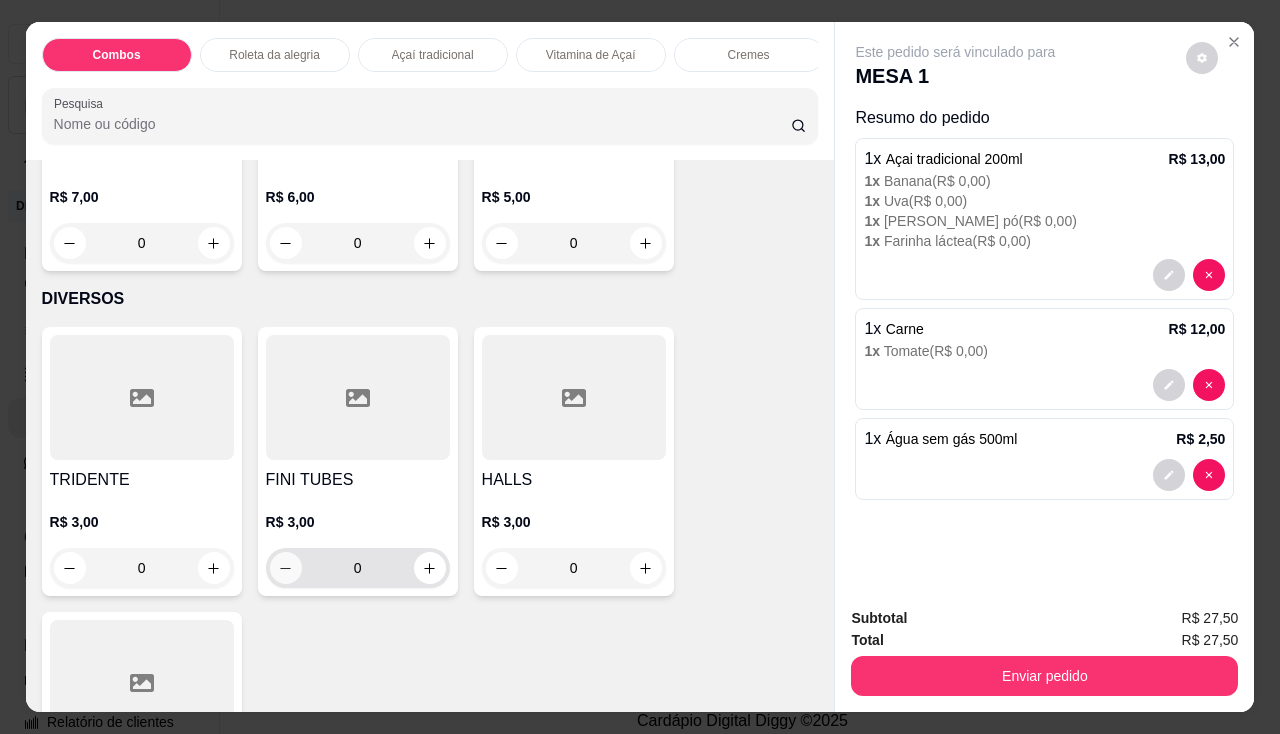 scroll, scrollTop: 6816, scrollLeft: 0, axis: vertical 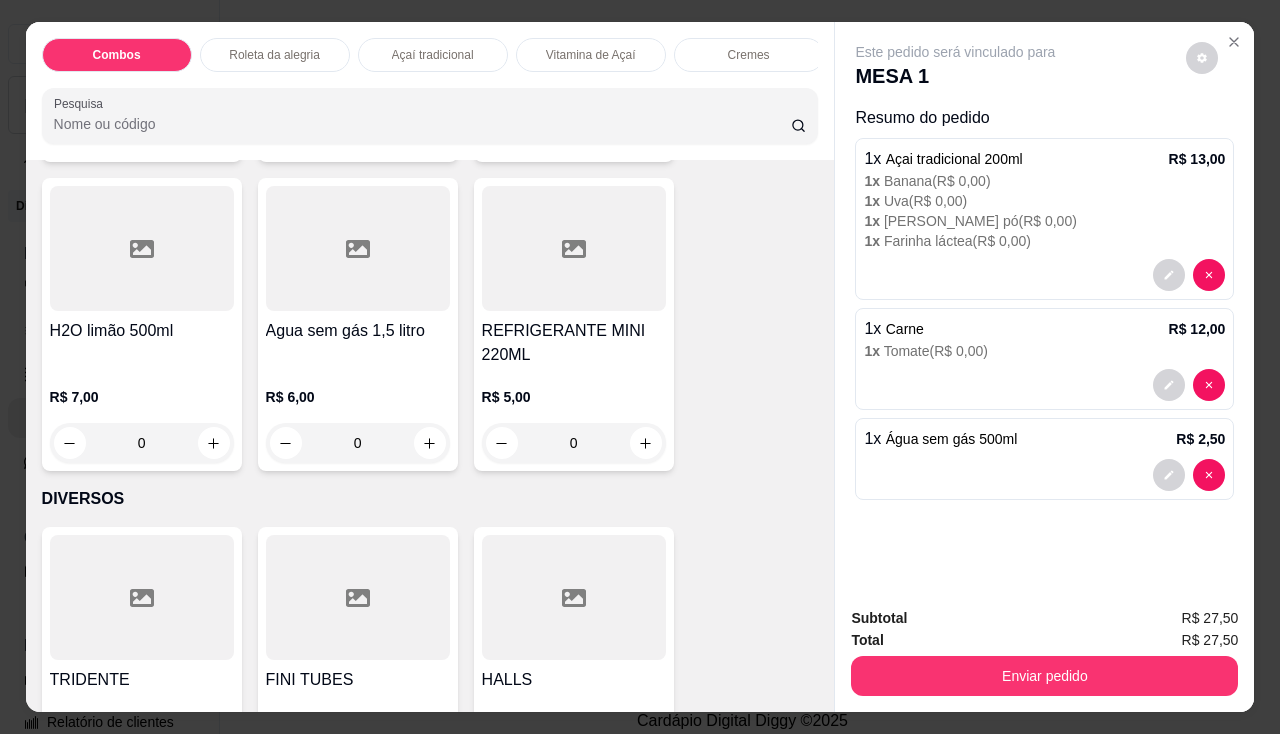 click on "REFRIGERANTE MINI 220ML" at bounding box center (574, 343) 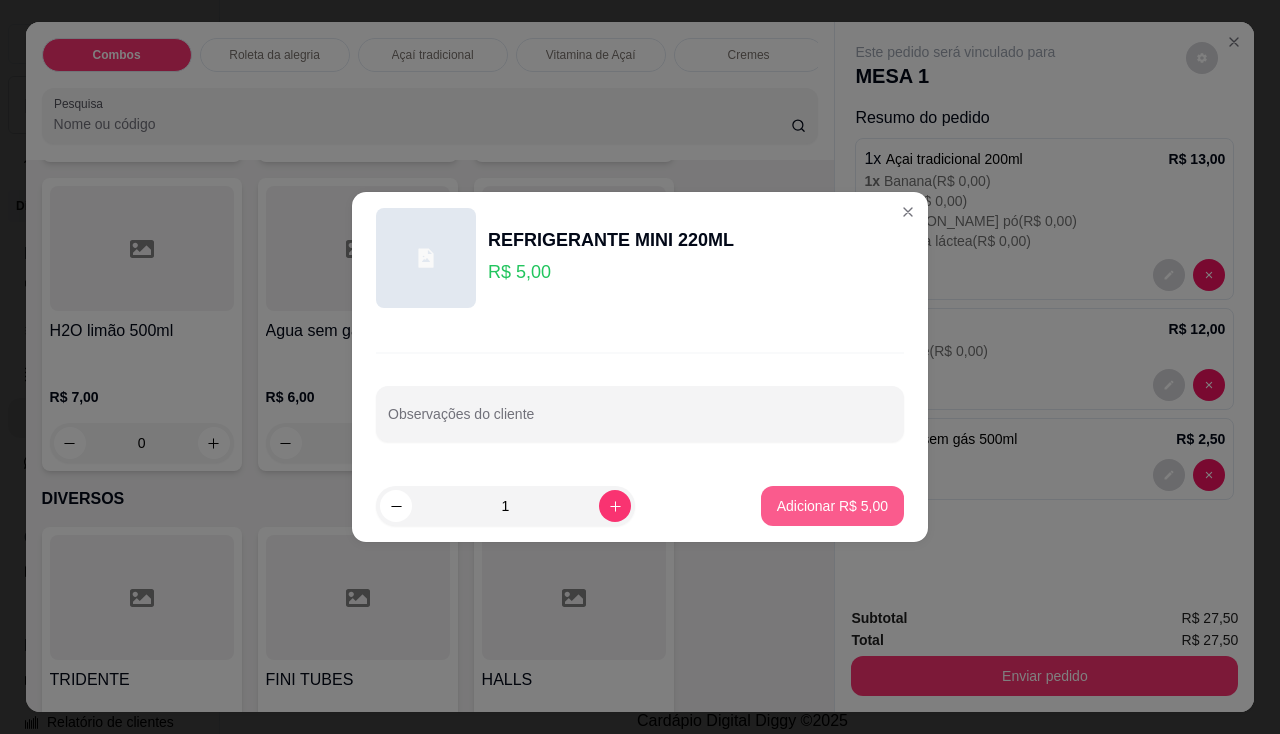 click on "Adicionar   R$ 5,00" at bounding box center [832, 506] 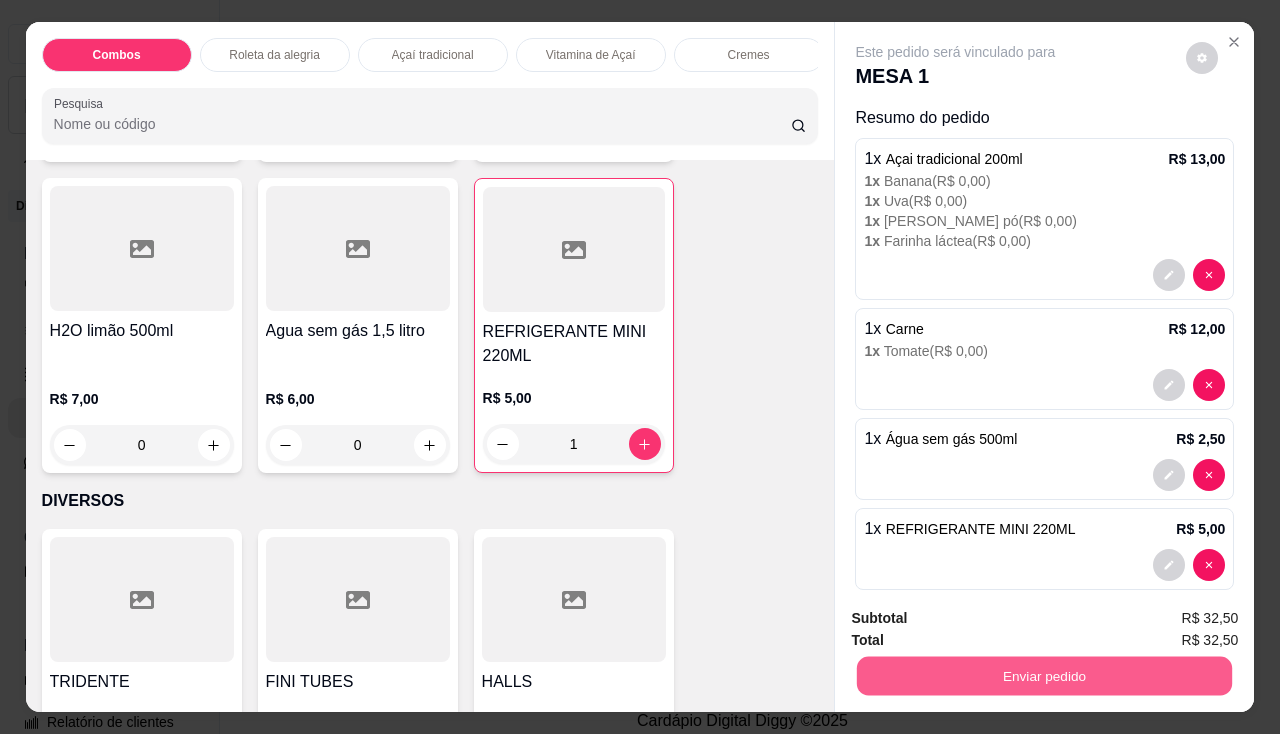 click on "Enviar pedido" at bounding box center (1044, 676) 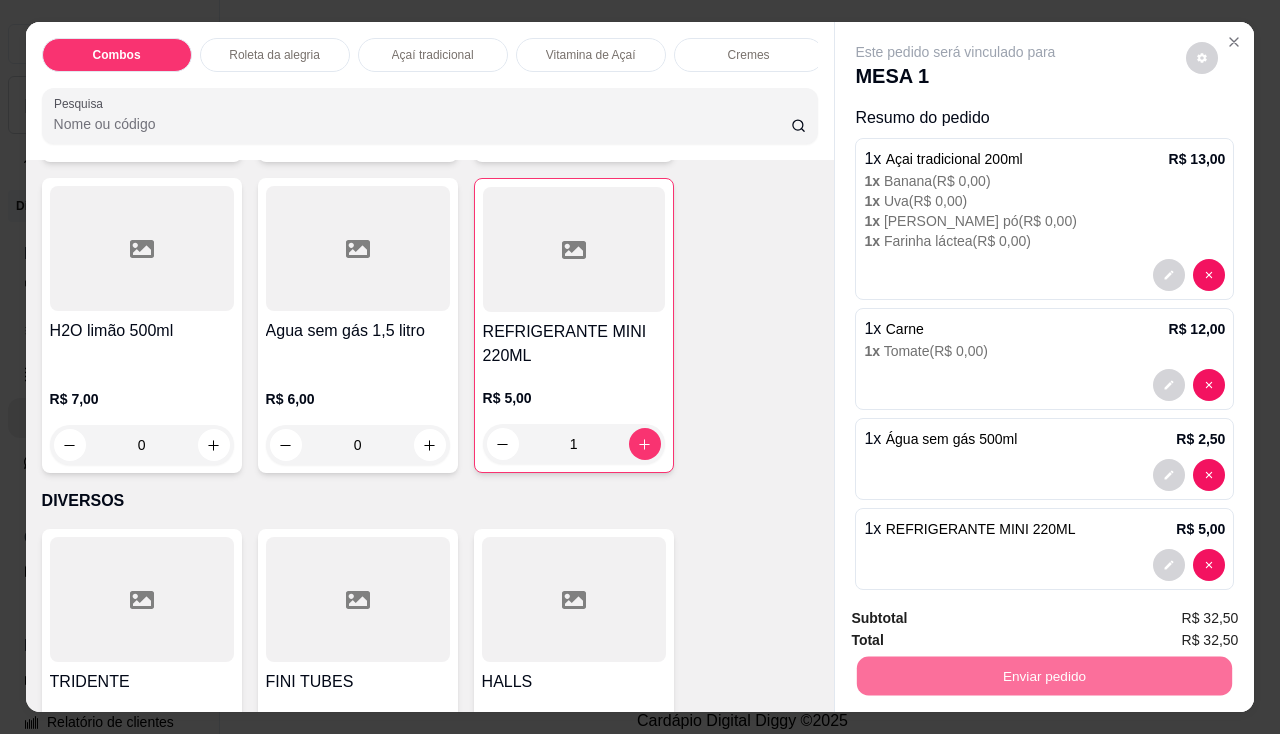 click on "Não registrar e enviar pedido" at bounding box center (979, 620) 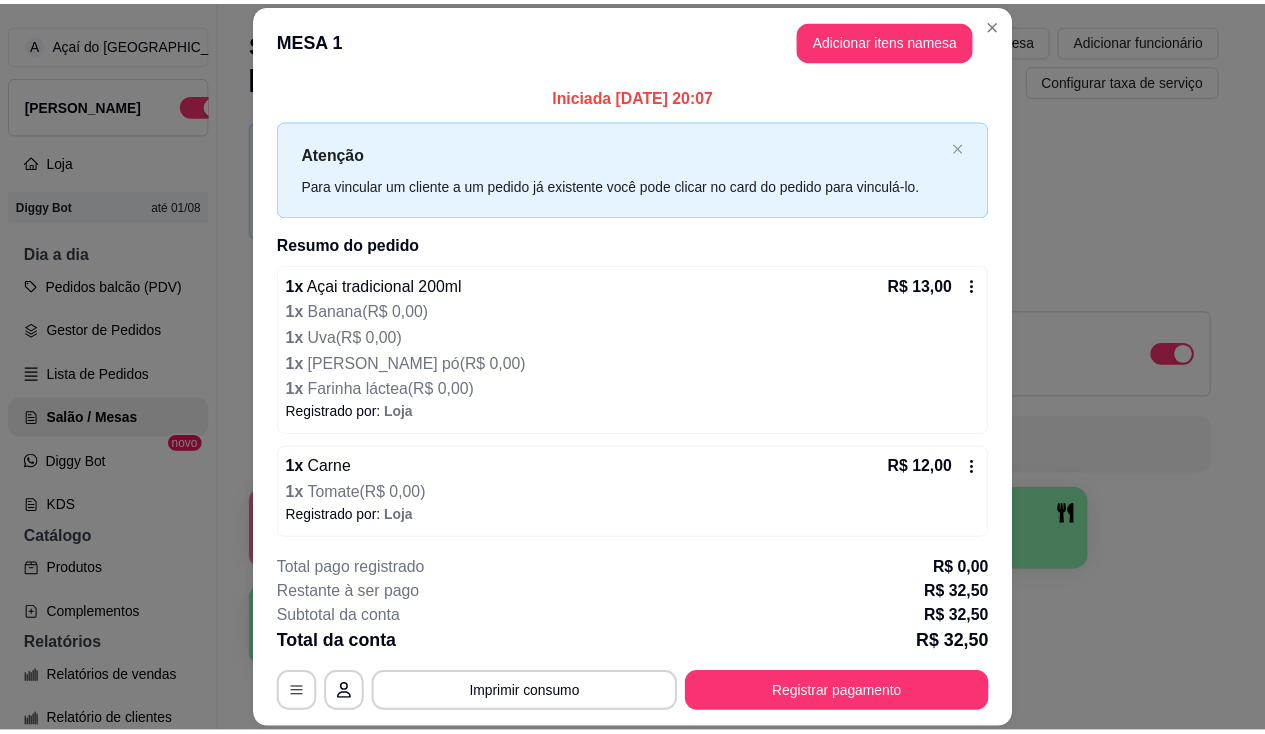 scroll, scrollTop: 160, scrollLeft: 0, axis: vertical 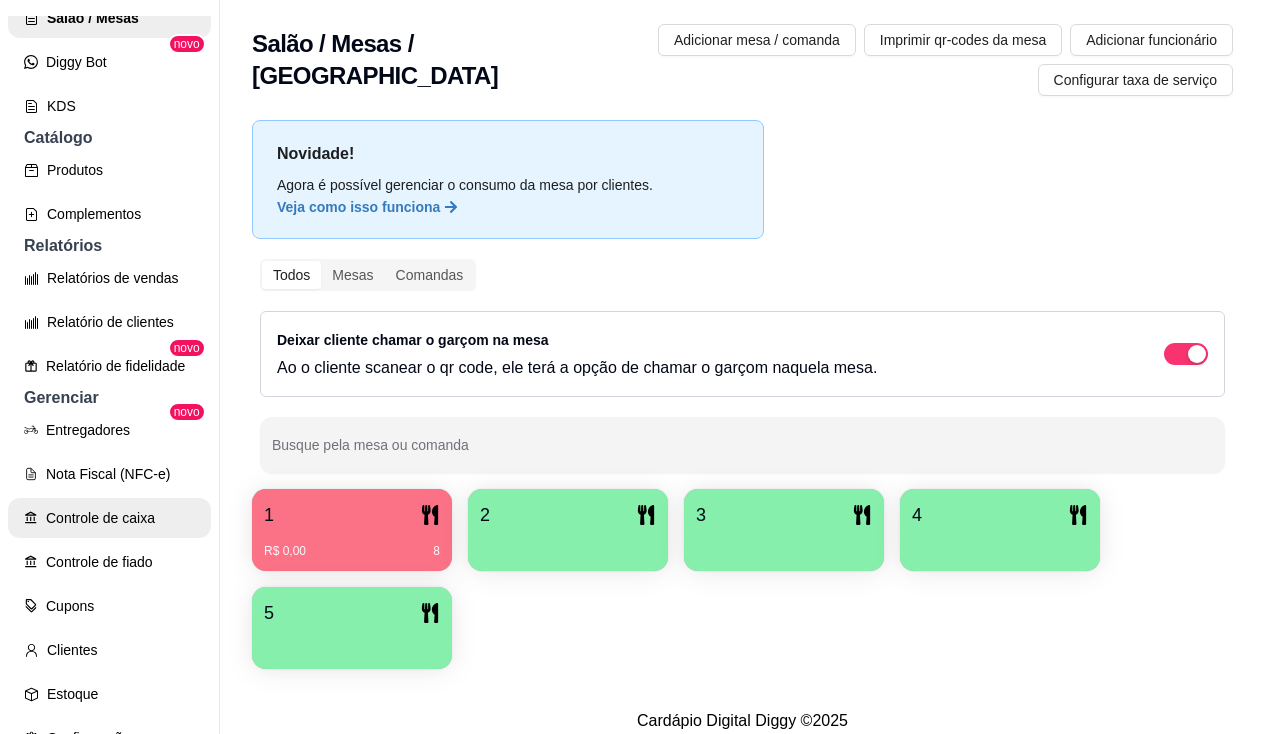 click on "Controle de caixa" at bounding box center [109, 518] 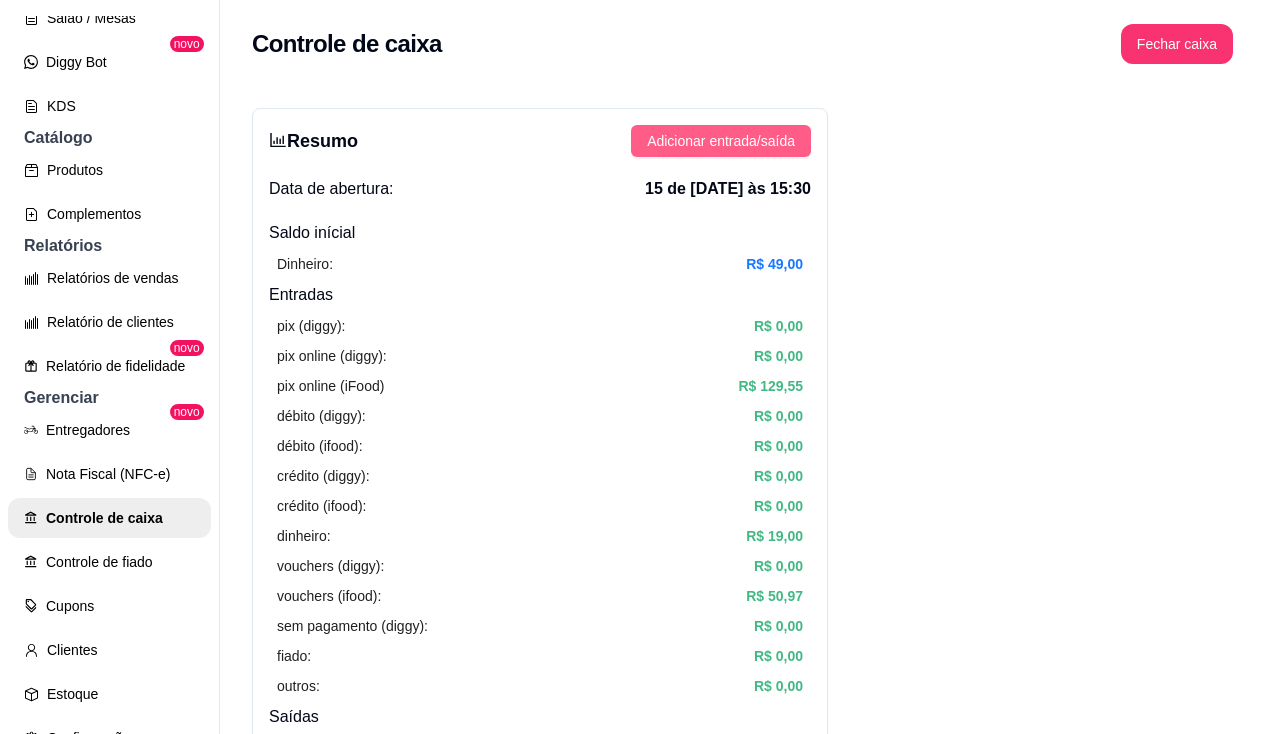 click on "Adicionar entrada/saída" at bounding box center [721, 141] 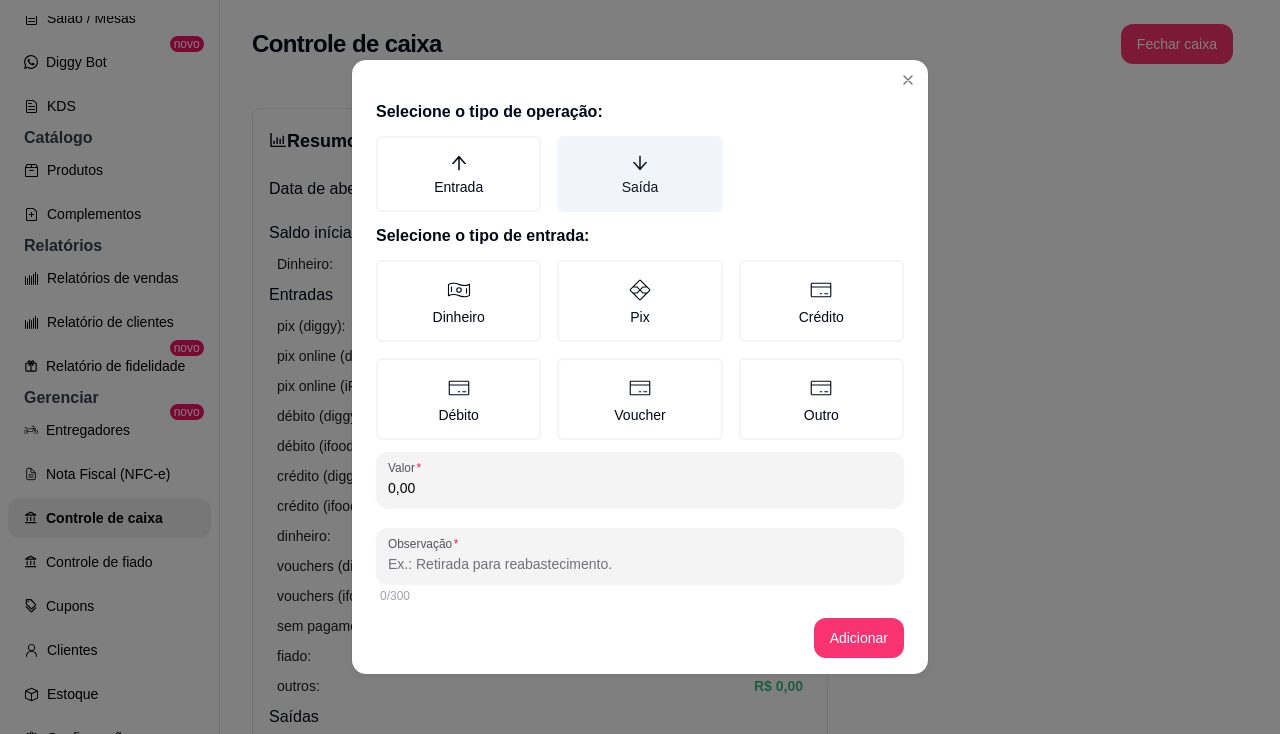 click on "Saída" at bounding box center [639, 174] 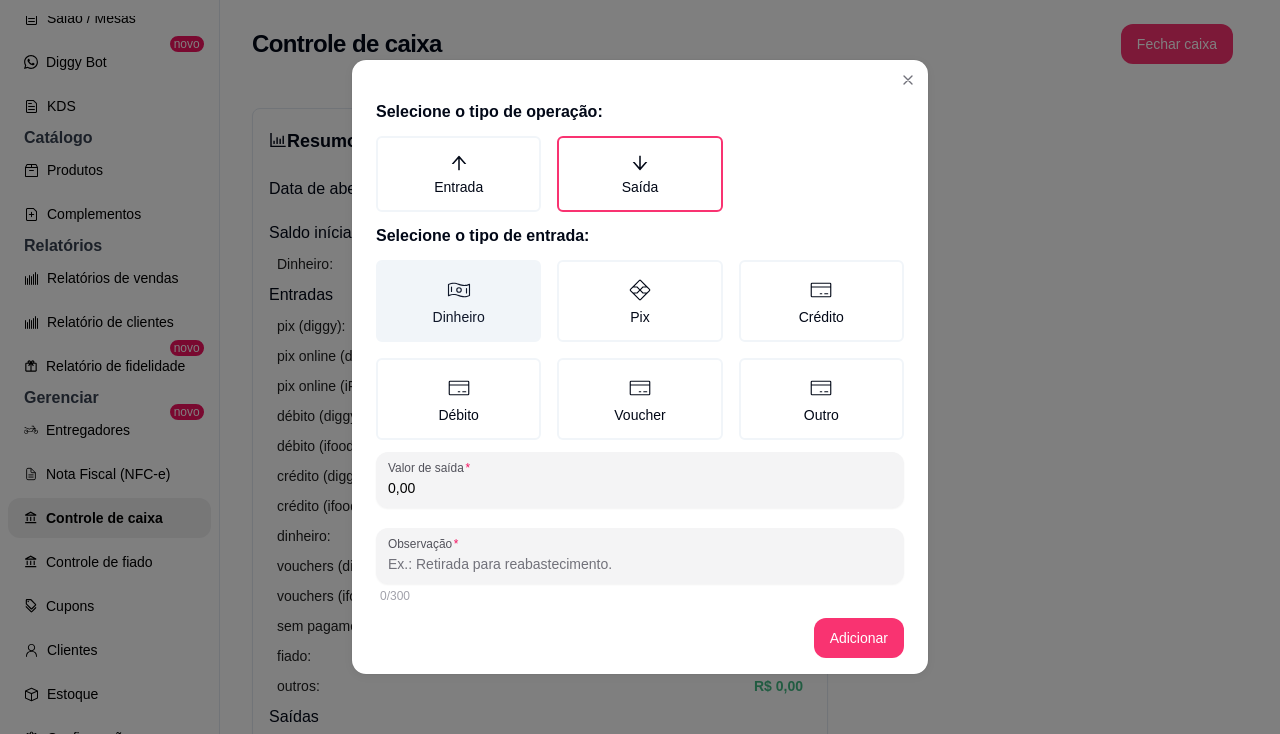 click on "Dinheiro" at bounding box center [458, 301] 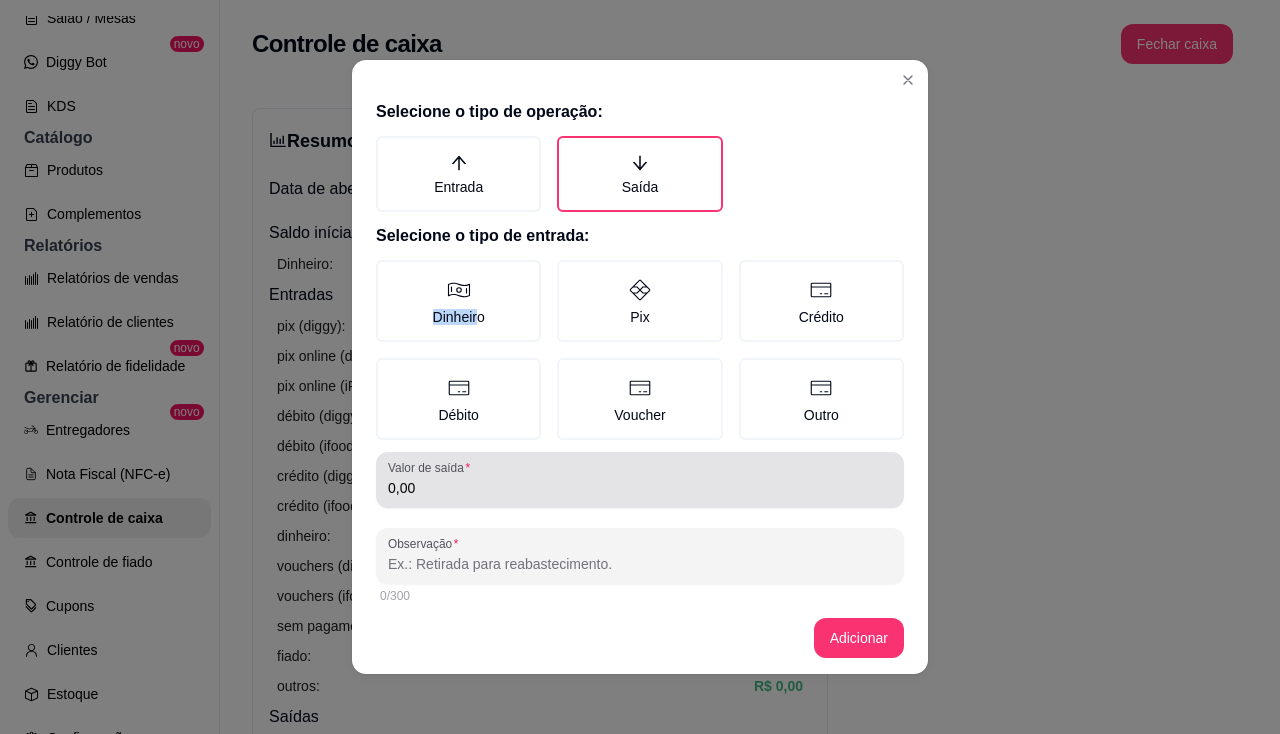 click on "0,00" at bounding box center (640, 488) 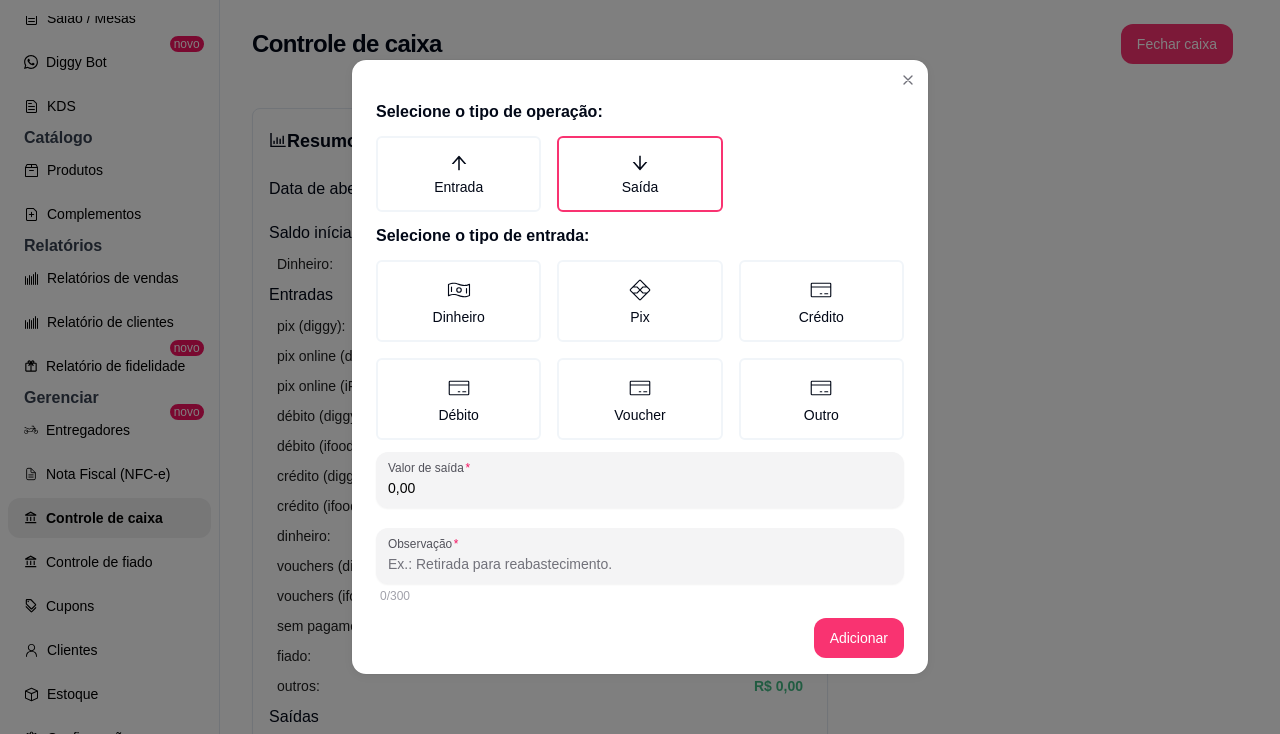 click on "Observação" at bounding box center (640, 564) 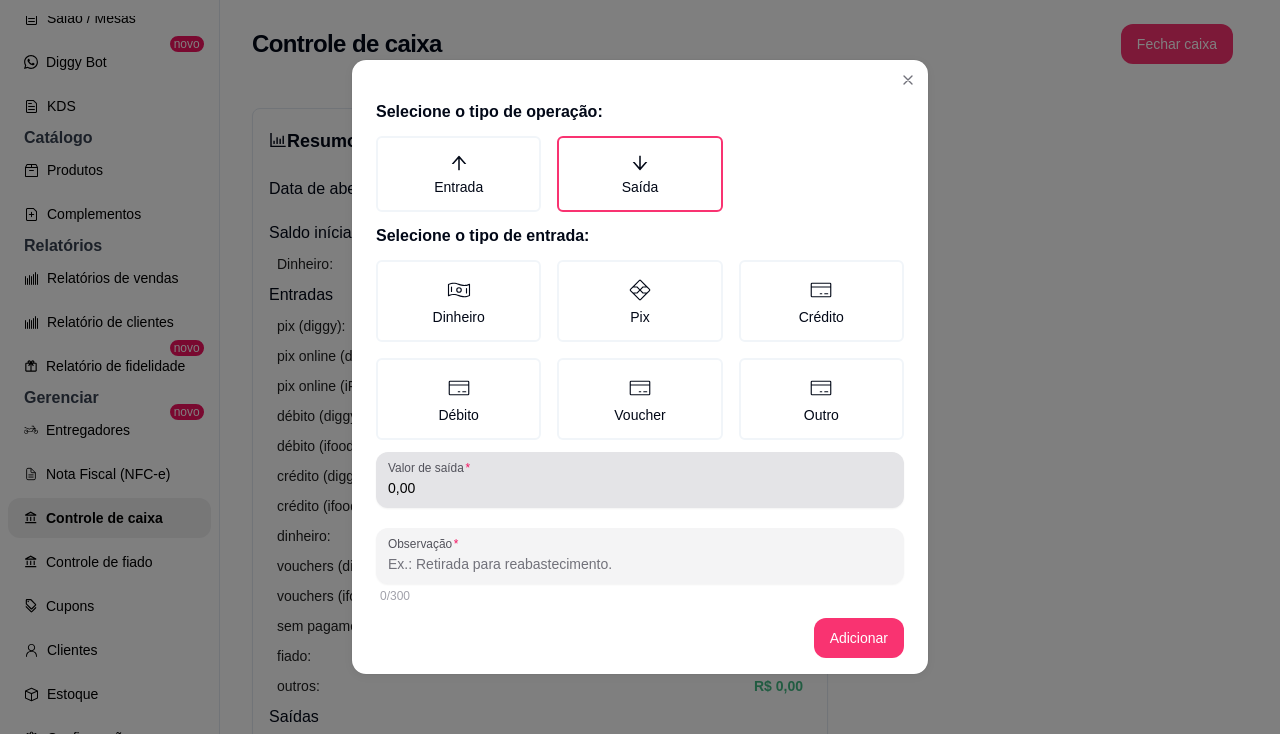 click on "Valor
de saída 0,00" at bounding box center (640, 480) 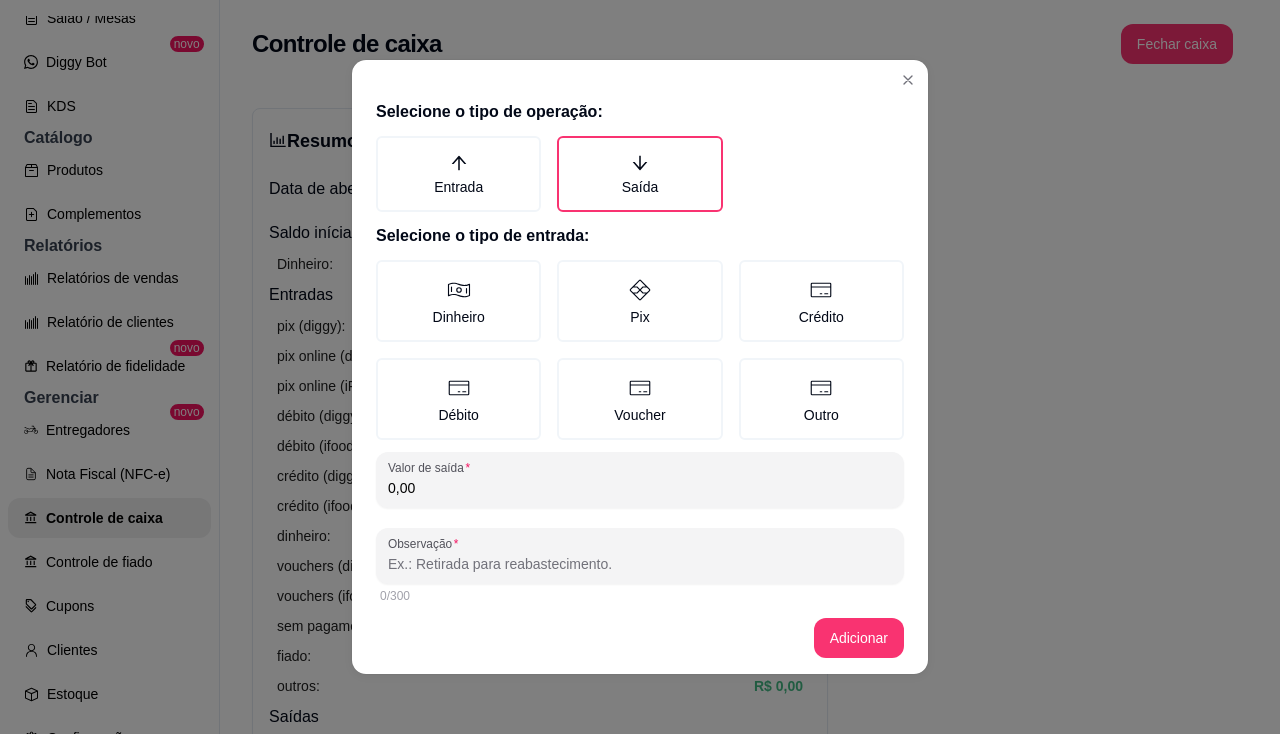 click on "Selecione o tipo de operação: Entrada Saída Selecione o tipo de entrada: Dinheiro Pix Crédito Débito Voucher Outro Valor
de saída 0,00 Observação 0/300" at bounding box center (640, 347) 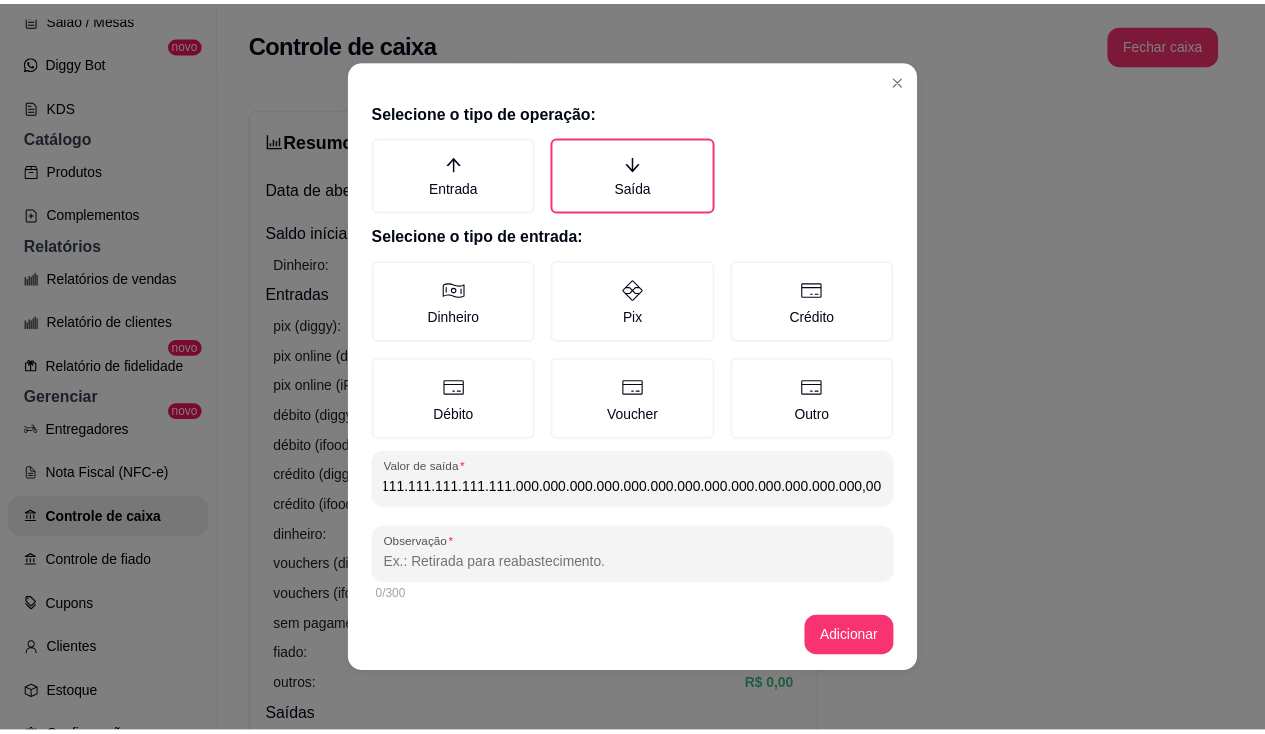 scroll, scrollTop: 0, scrollLeft: 0, axis: both 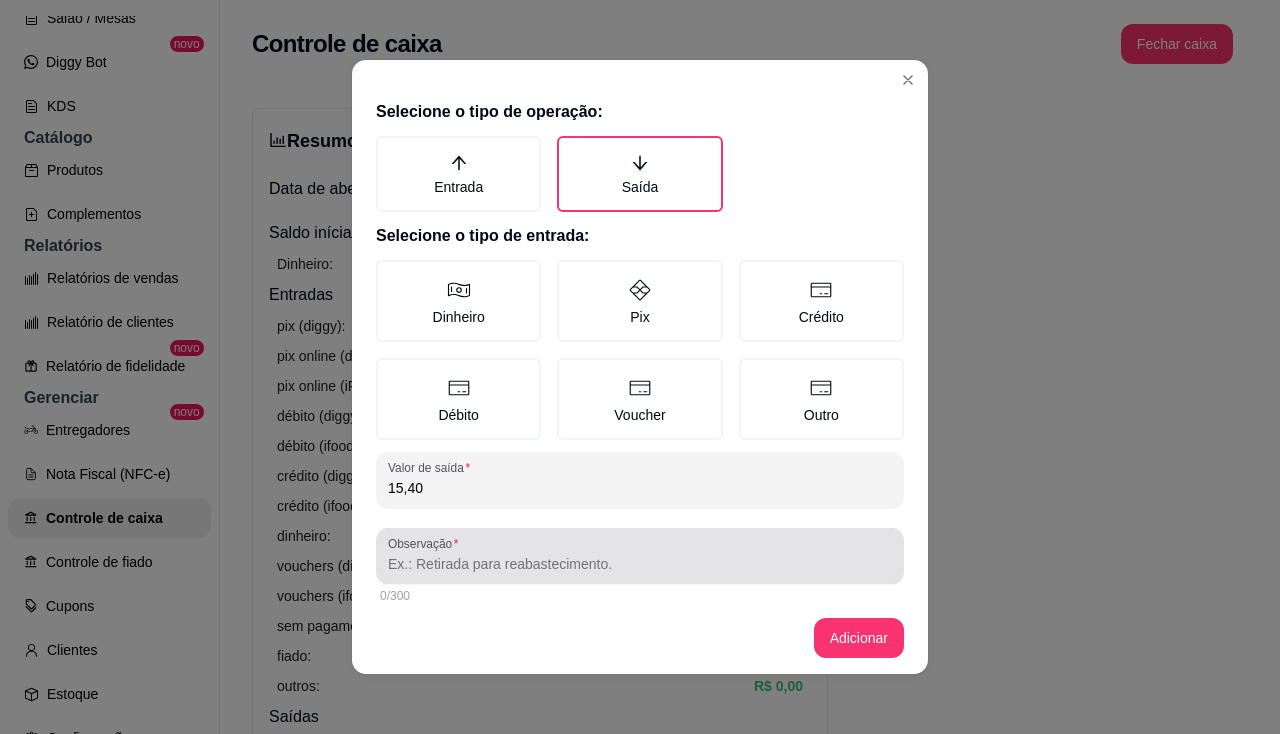 type on "15,40" 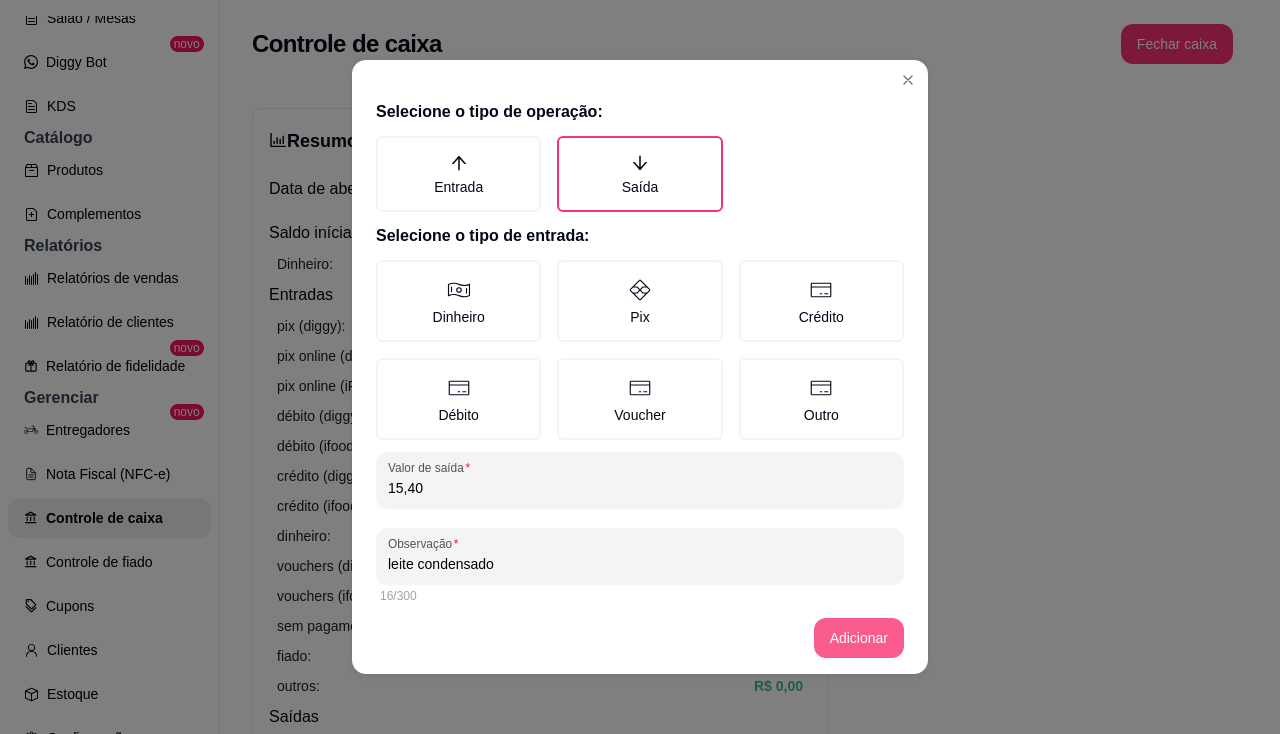 type on "leite condensado" 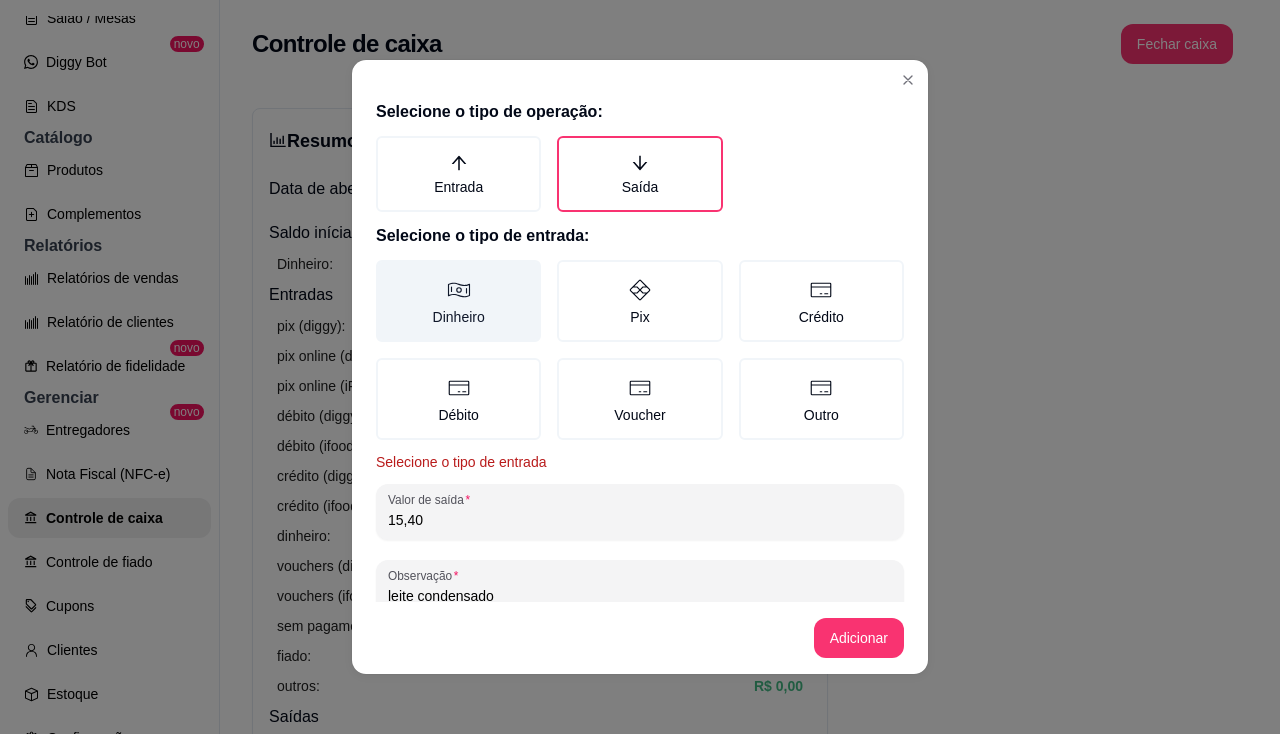 click on "Dinheiro" at bounding box center [458, 301] 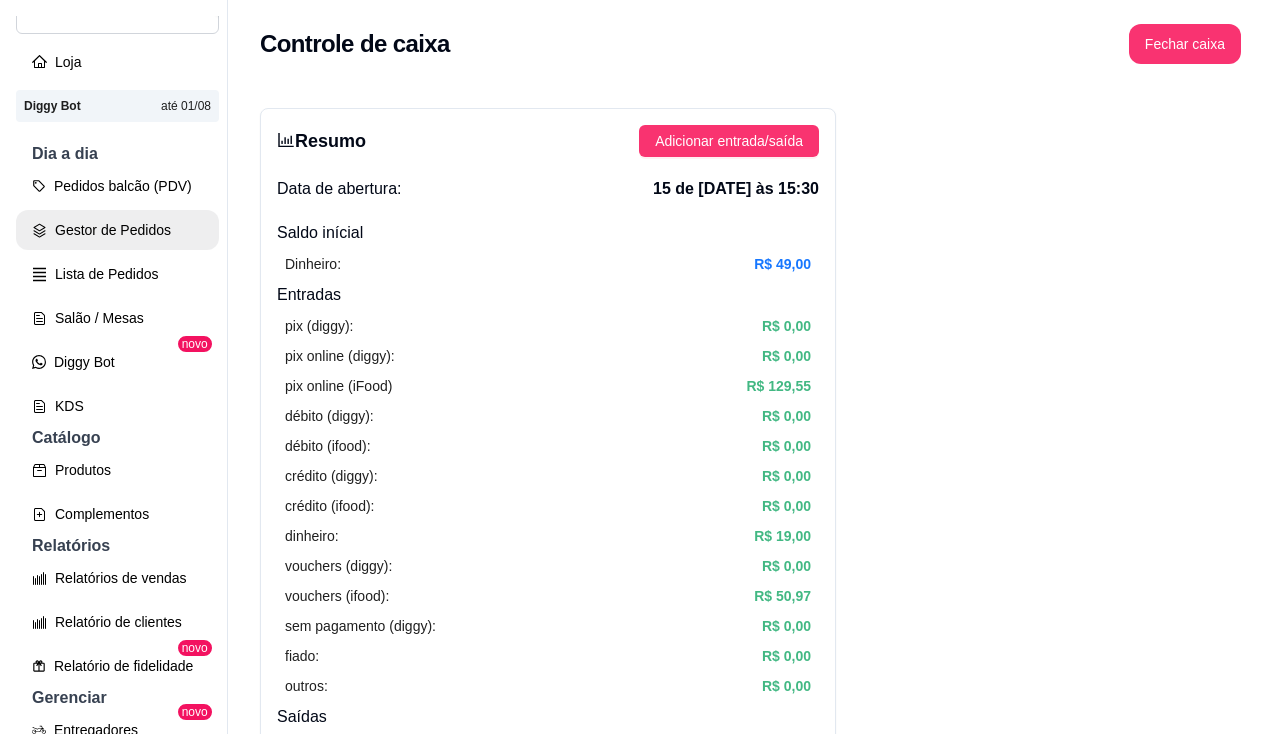 scroll, scrollTop: 0, scrollLeft: 0, axis: both 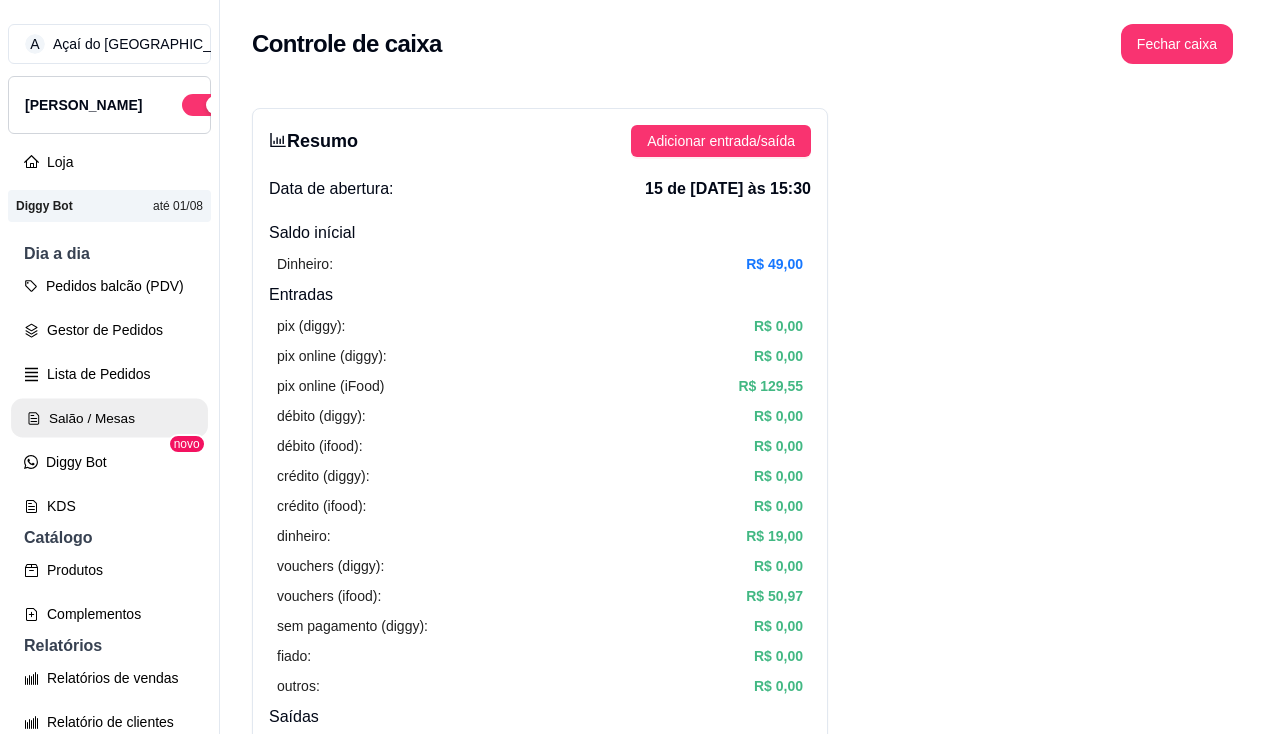click on "Salão / Mesas" at bounding box center (109, 418) 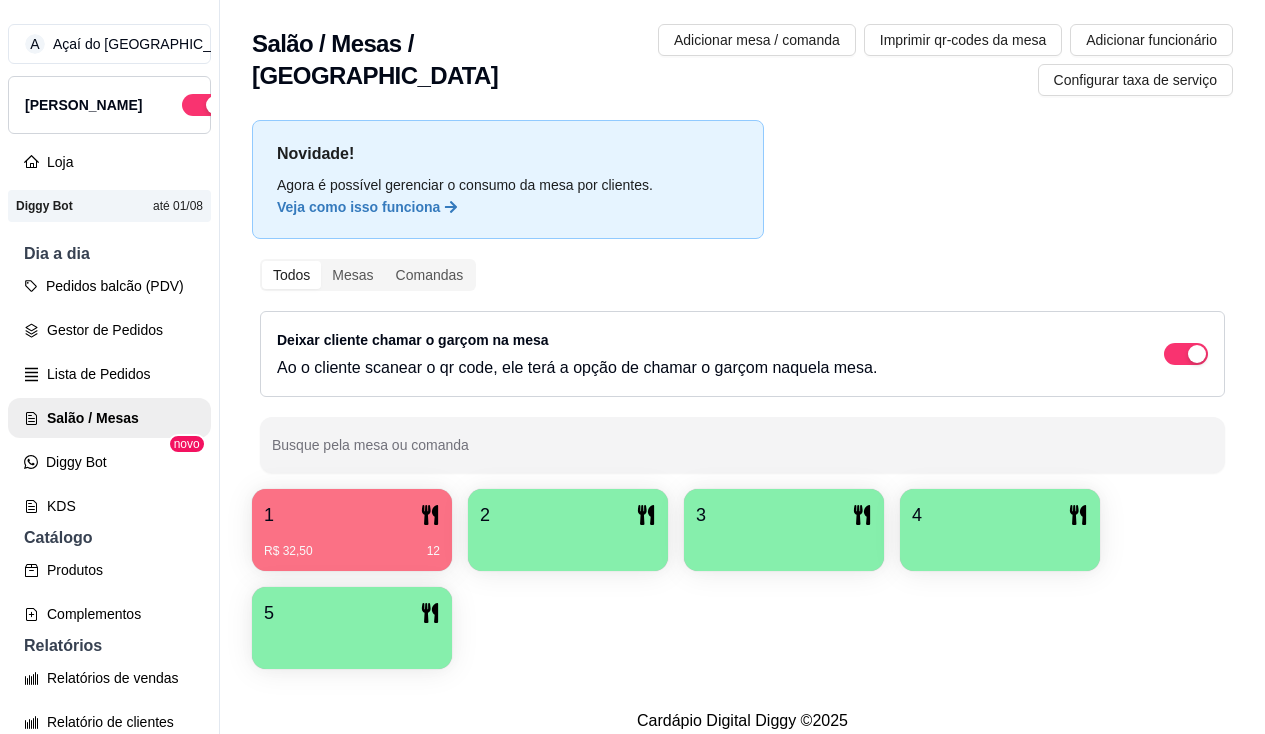click at bounding box center (568, 544) 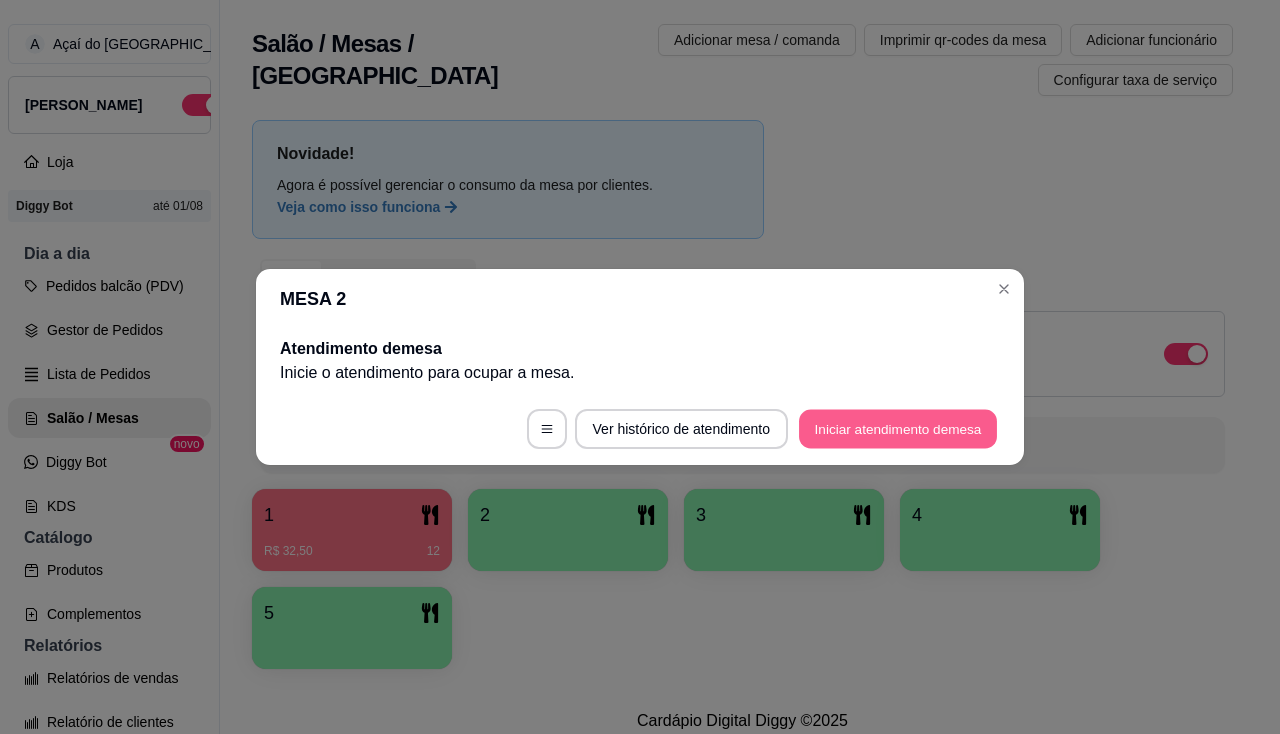 click on "Iniciar atendimento de  mesa" at bounding box center [898, 429] 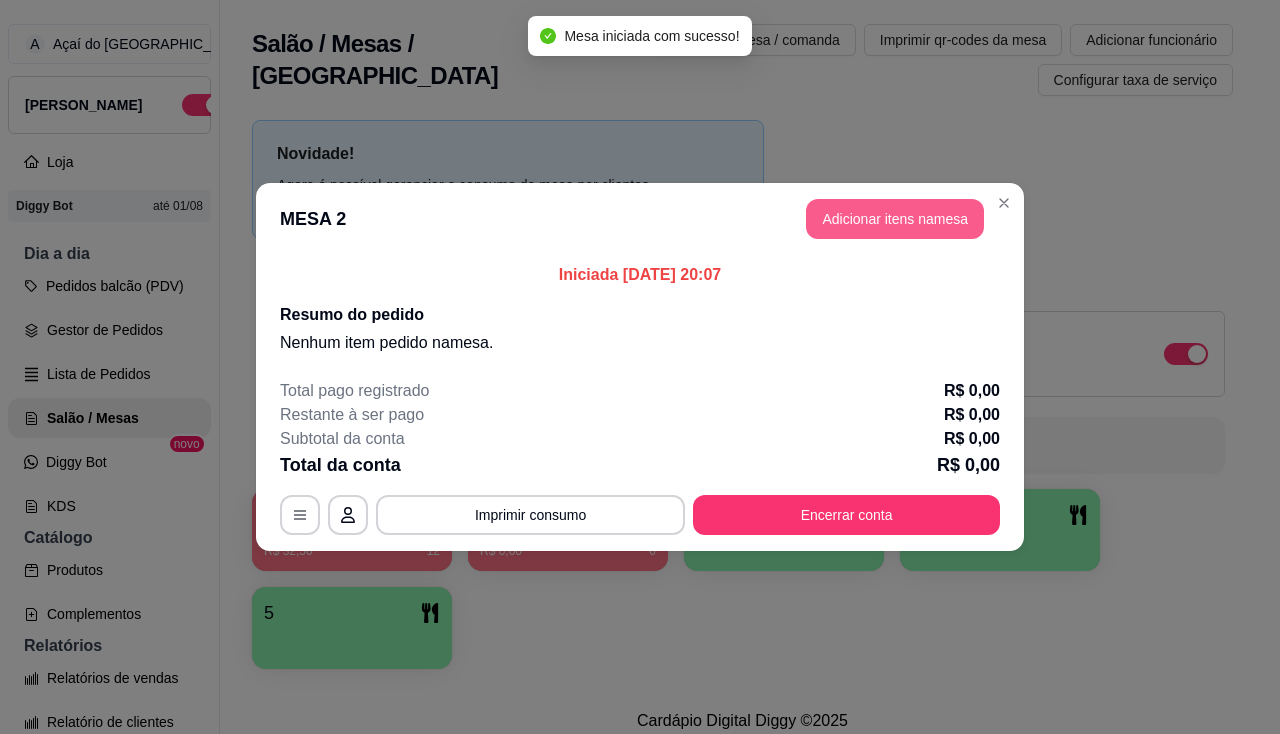 click on "Adicionar itens na  mesa" at bounding box center (895, 219) 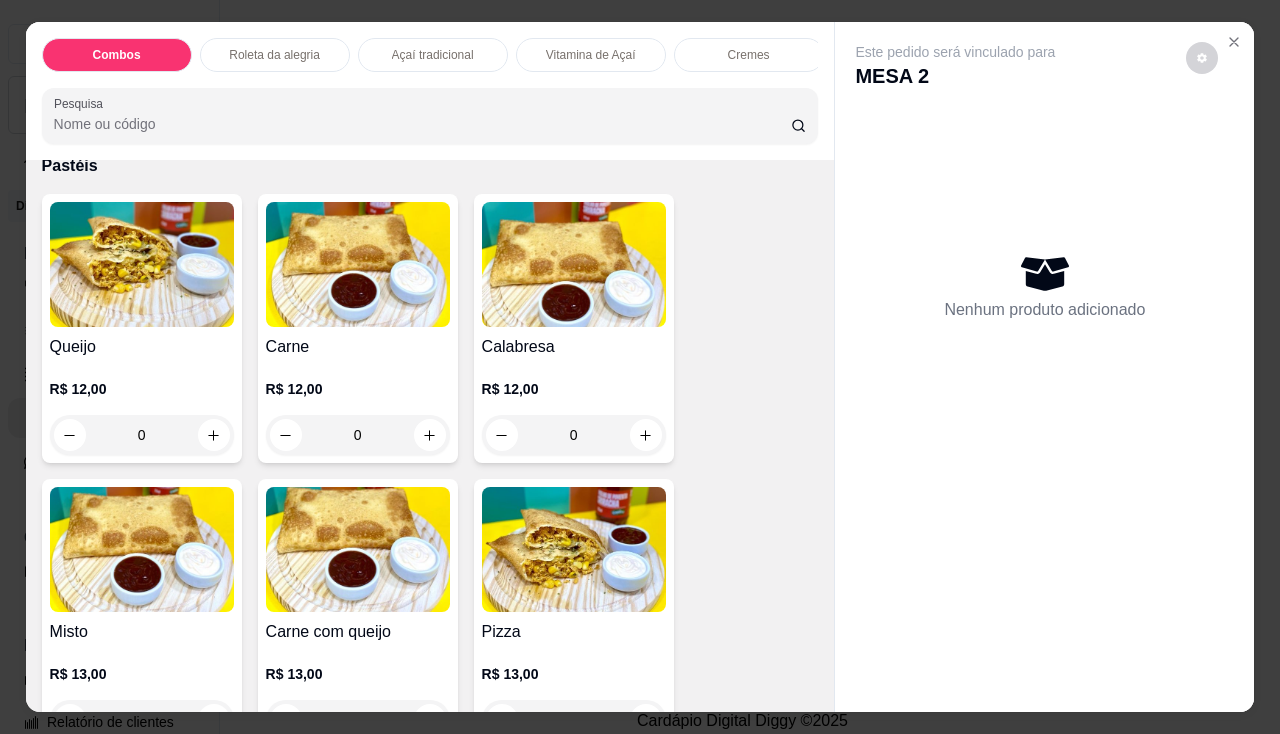 scroll, scrollTop: 2900, scrollLeft: 0, axis: vertical 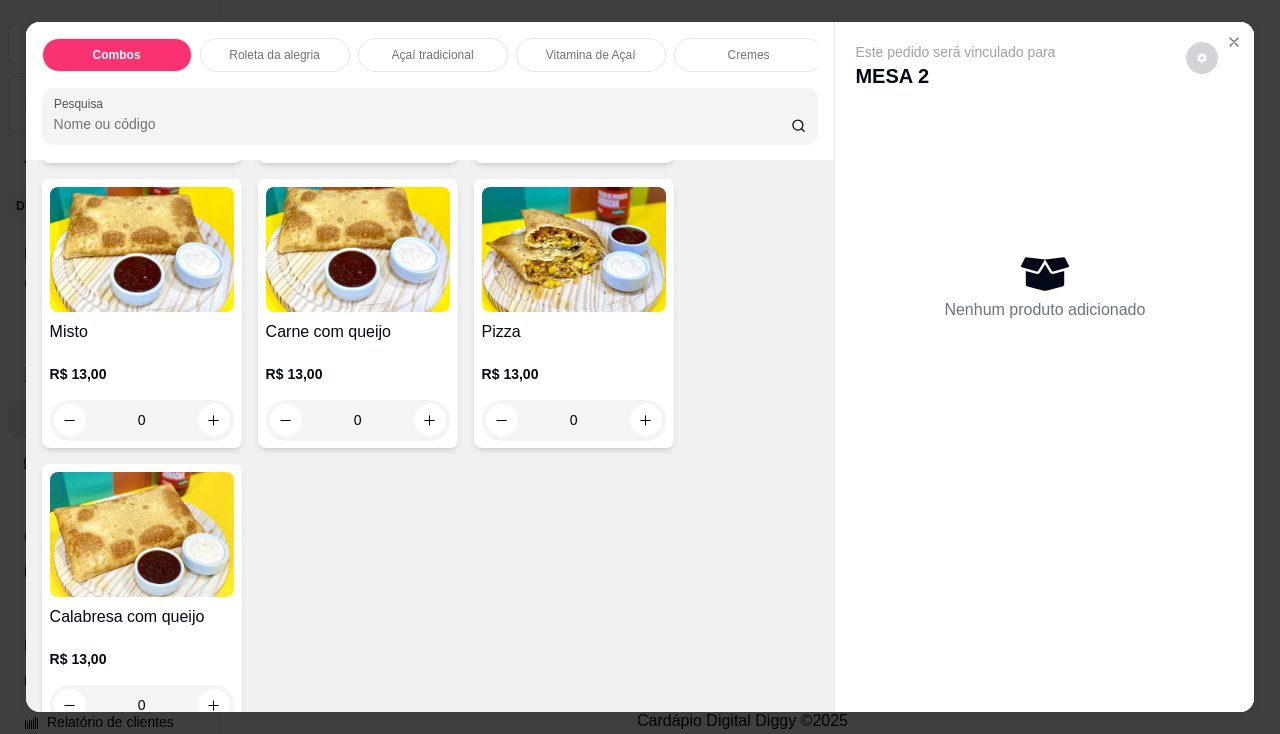 click on "Carne com queijo   R$ 13,00 0" at bounding box center [358, 313] 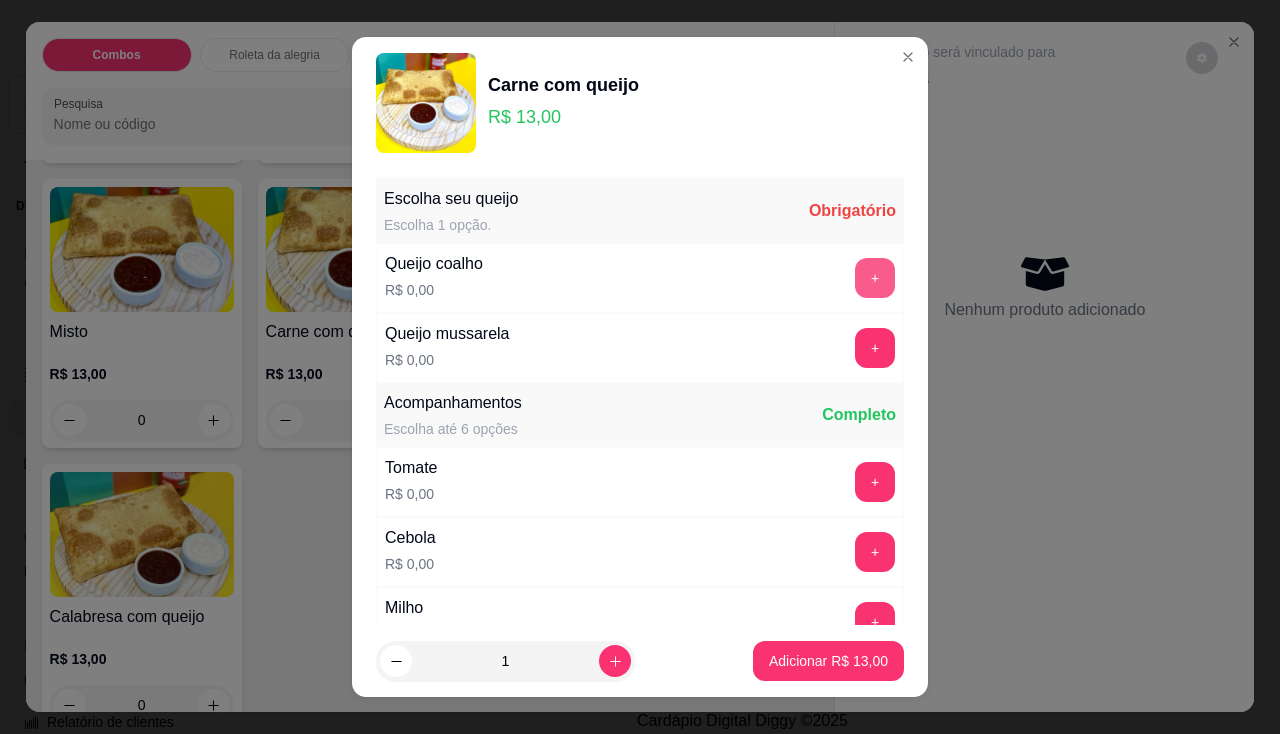 click on "+" at bounding box center (875, 278) 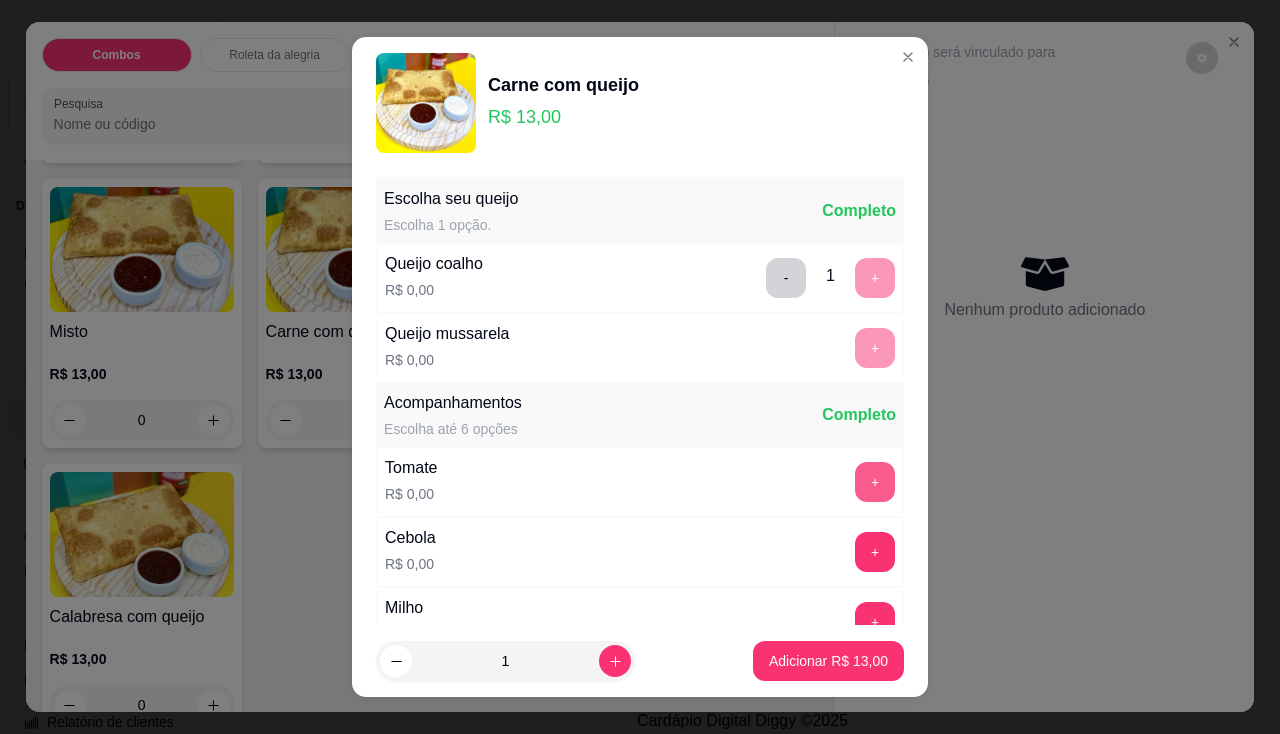 scroll, scrollTop: 100, scrollLeft: 0, axis: vertical 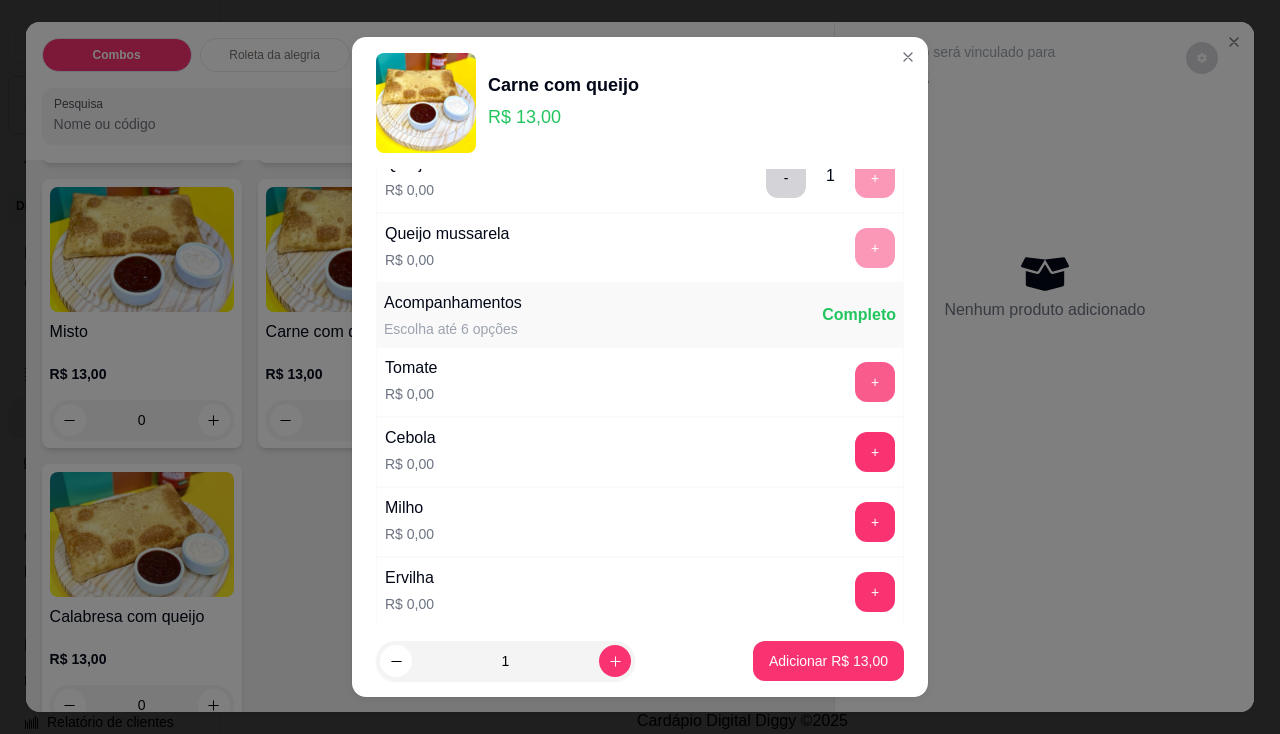 click on "+" at bounding box center [875, 382] 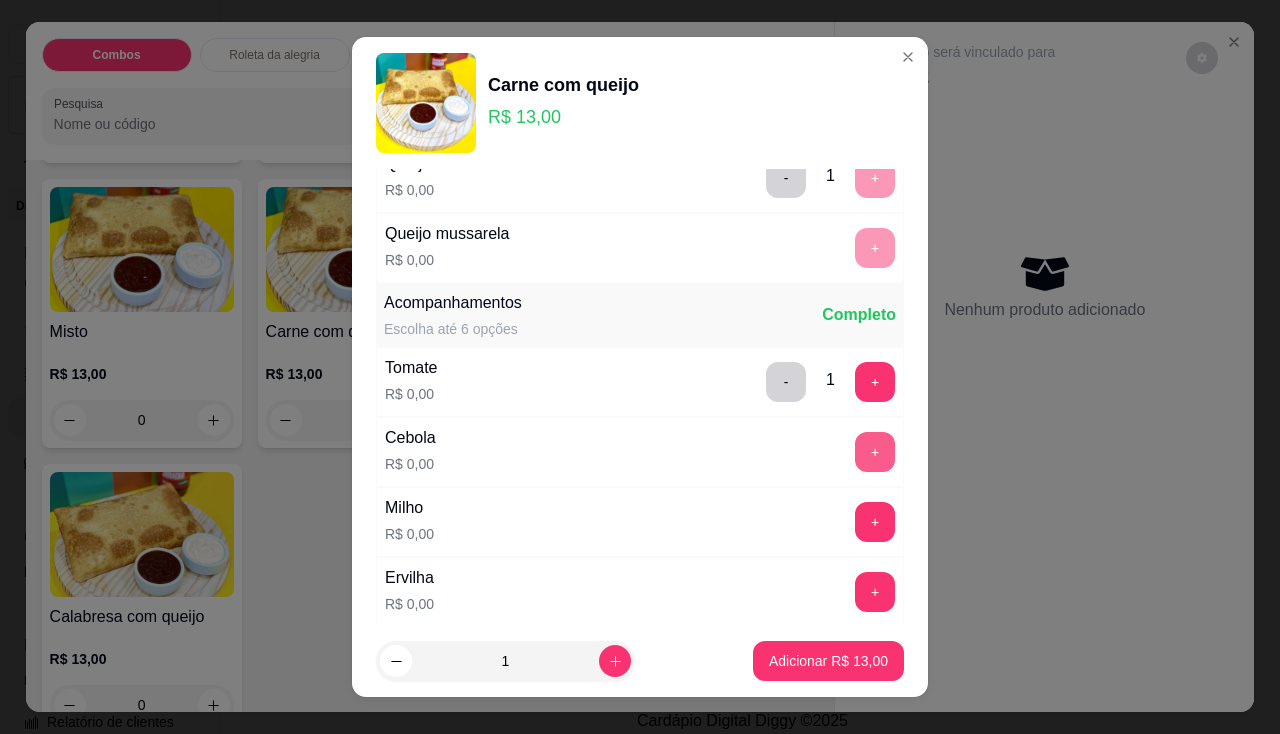 click on "+" at bounding box center [875, 452] 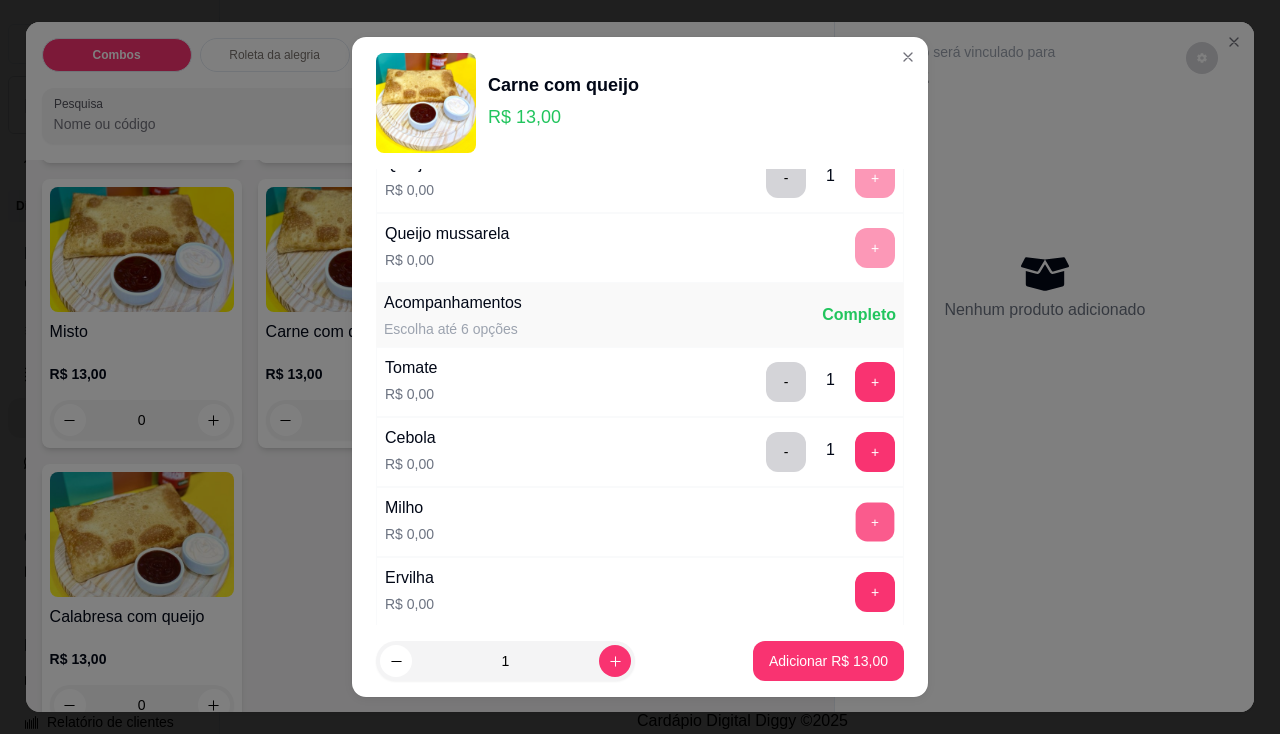 click on "+" at bounding box center [875, 521] 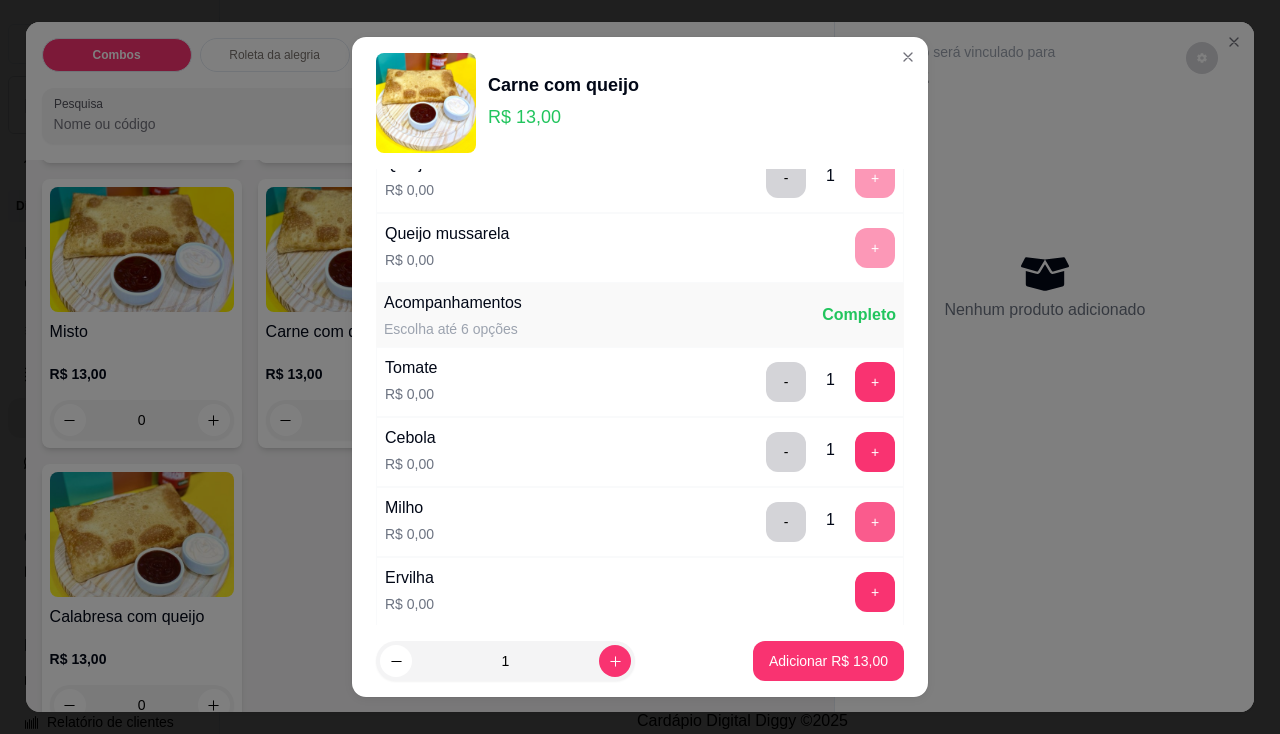 scroll, scrollTop: 300, scrollLeft: 0, axis: vertical 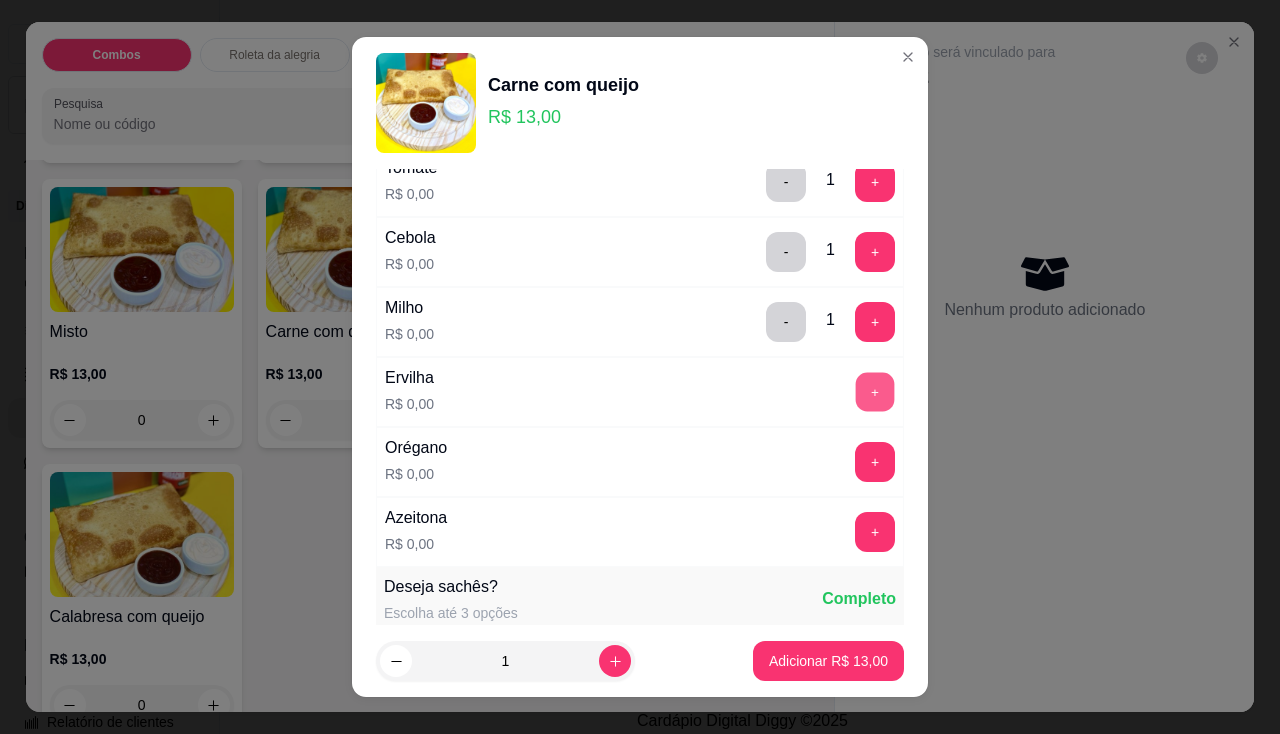 click on "+" at bounding box center [875, 391] 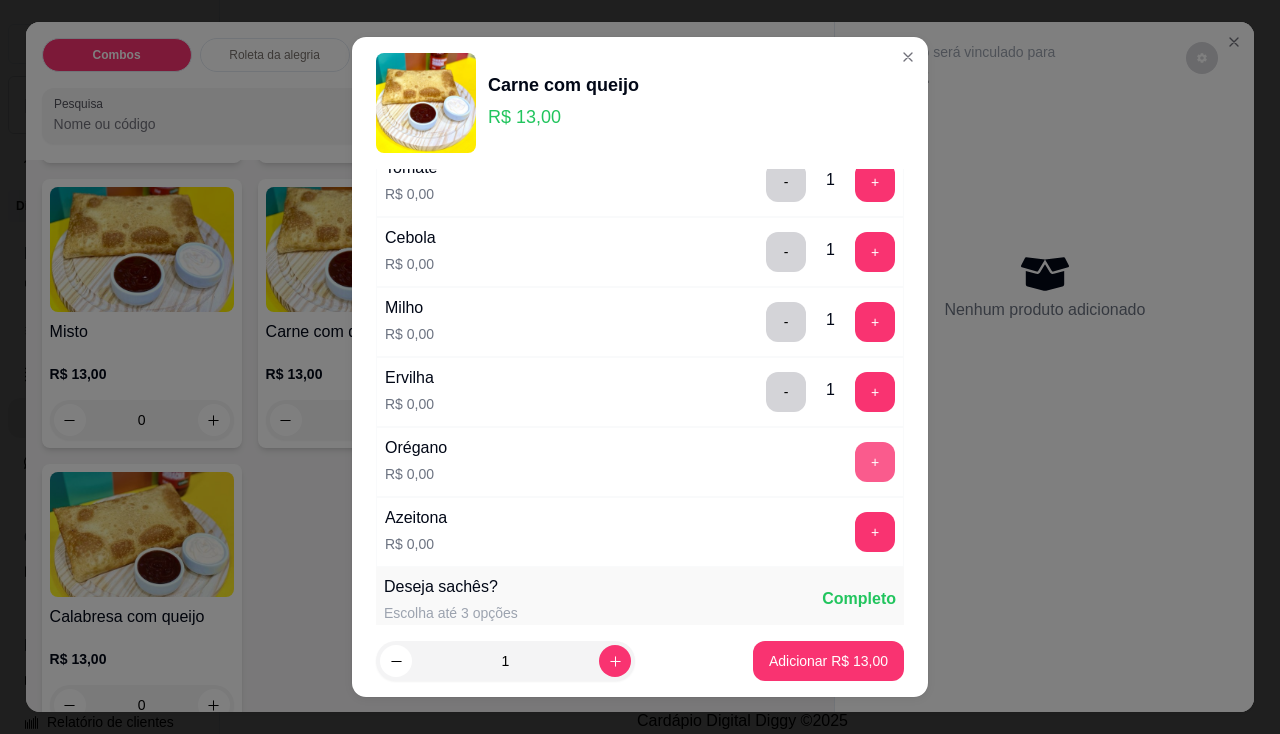 click on "+" at bounding box center [875, 462] 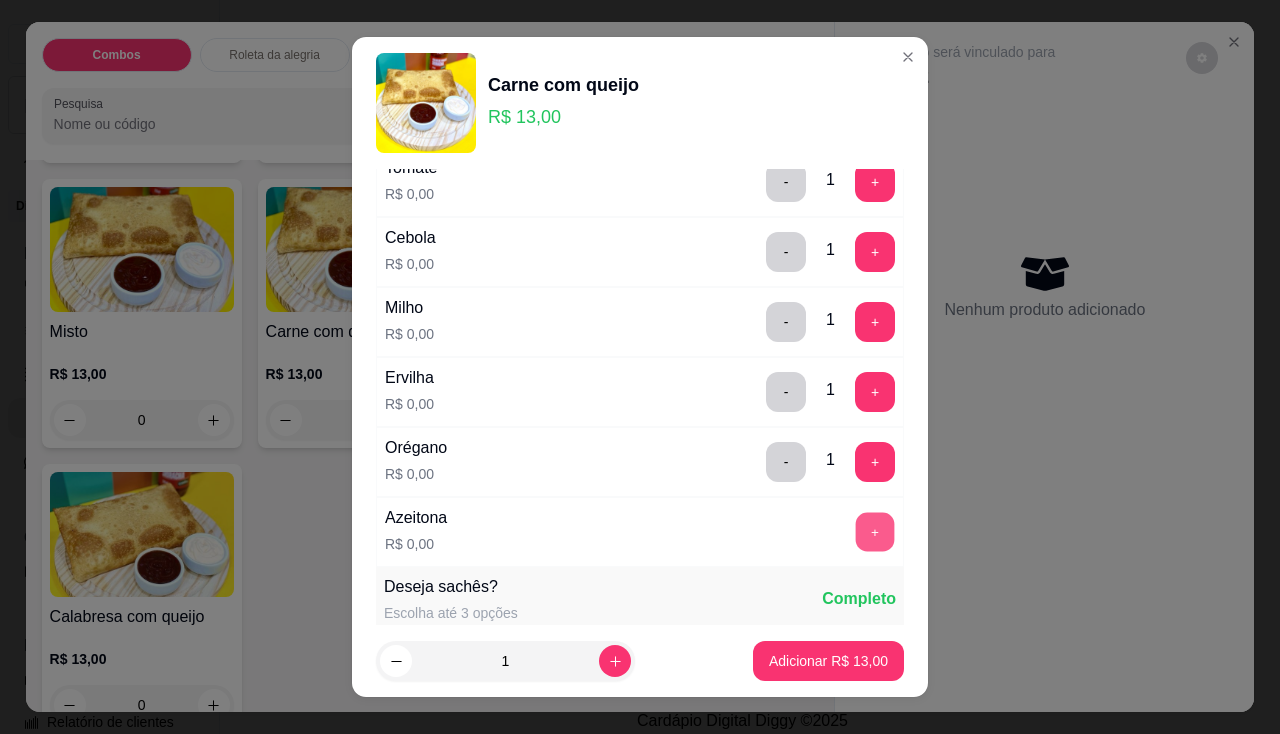 click on "+" at bounding box center [875, 531] 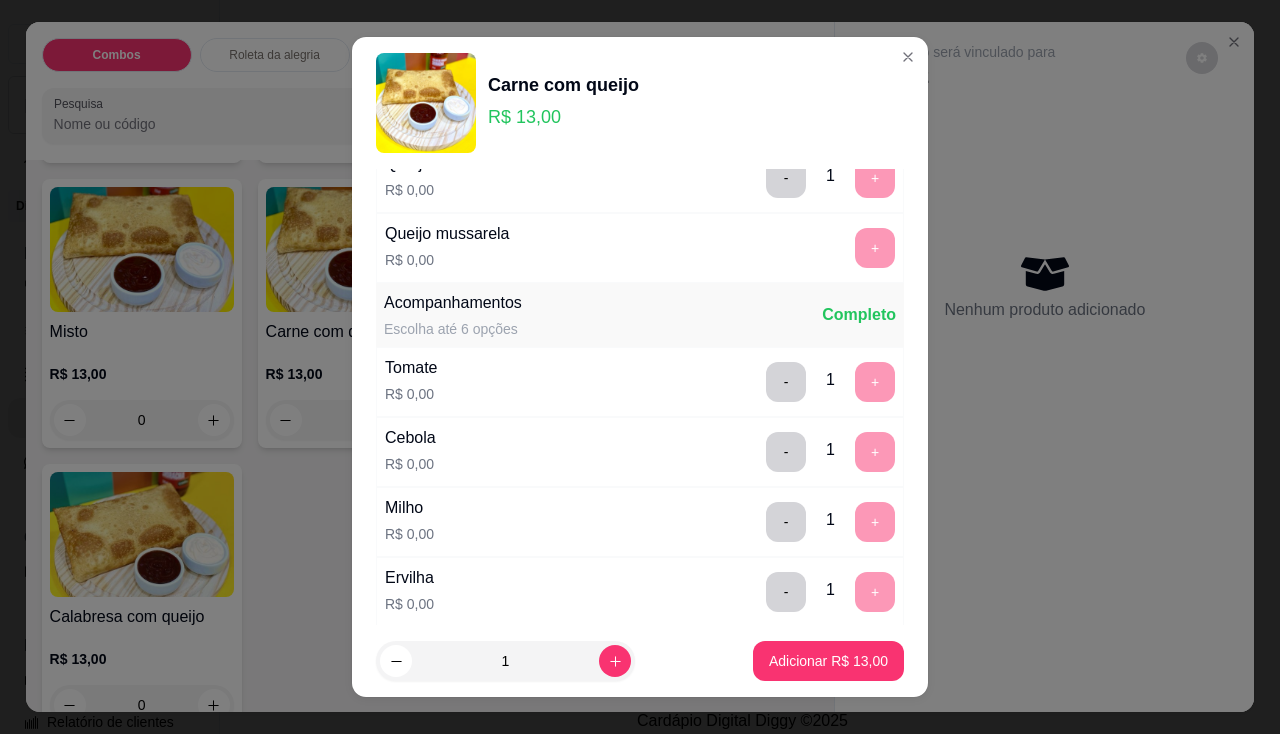 scroll, scrollTop: 0, scrollLeft: 0, axis: both 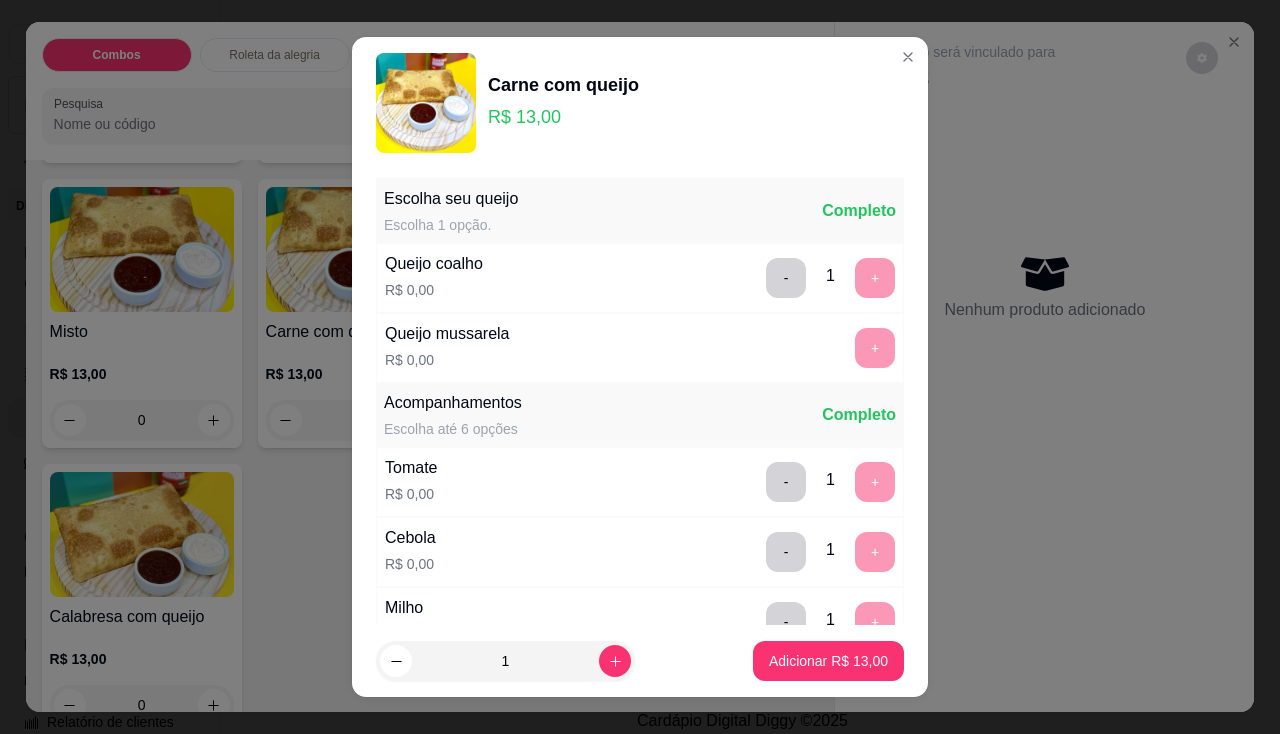 click on "-" at bounding box center [786, 278] 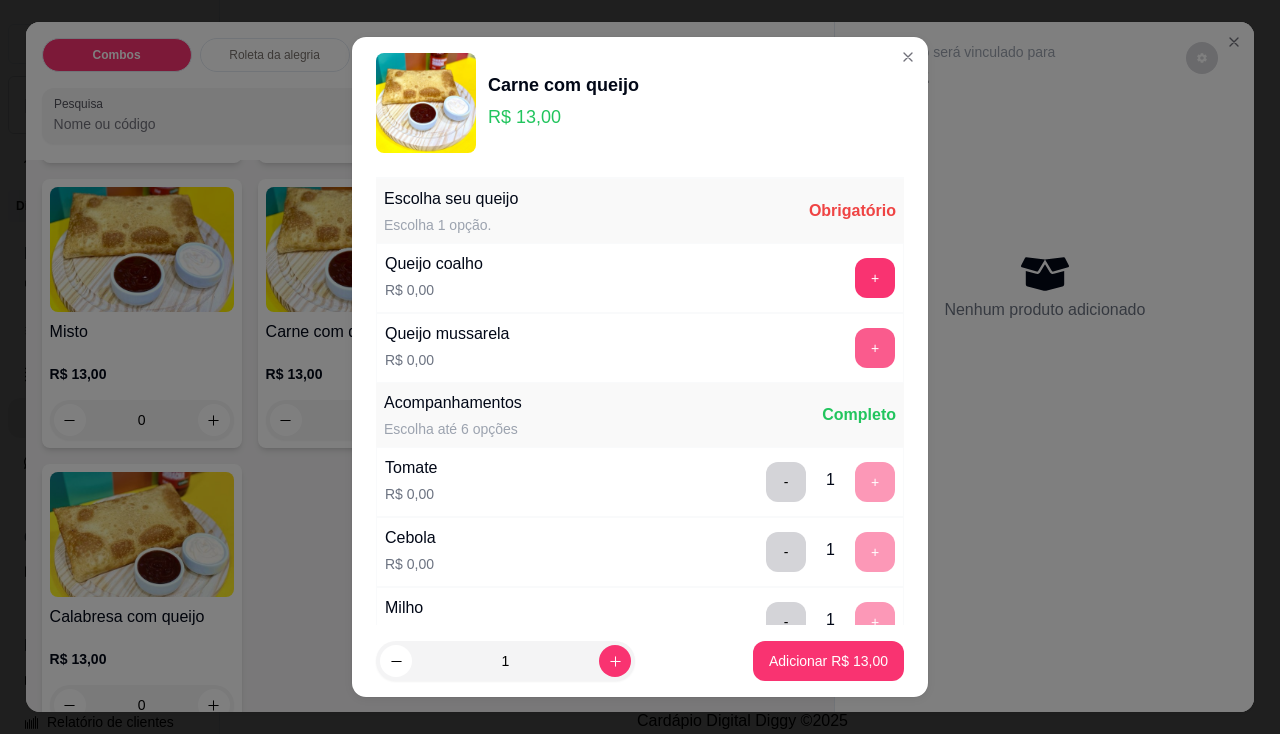 click on "+" at bounding box center [875, 348] 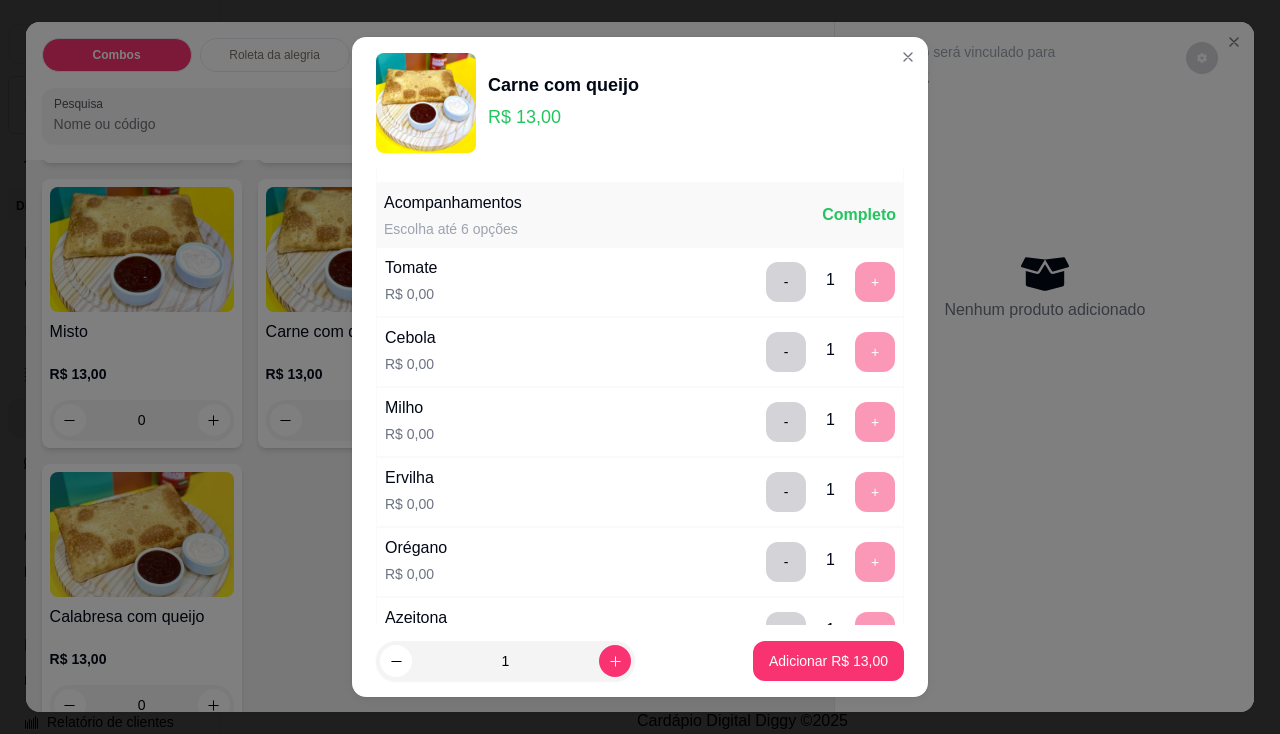 scroll, scrollTop: 500, scrollLeft: 0, axis: vertical 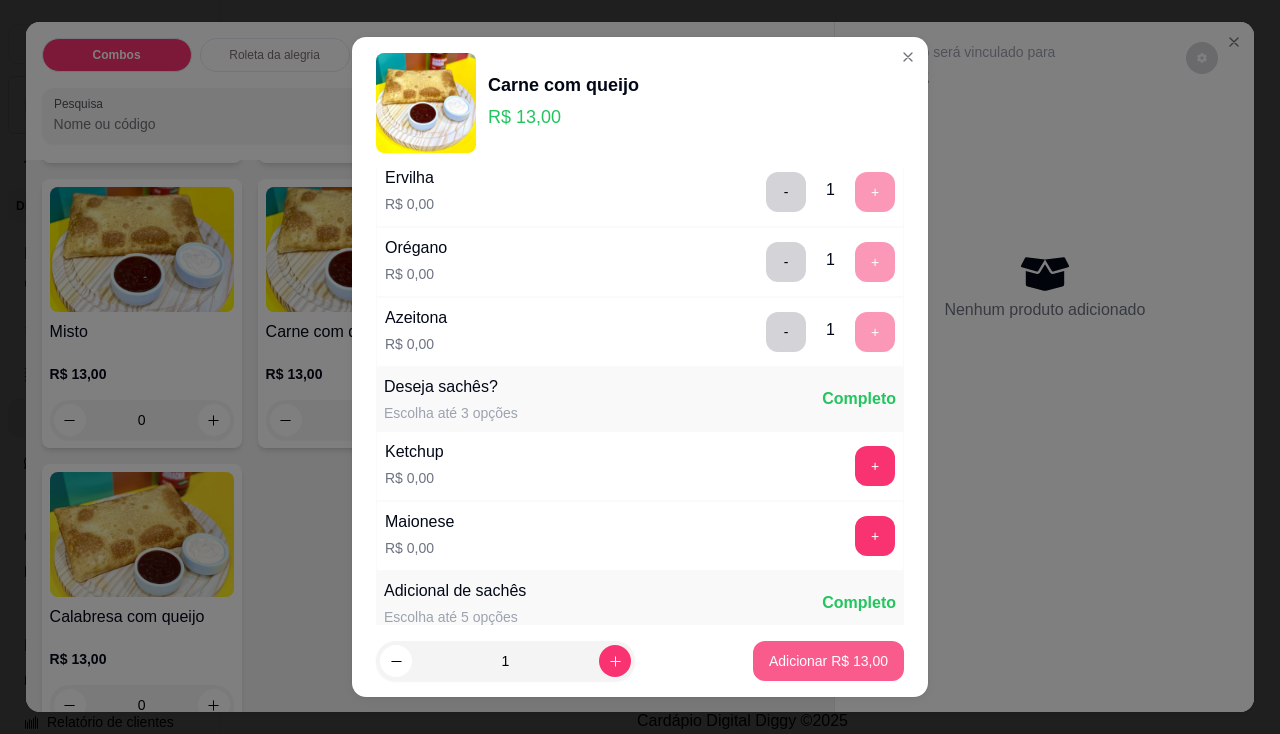 click on "Adicionar   R$ 13,00" at bounding box center [828, 661] 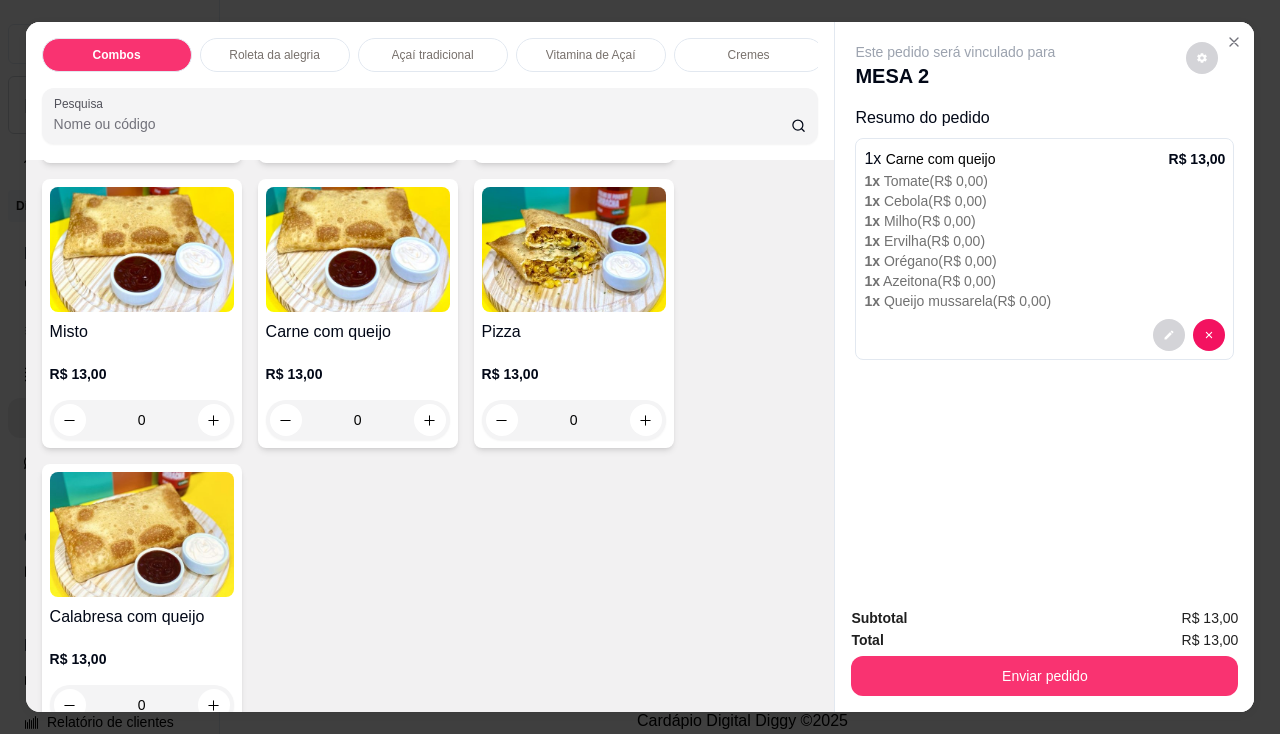 click on "Pizza" at bounding box center (574, 332) 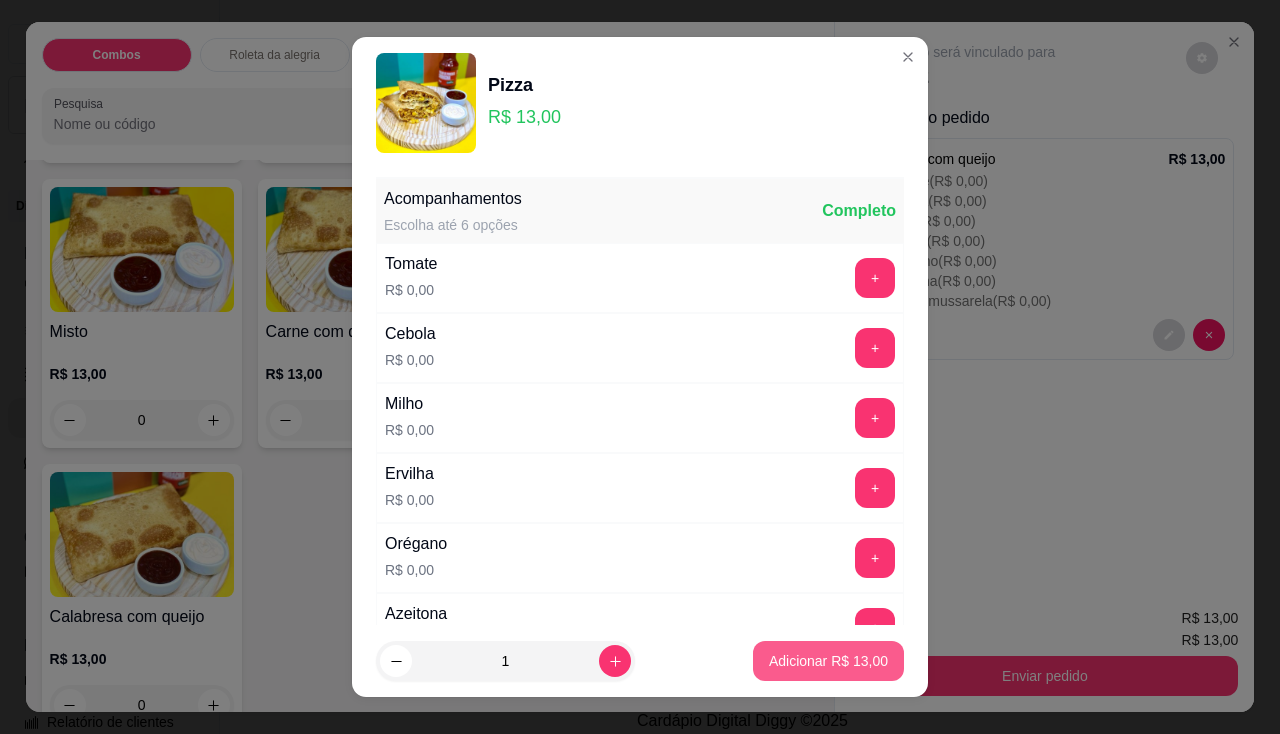 click on "Adicionar   R$ 13,00" at bounding box center [828, 661] 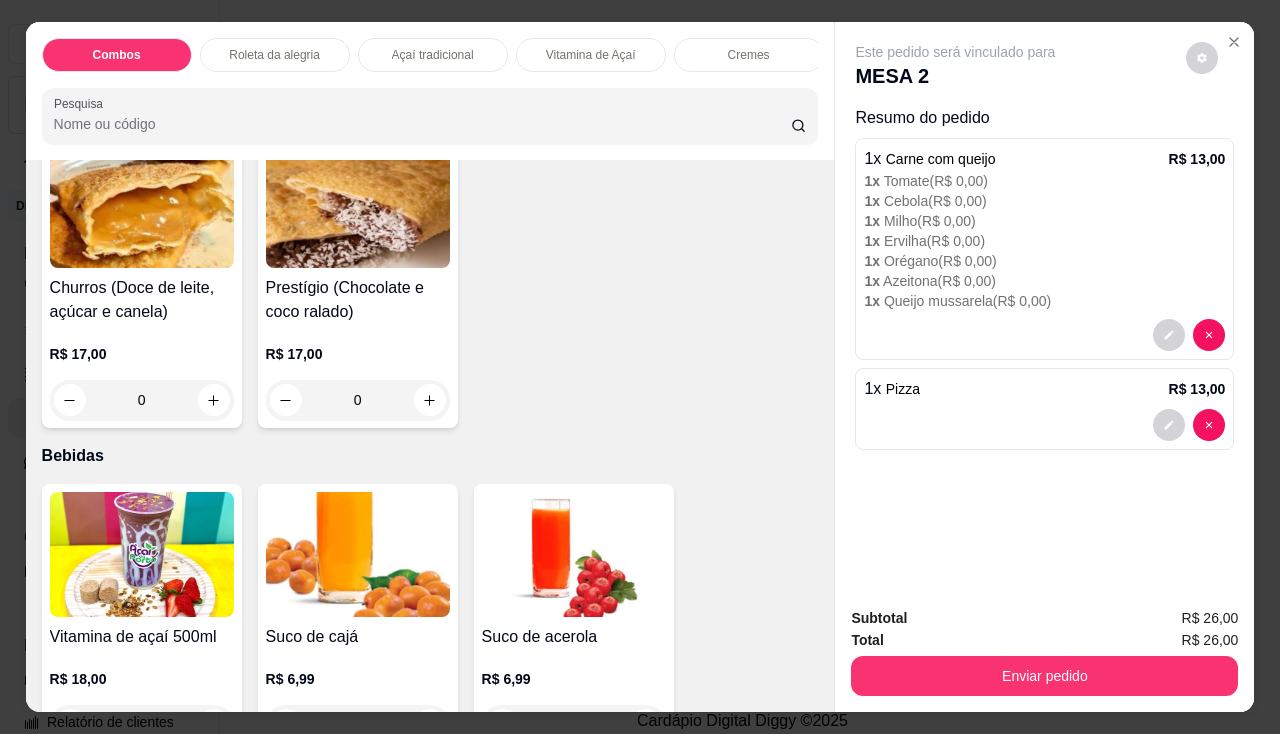 scroll, scrollTop: 5100, scrollLeft: 0, axis: vertical 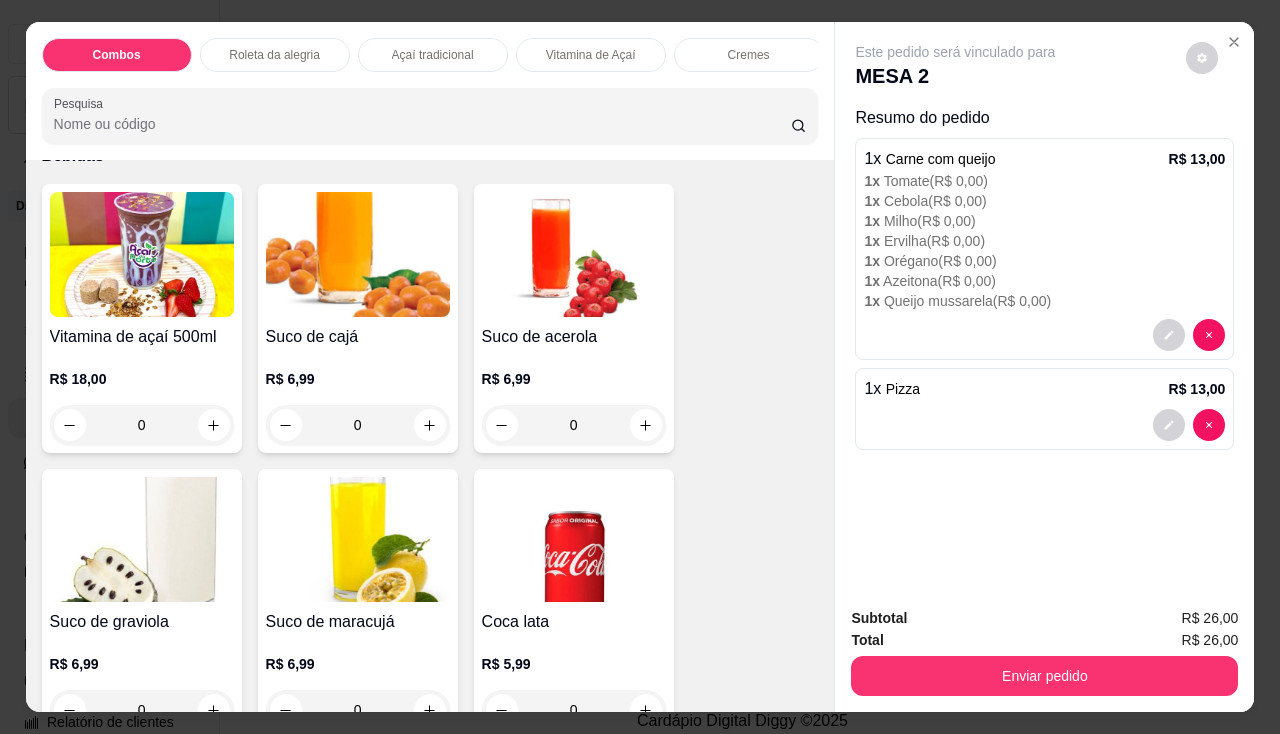 click on "Suco de acerola" at bounding box center [574, 337] 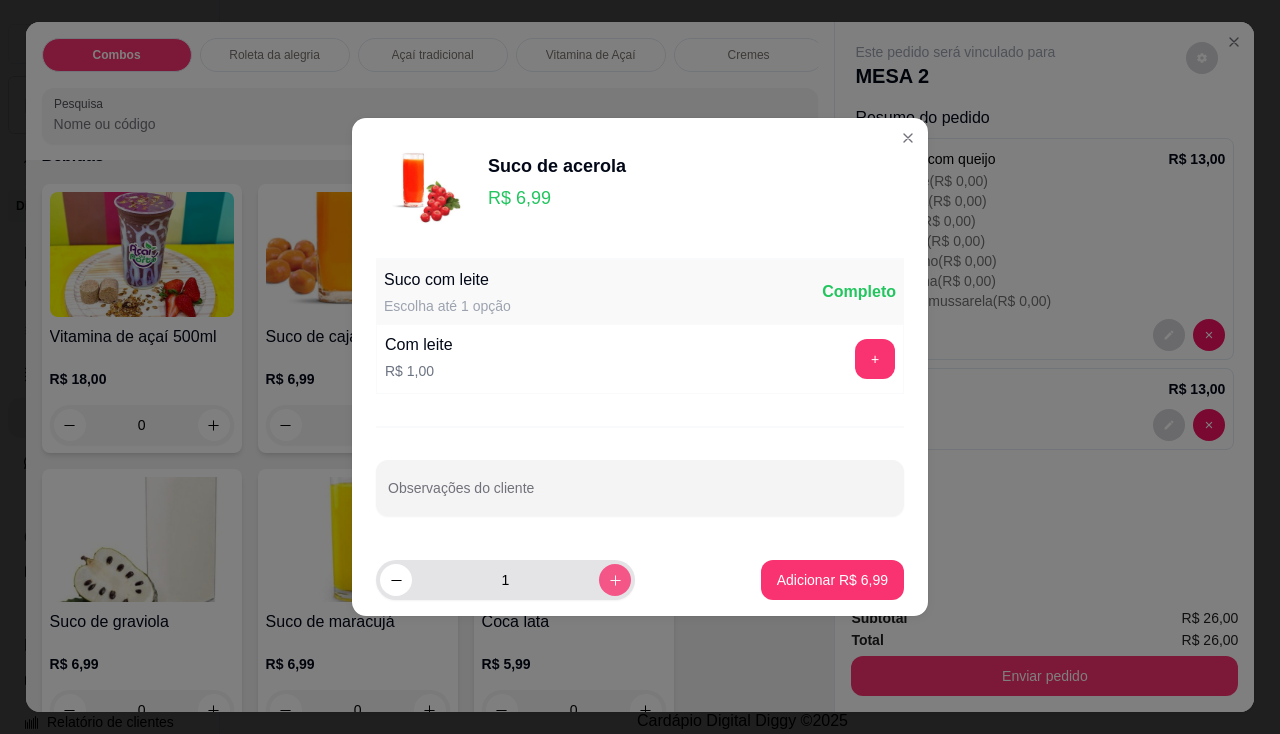 click 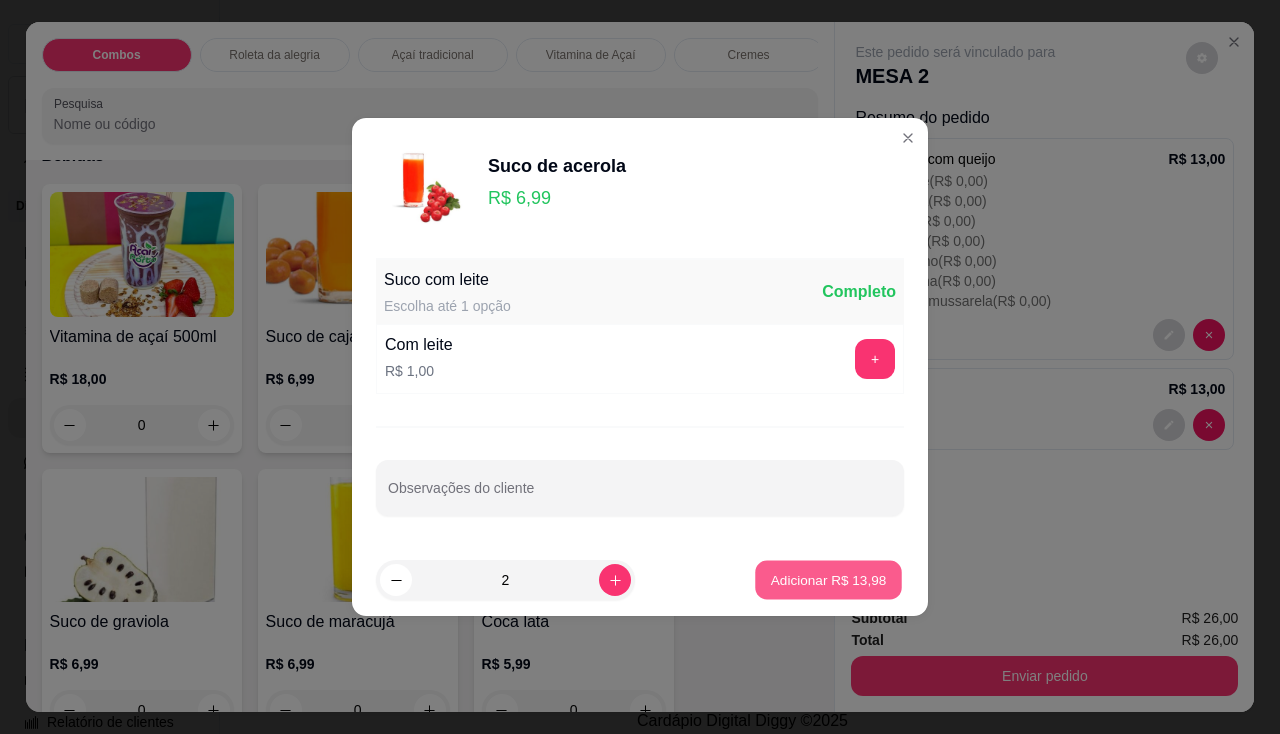 click on "Adicionar   R$ 13,98" at bounding box center [828, 580] 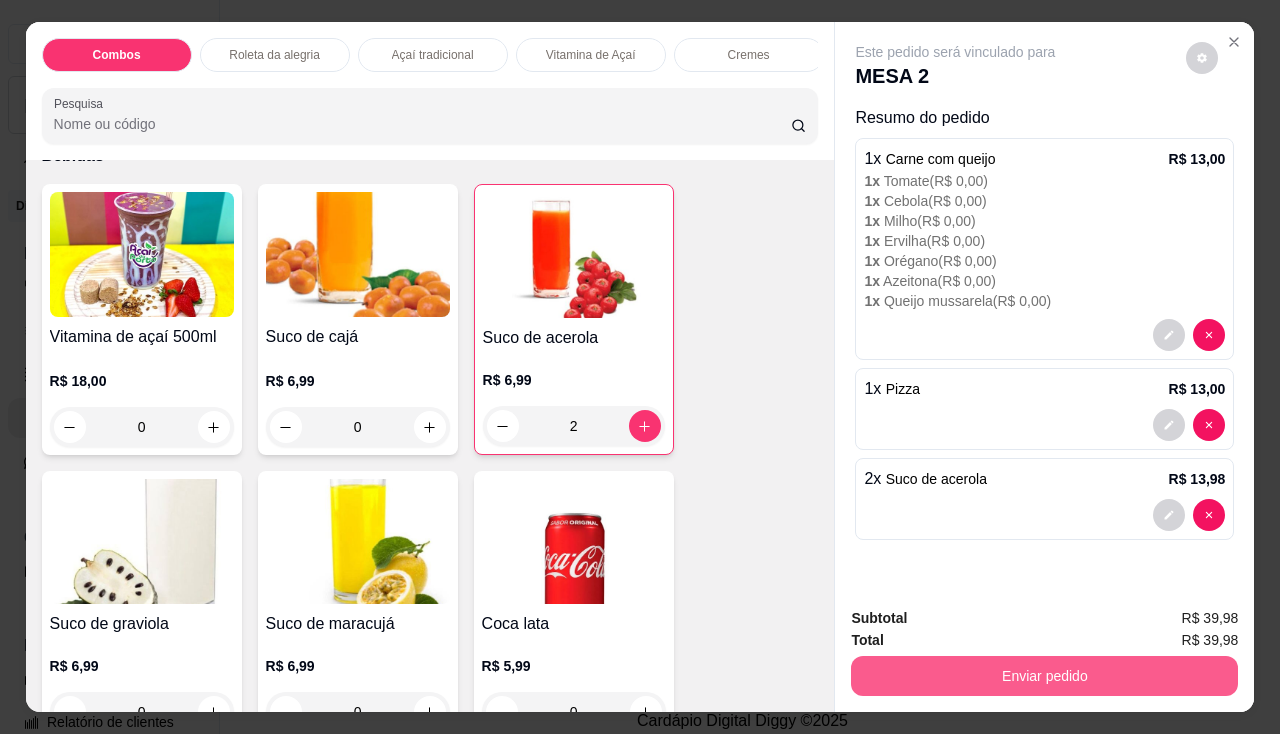 click on "Enviar pedido" at bounding box center (1044, 676) 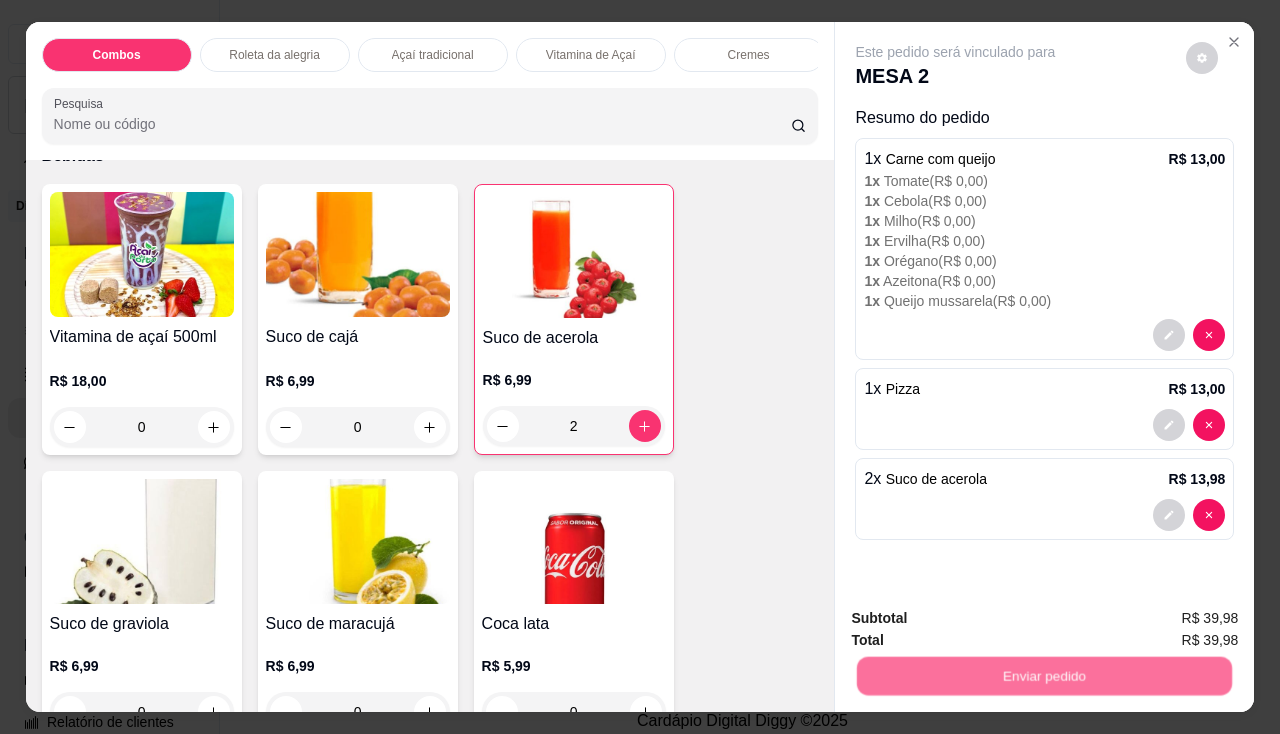 click on "Não registrar e enviar pedido" at bounding box center [979, 620] 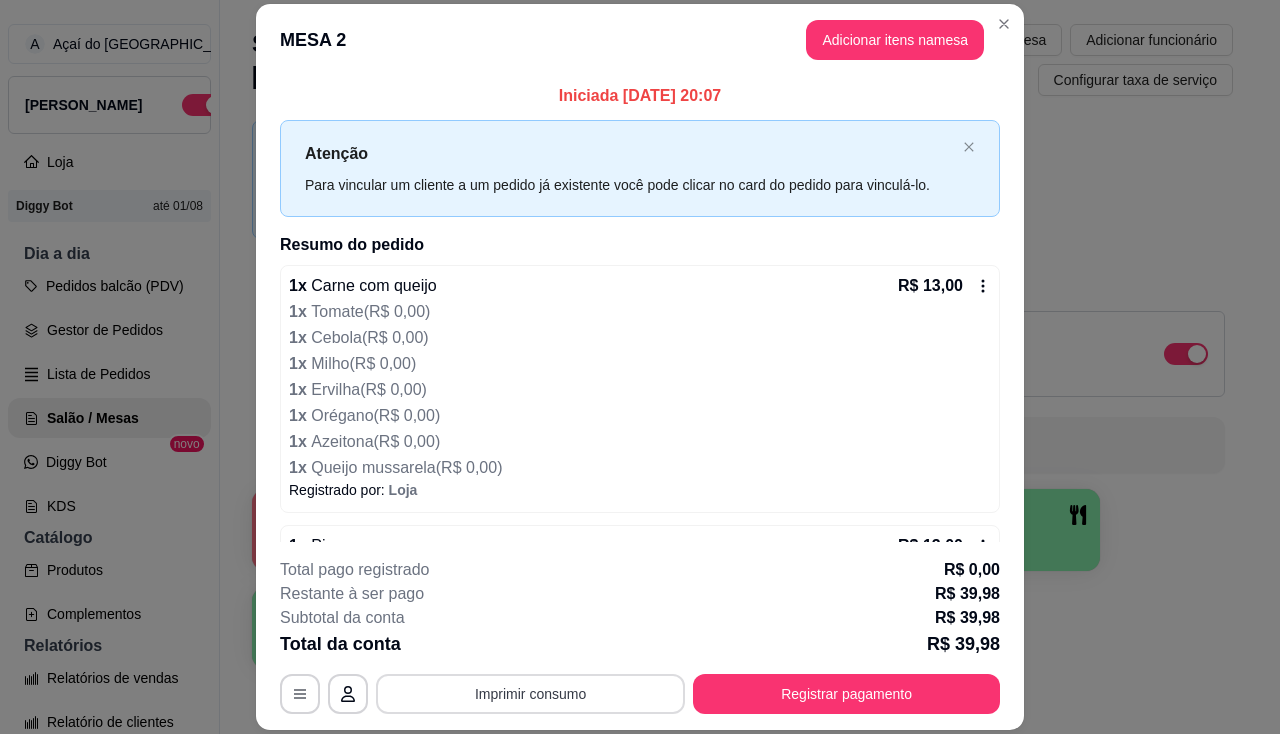 click on "Imprimir consumo" at bounding box center [530, 694] 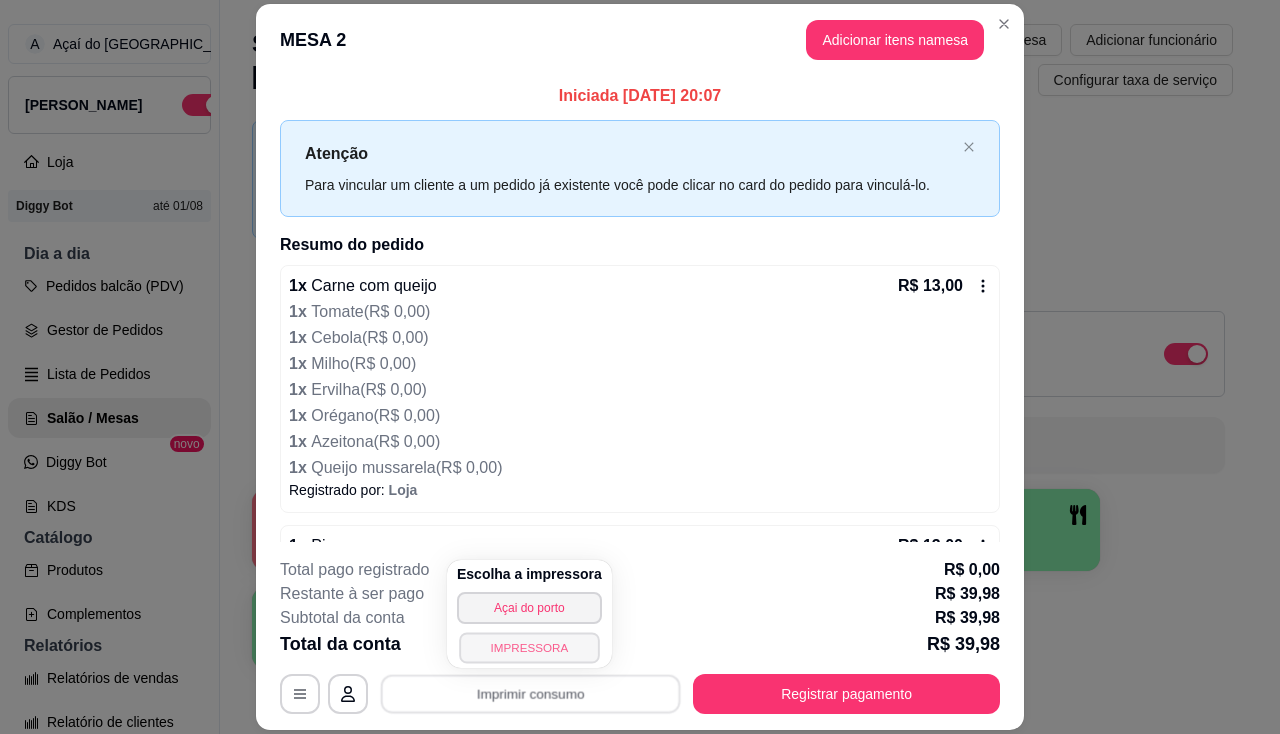 click on "IMPRESSORA" at bounding box center (529, 647) 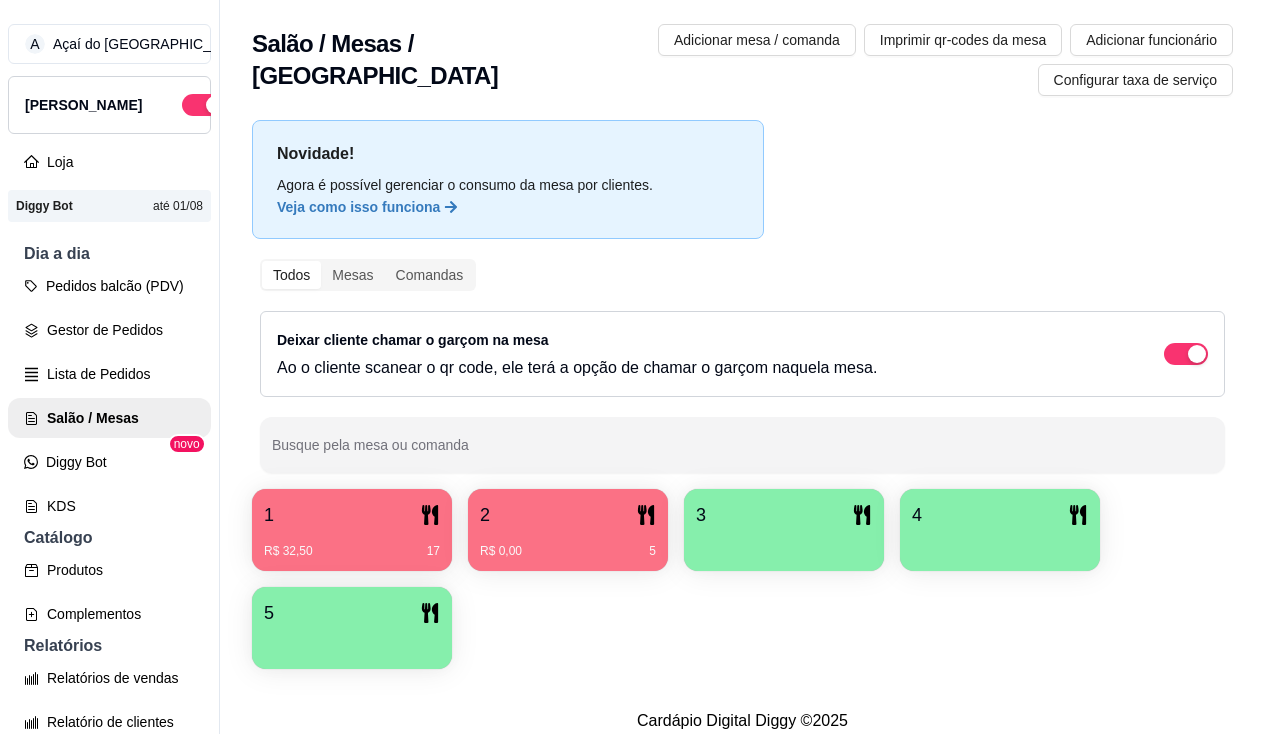 click on "R$ 32,50 17" at bounding box center [352, 544] 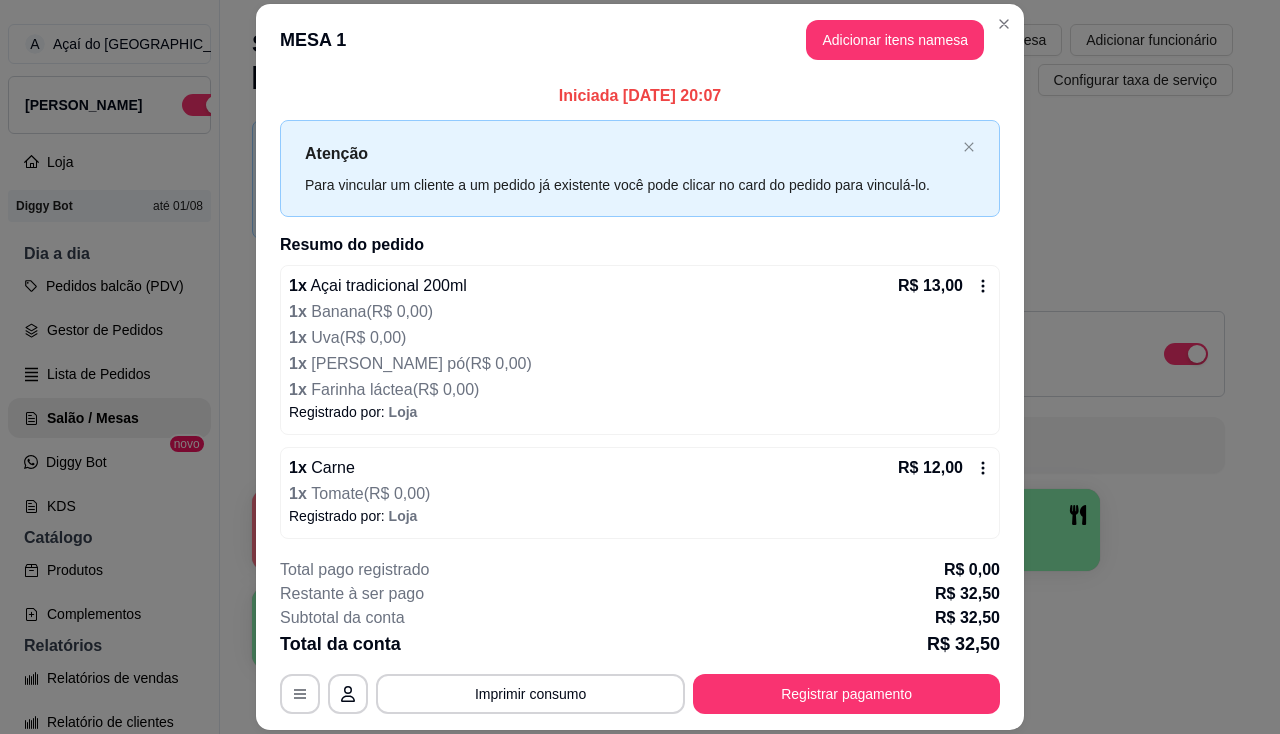 scroll, scrollTop: 160, scrollLeft: 0, axis: vertical 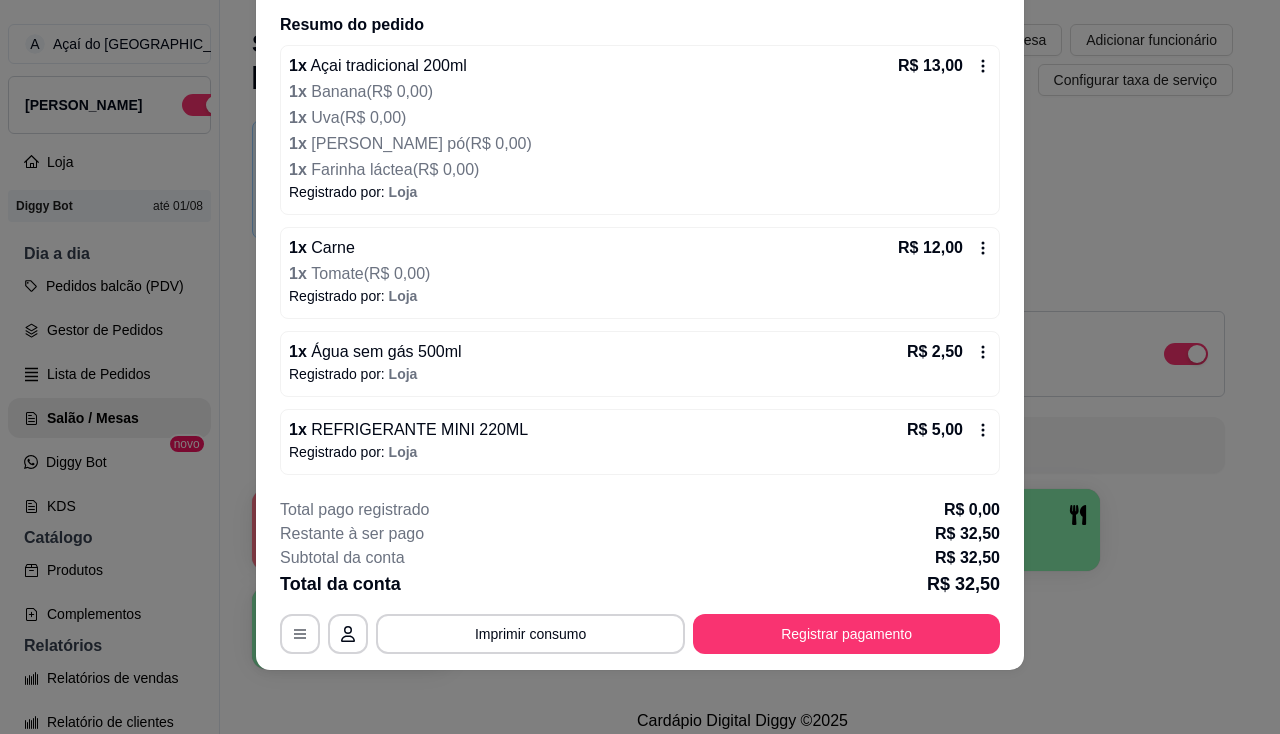 click on "Registrado por:   [PERSON_NAME]" at bounding box center [640, 452] 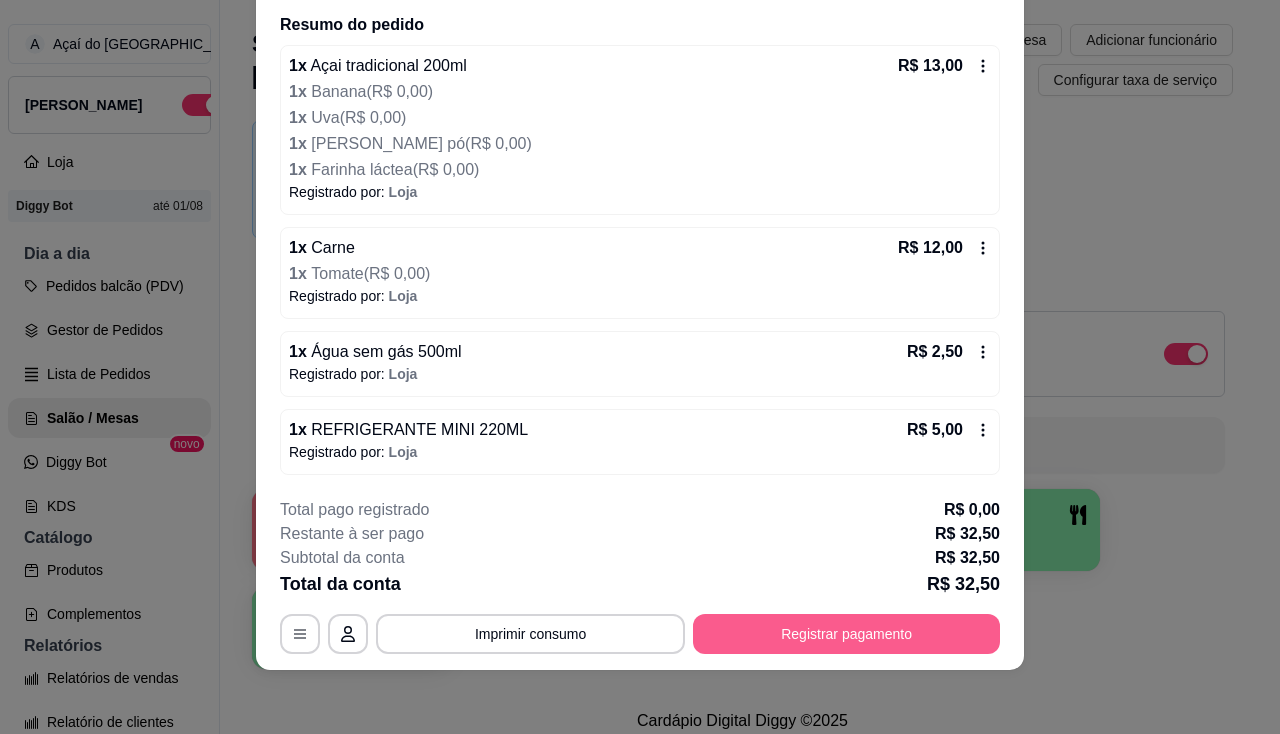 click on "Registrar pagamento" at bounding box center [846, 634] 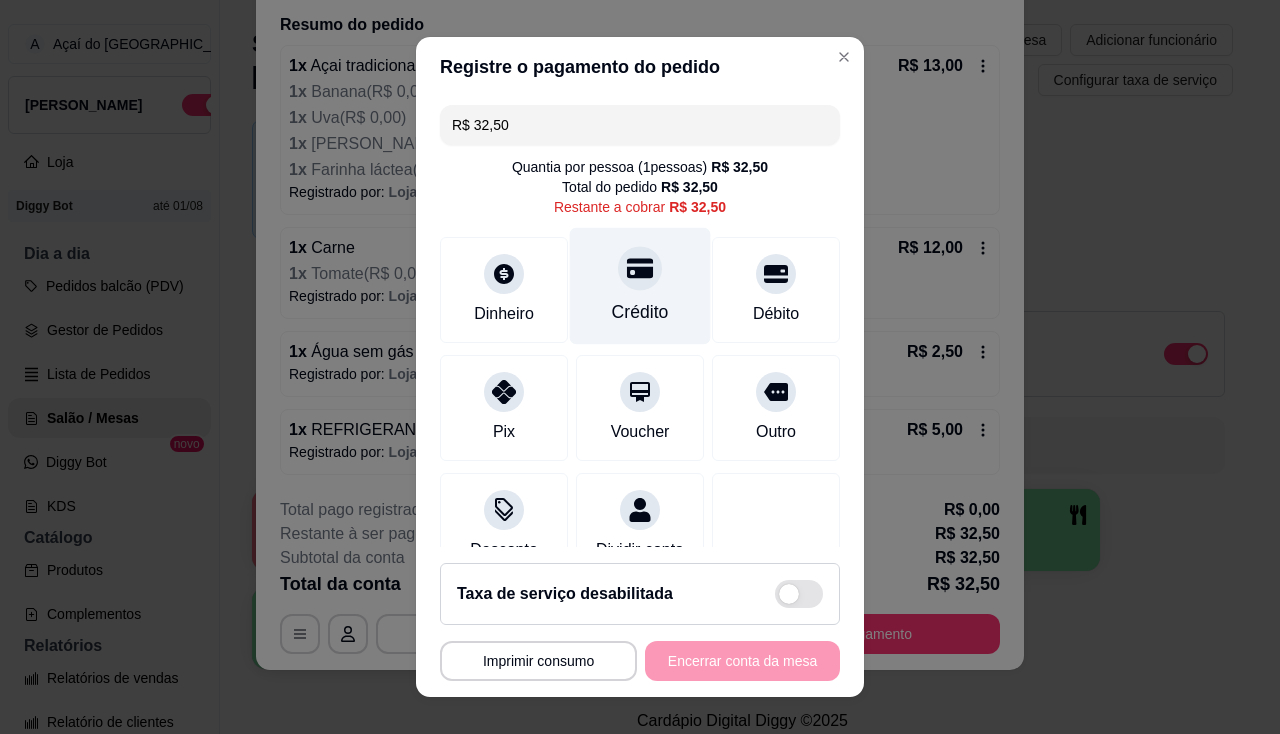 click on "Crédito" at bounding box center (640, 285) 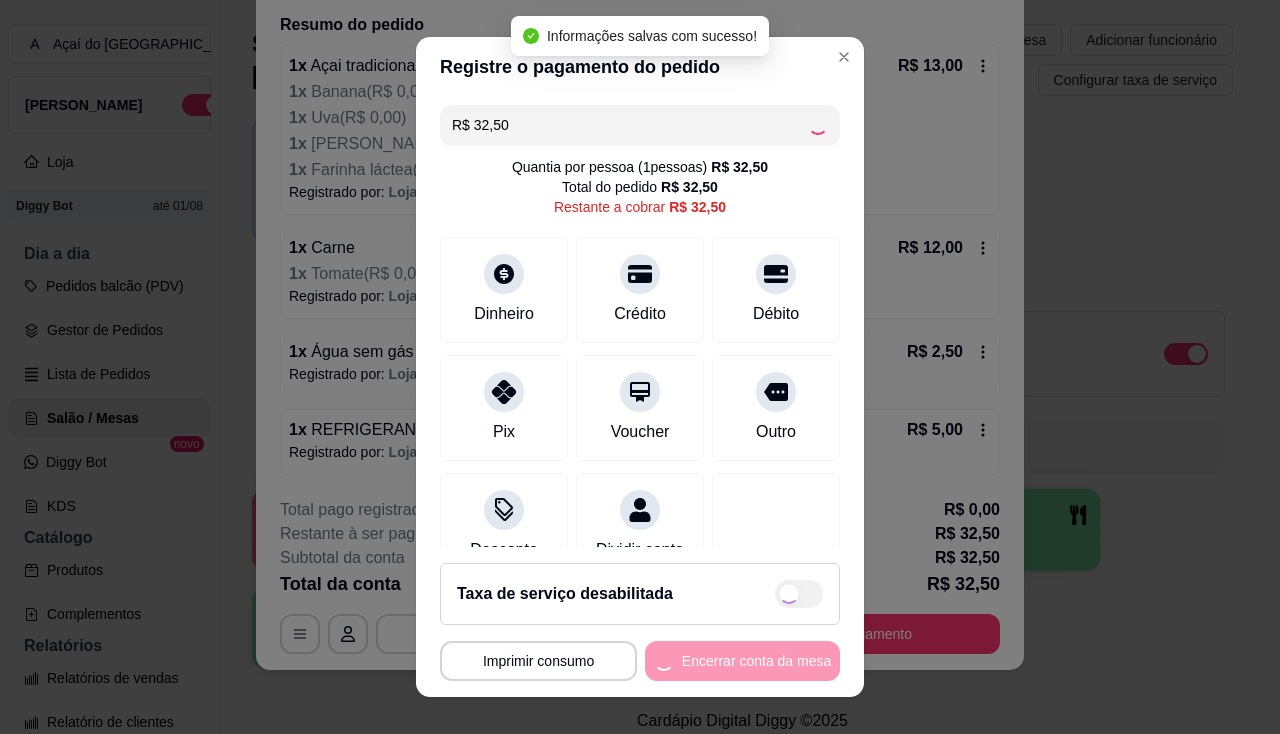 type on "R$ 0,00" 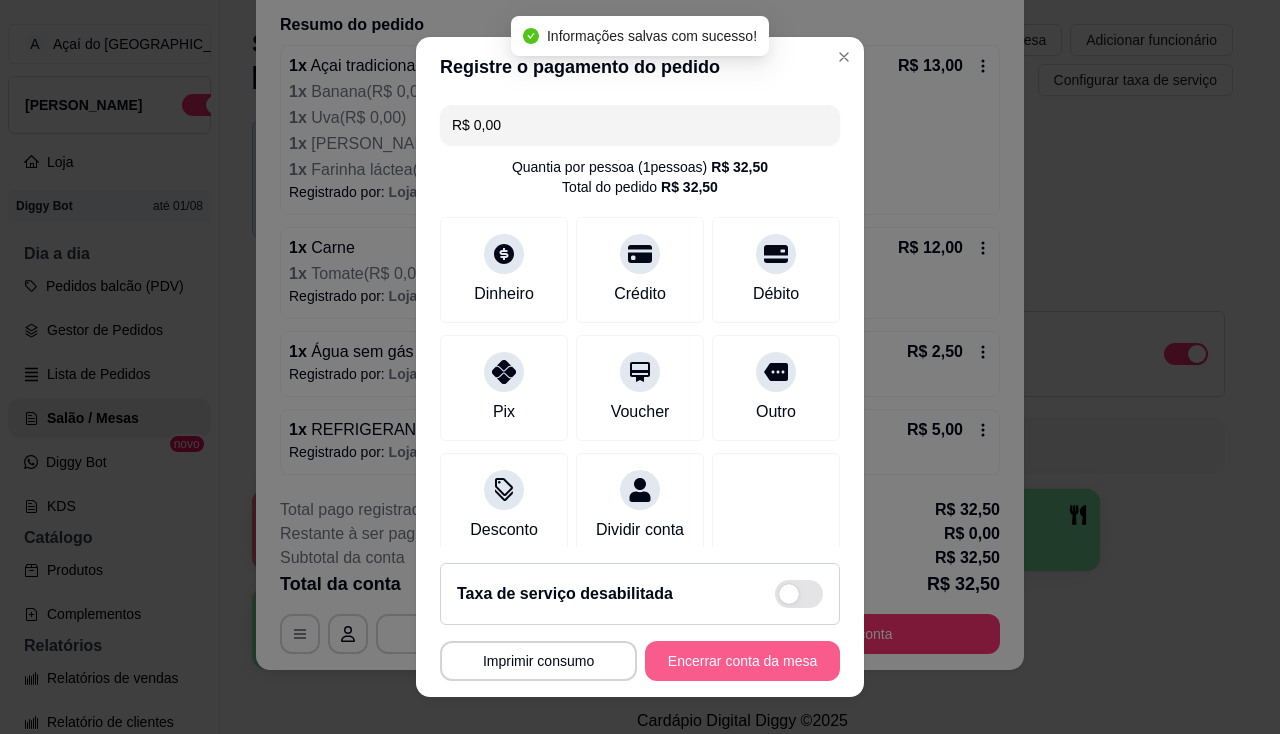 click on "Encerrar conta da mesa" at bounding box center [742, 661] 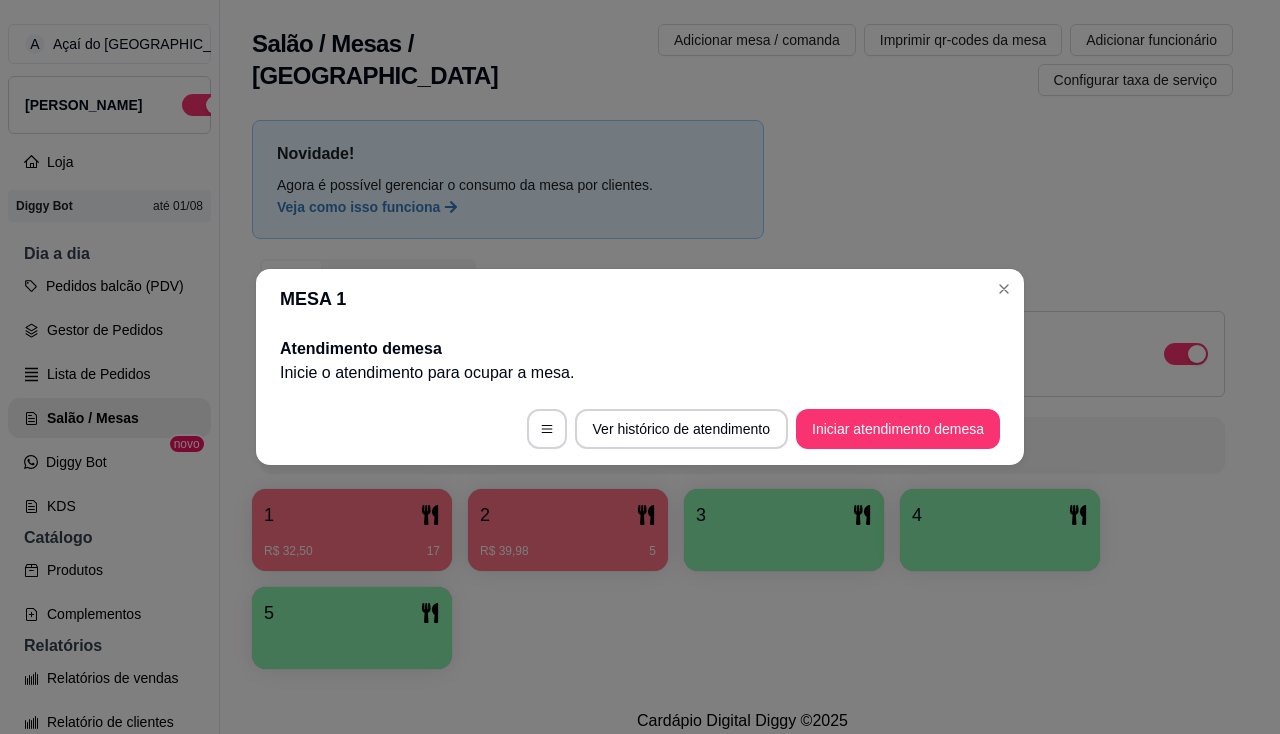 scroll, scrollTop: 0, scrollLeft: 0, axis: both 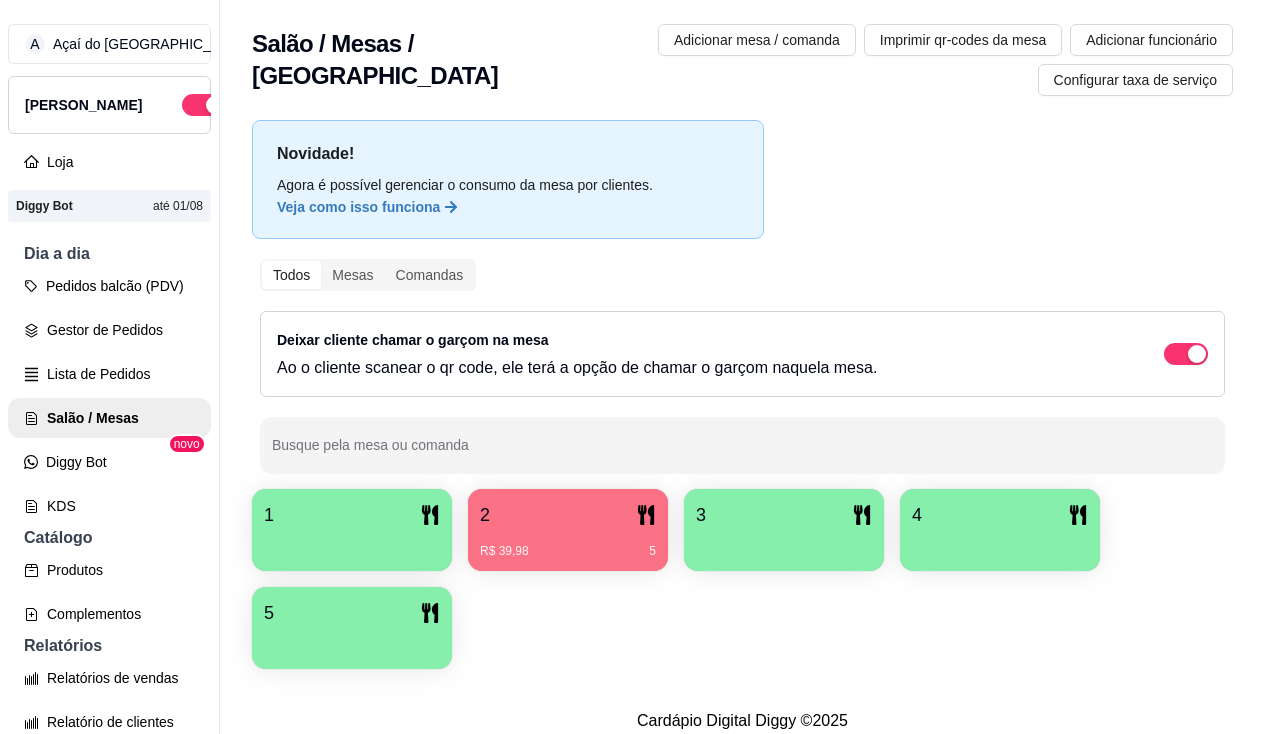 click on "2 R$ 39,98 5" at bounding box center (568, 530) 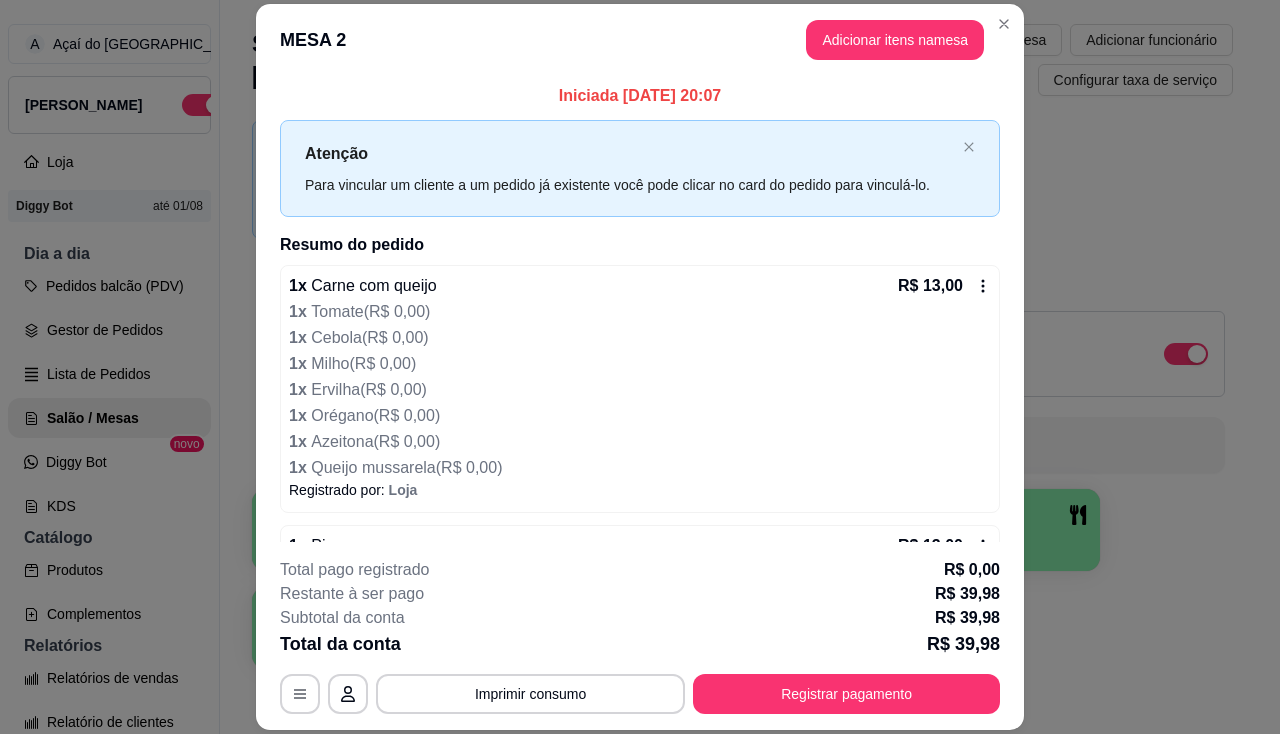 scroll, scrollTop: 134, scrollLeft: 0, axis: vertical 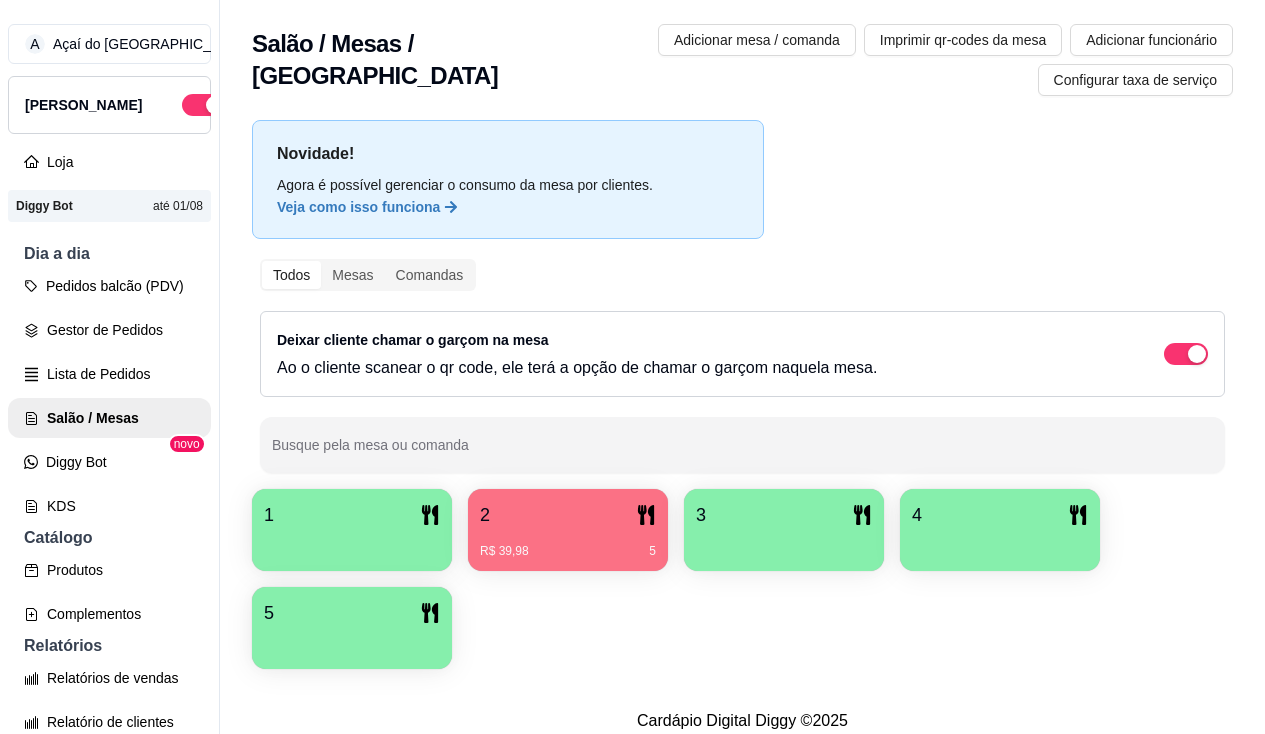 click on "R$ 39,98 5" at bounding box center [568, 551] 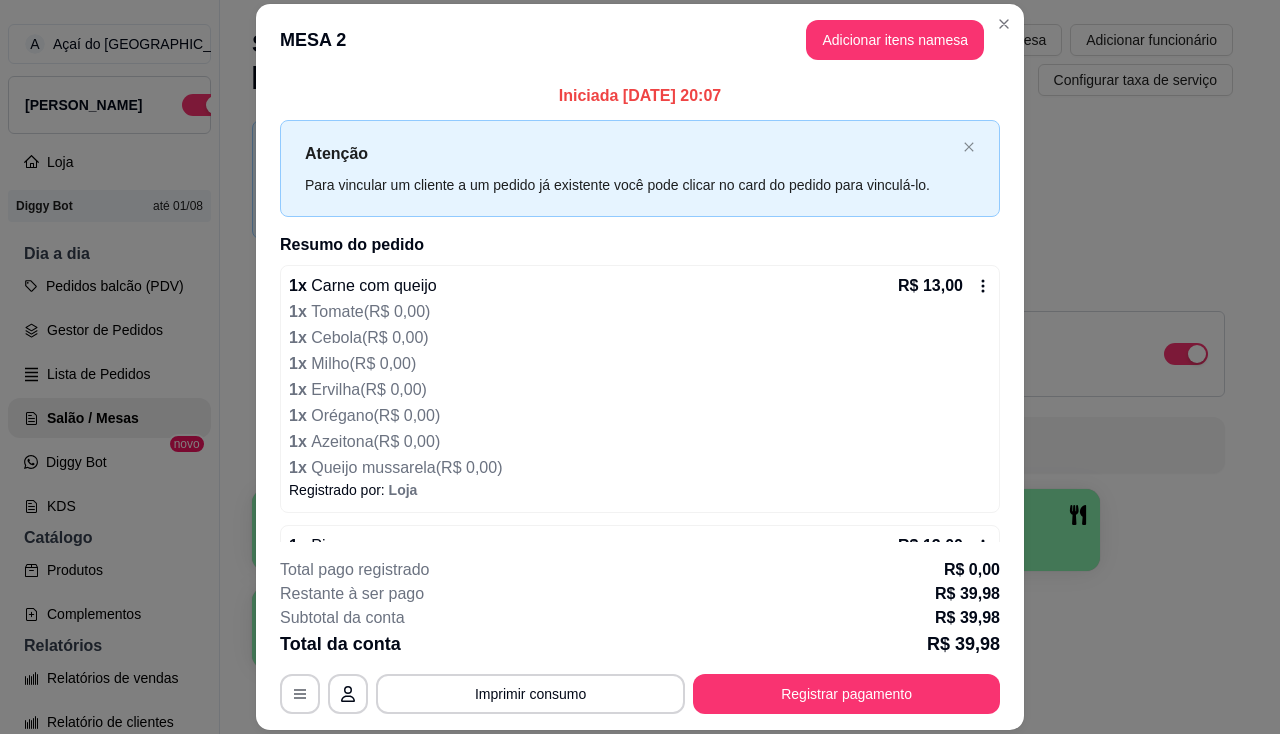 scroll, scrollTop: 134, scrollLeft: 0, axis: vertical 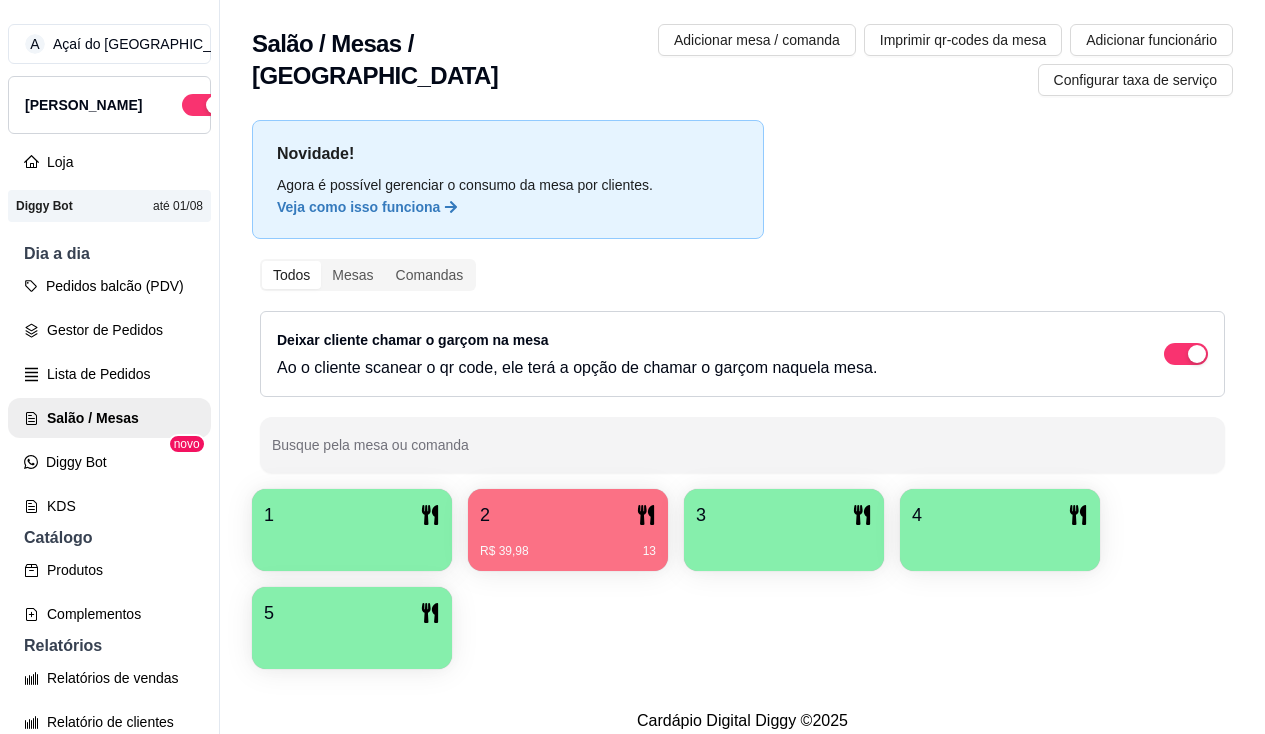 click on "1" at bounding box center [352, 515] 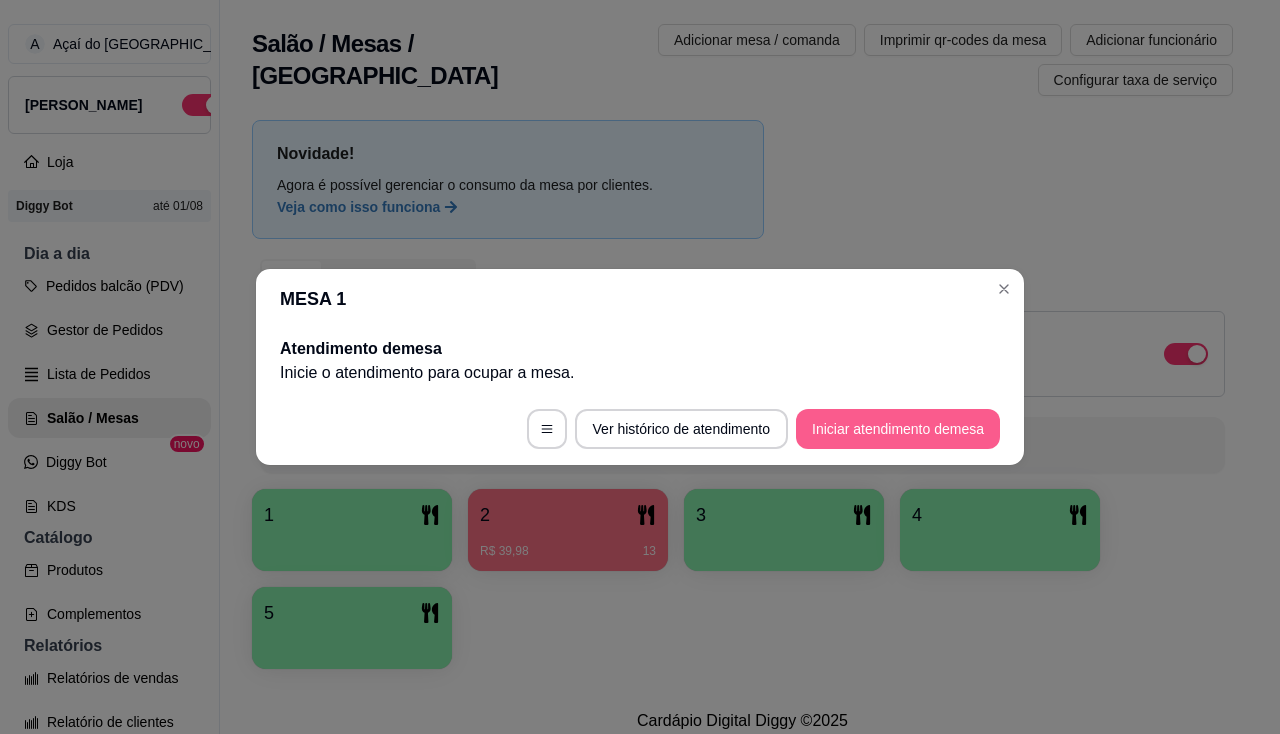 click on "Iniciar atendimento de  mesa" at bounding box center (898, 429) 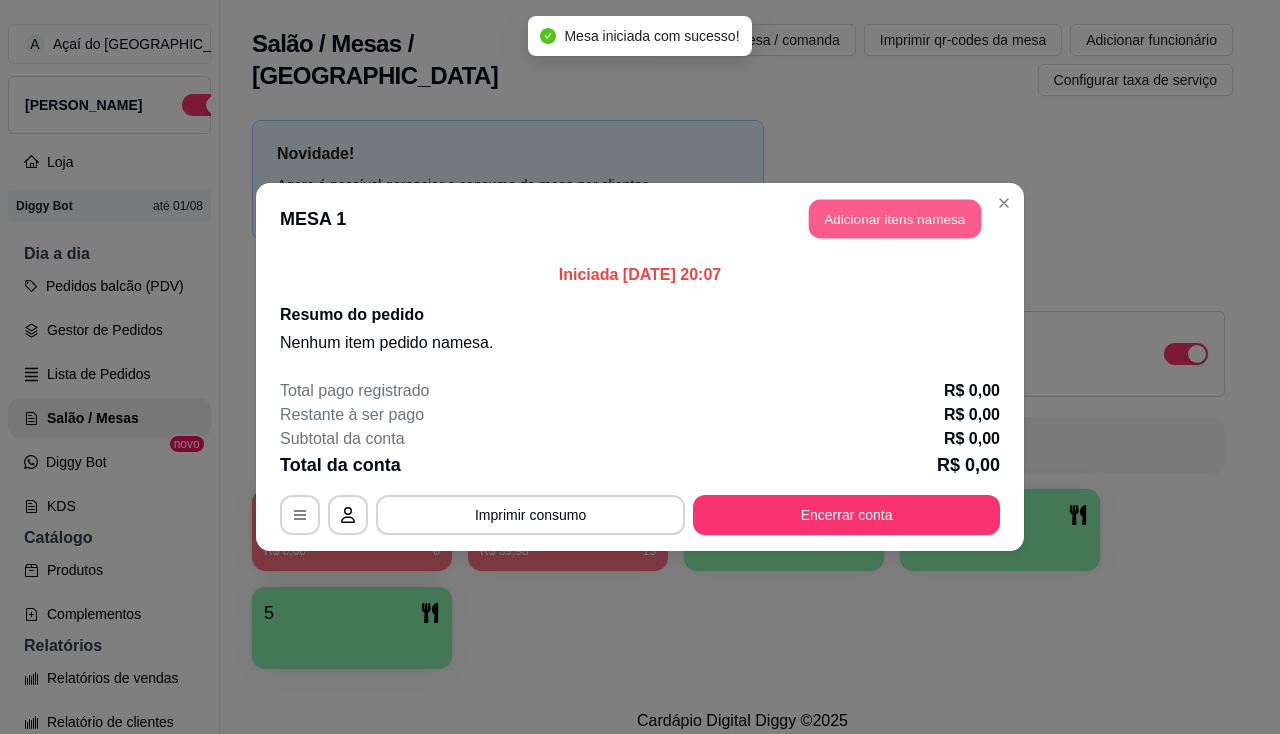 click on "Adicionar itens na  mesa" at bounding box center (895, 219) 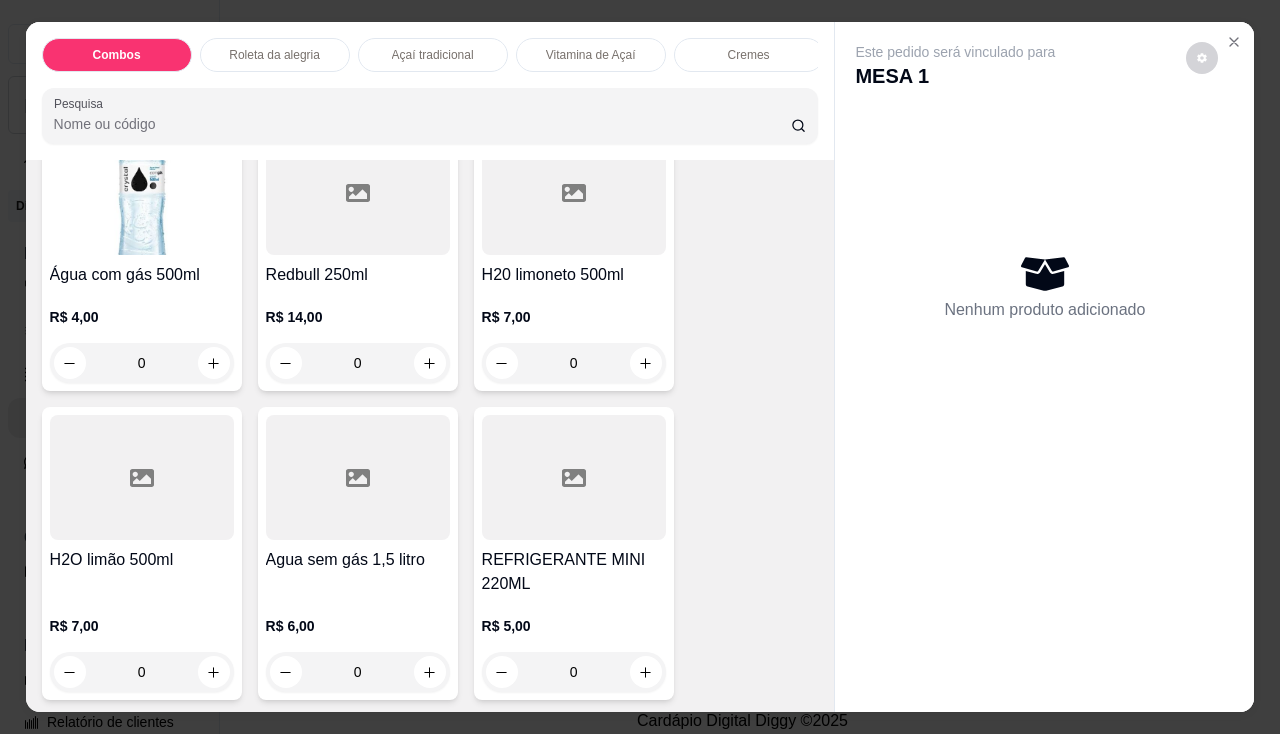 scroll, scrollTop: 6500, scrollLeft: 0, axis: vertical 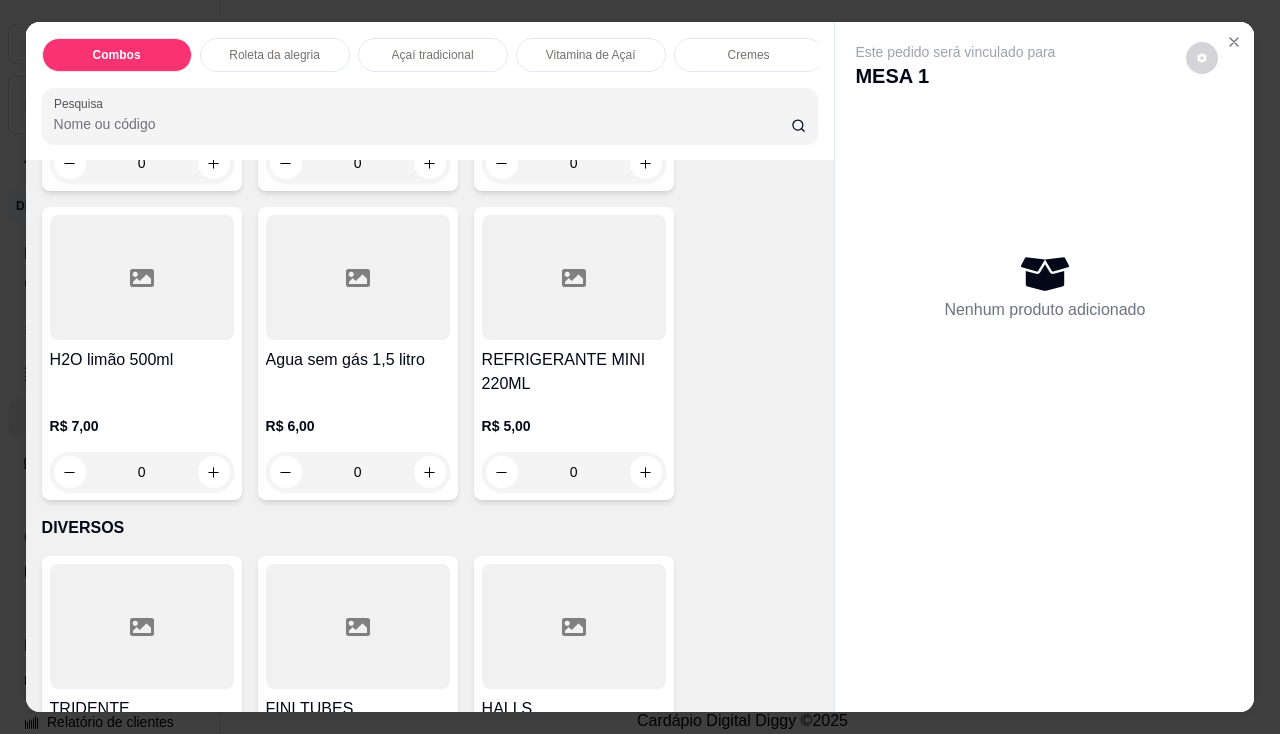 click on "REFRIGERANTE MINI 220ML" at bounding box center (574, 372) 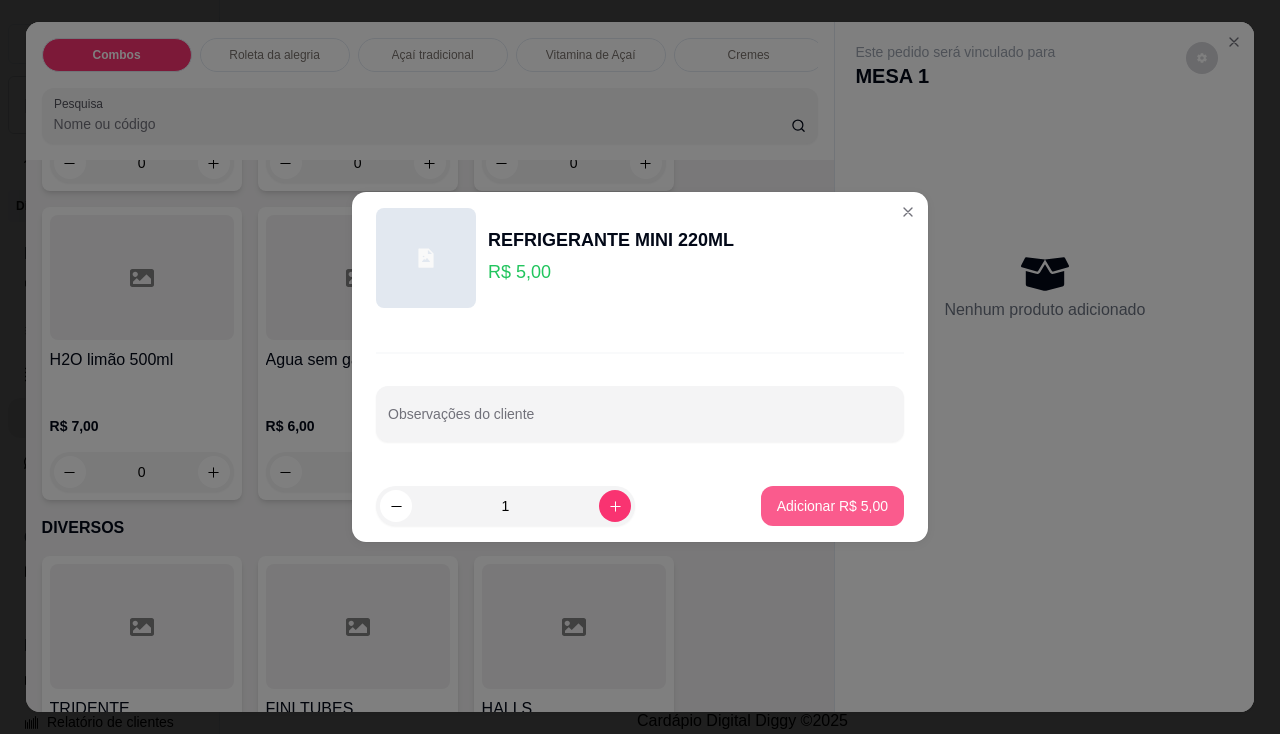 click on "Adicionar   R$ 5,00" at bounding box center [832, 506] 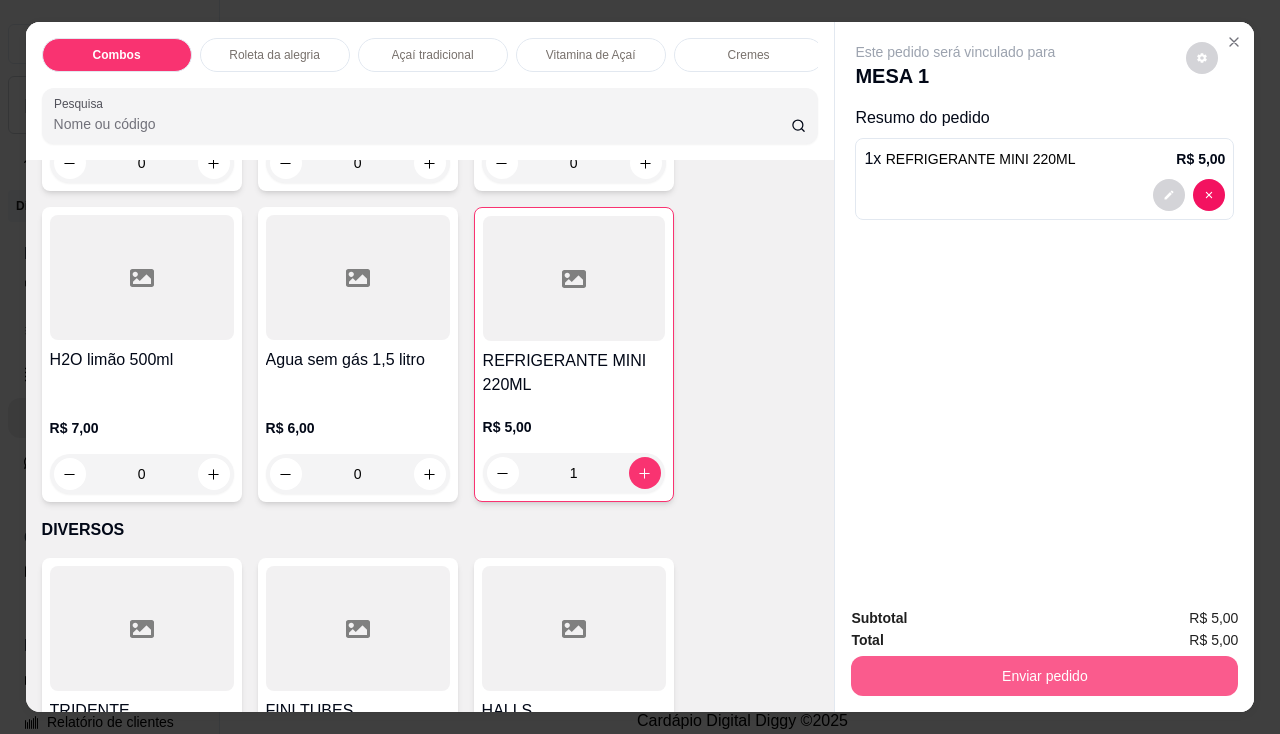click on "Enviar pedido" at bounding box center (1044, 676) 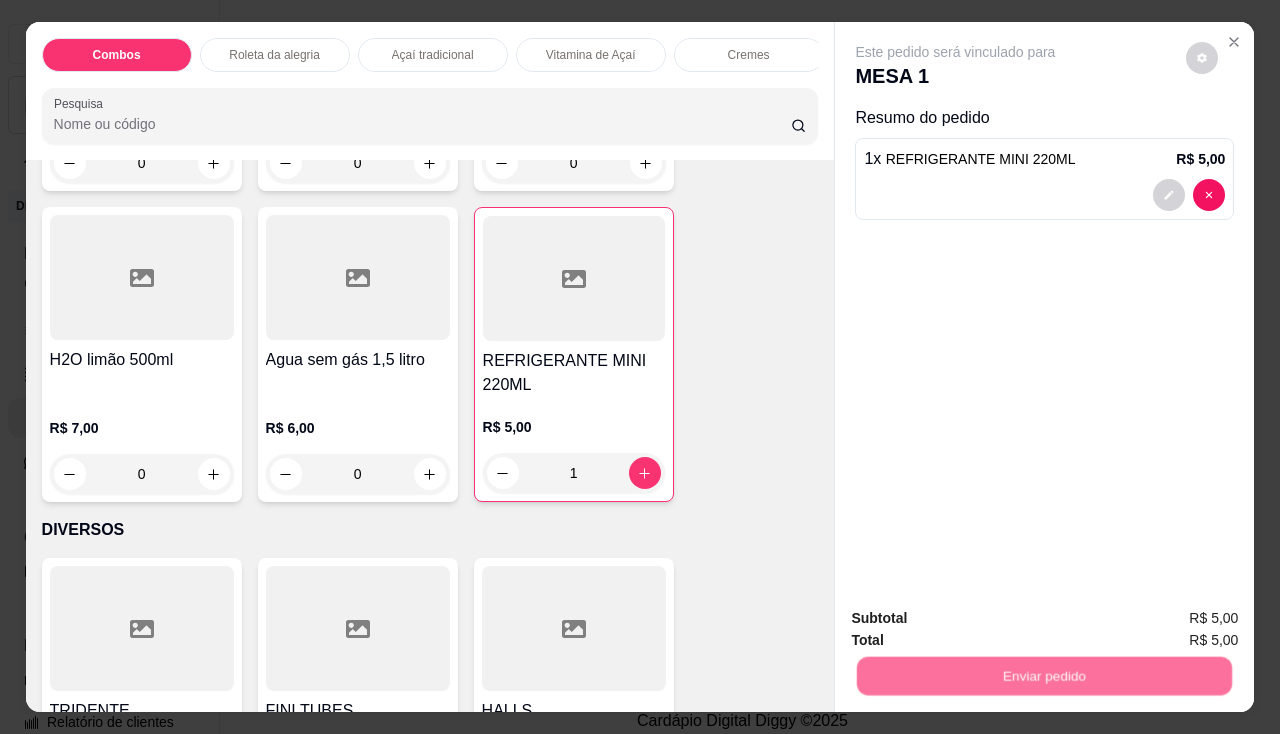 click on "Não registrar e enviar pedido" at bounding box center [979, 620] 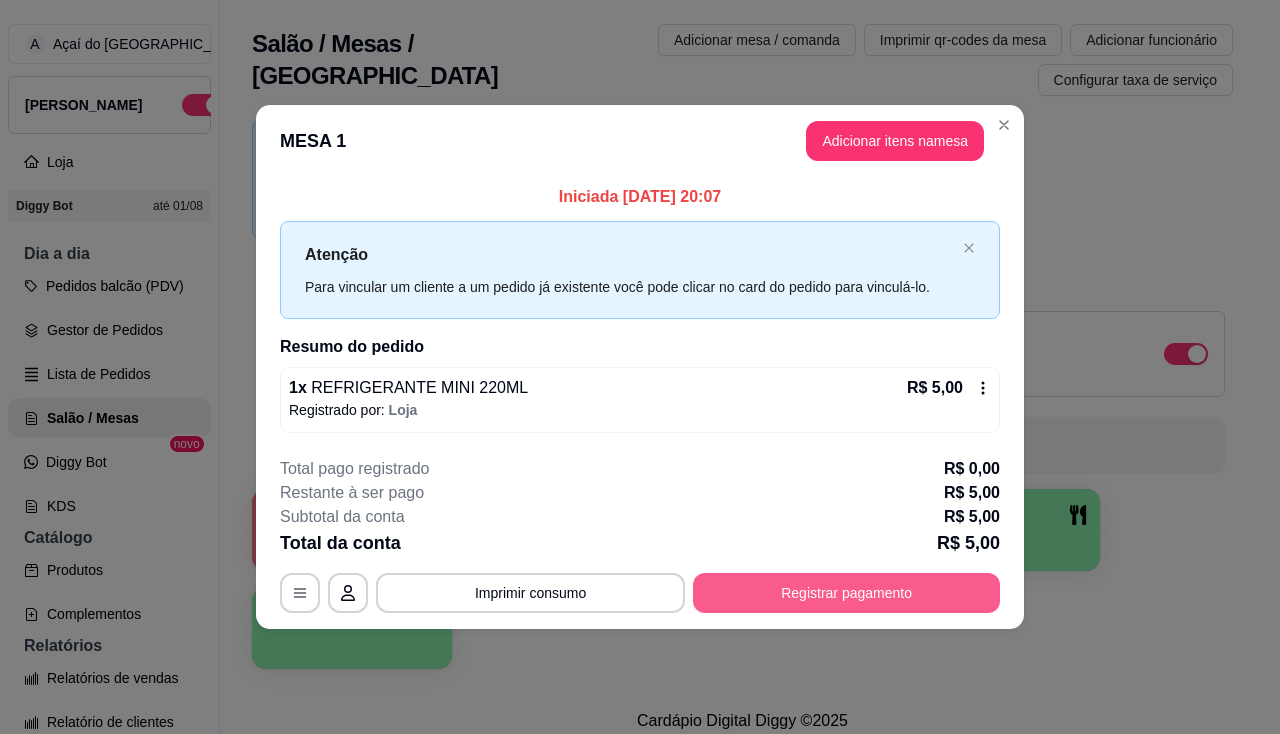 click on "Registrar pagamento" at bounding box center [846, 593] 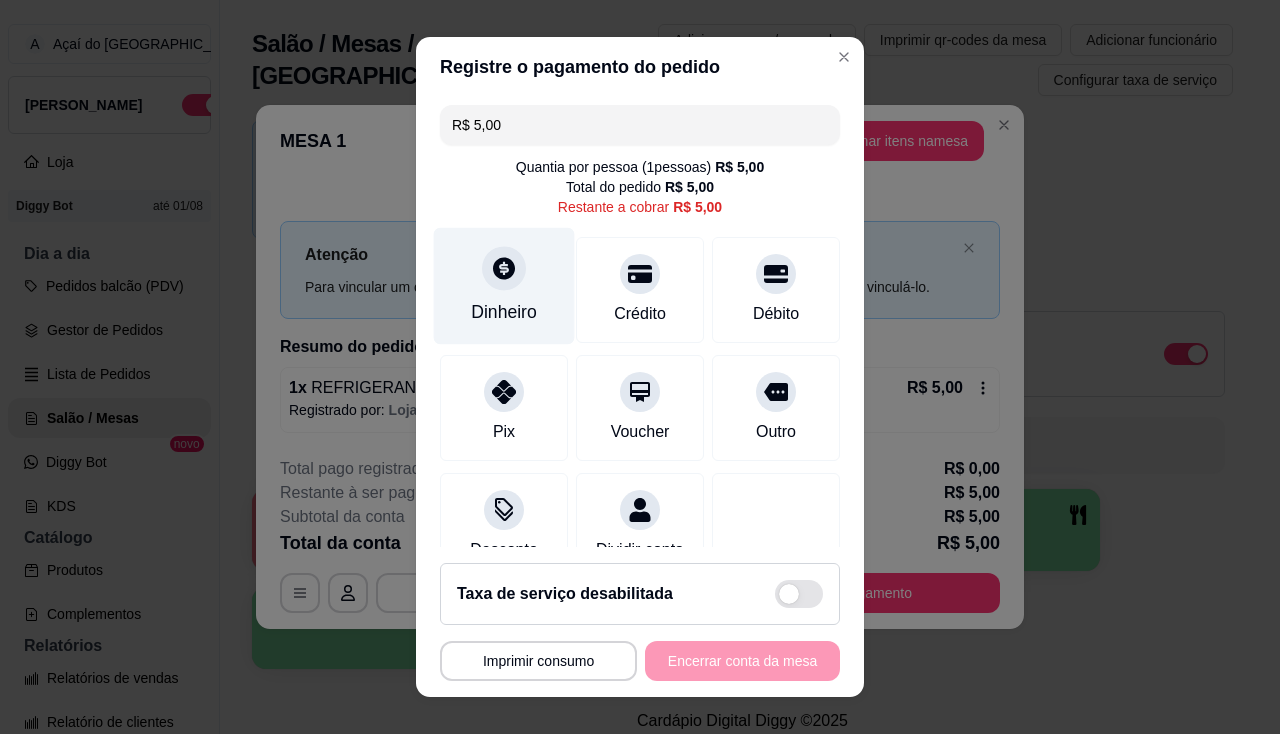 click on "Dinheiro" at bounding box center (504, 285) 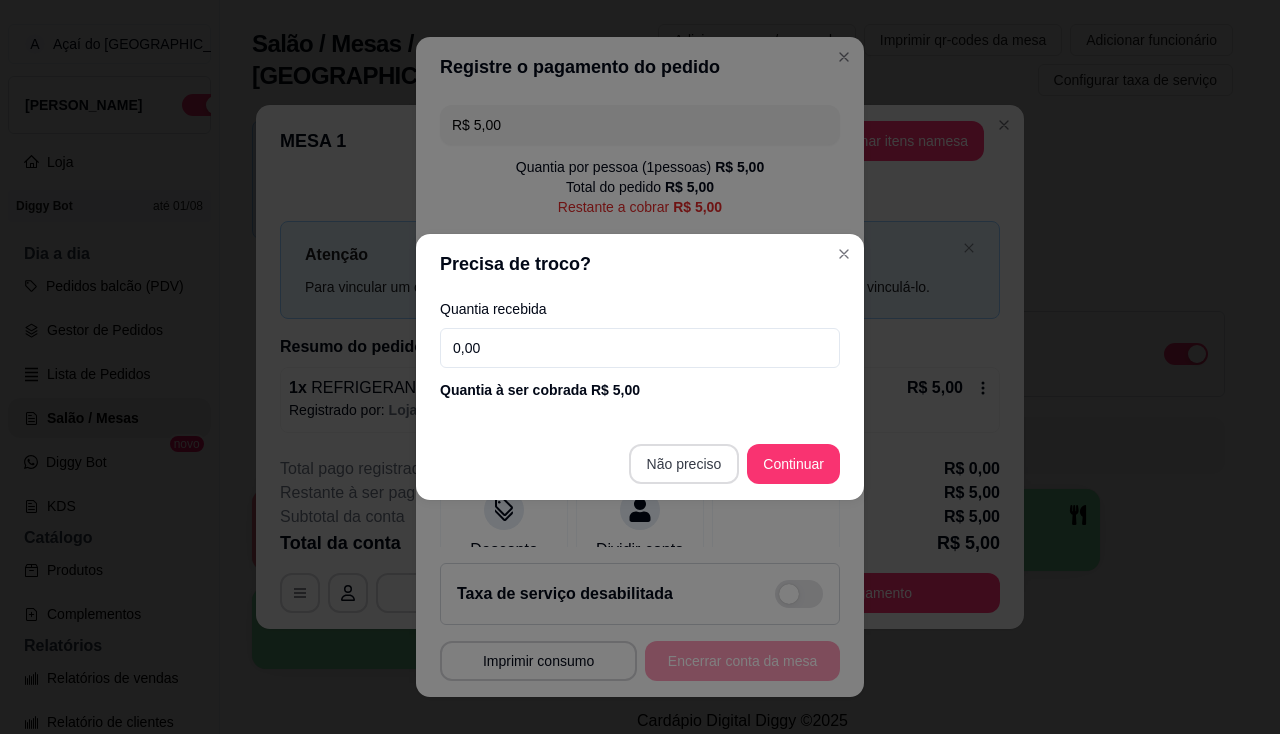 click on "Não preciso Continuar" at bounding box center (640, 464) 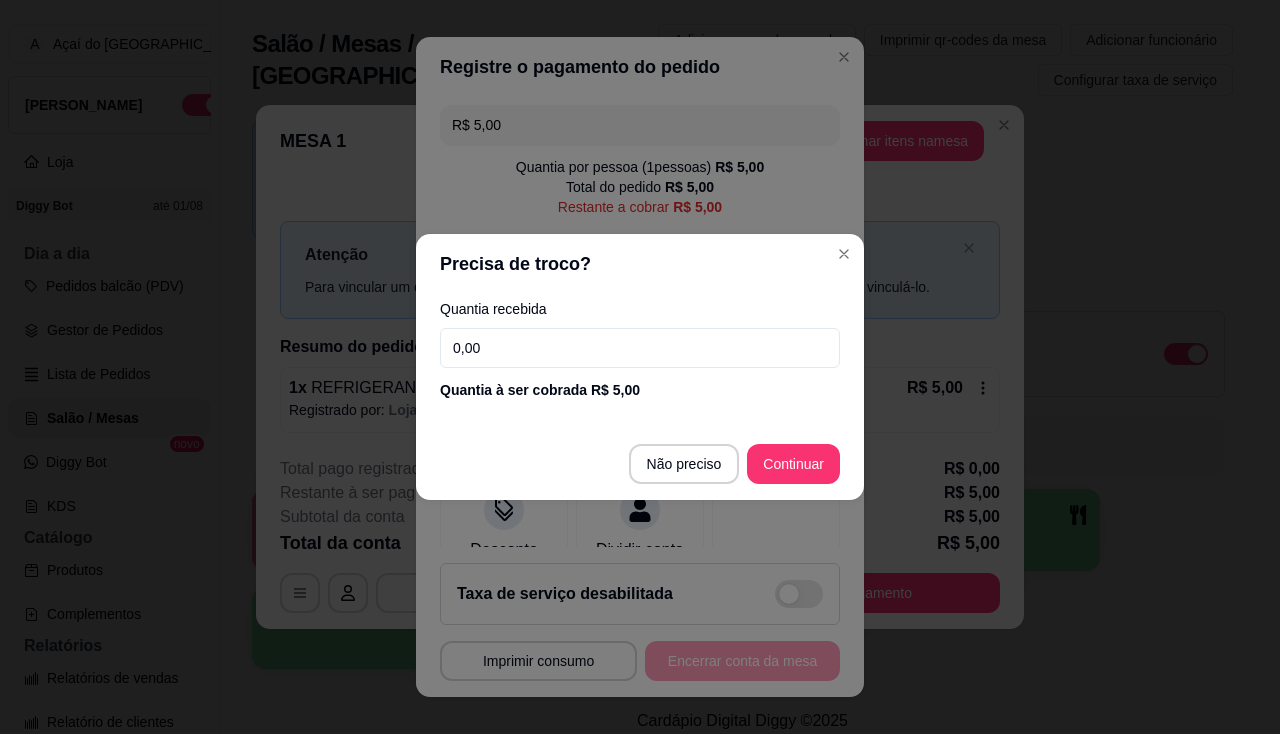 click on "Não preciso Continuar" at bounding box center (640, 464) 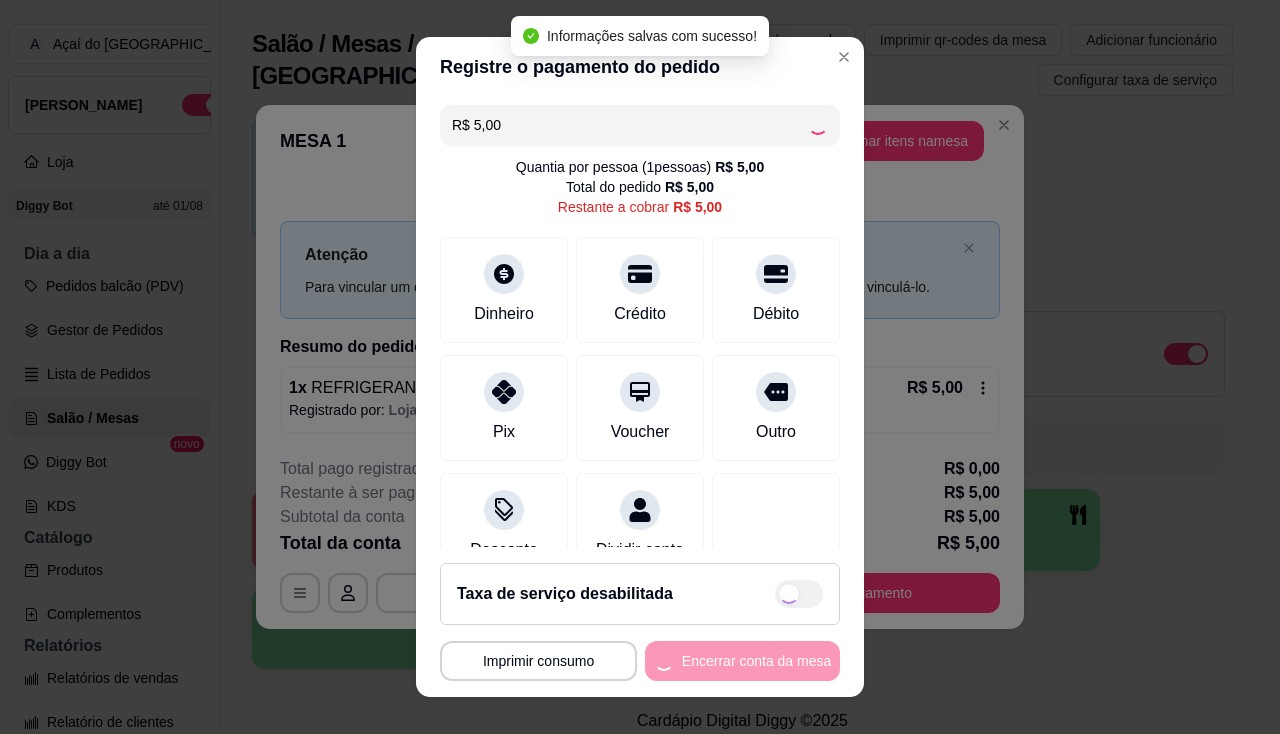 type on "R$ 0,00" 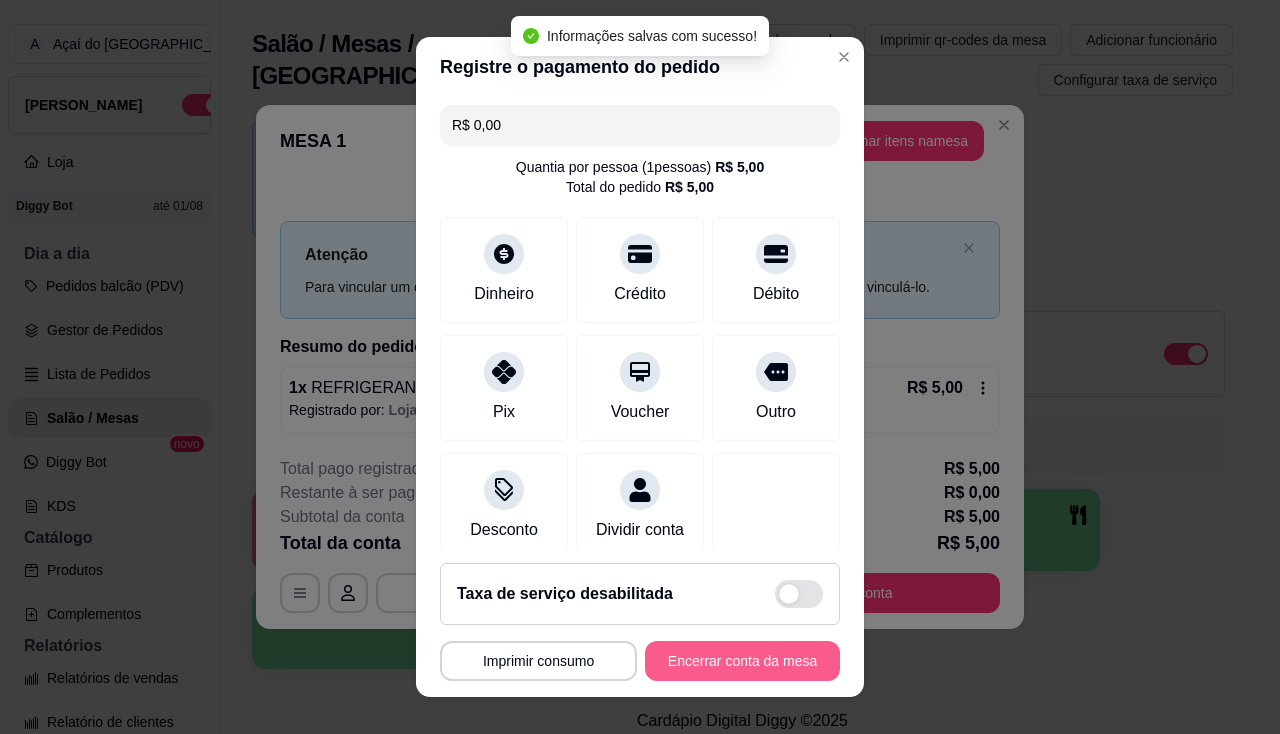 click on "Encerrar conta da mesa" at bounding box center [742, 661] 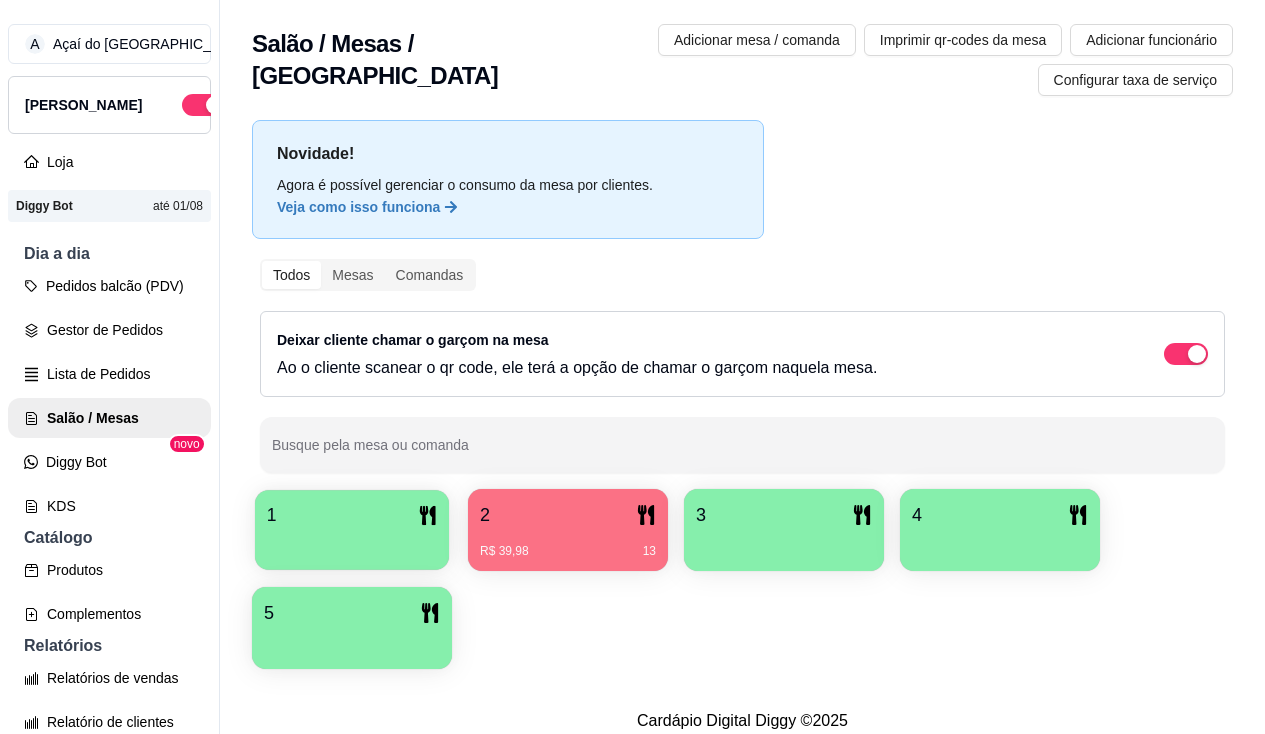 click on "1" at bounding box center (352, 530) 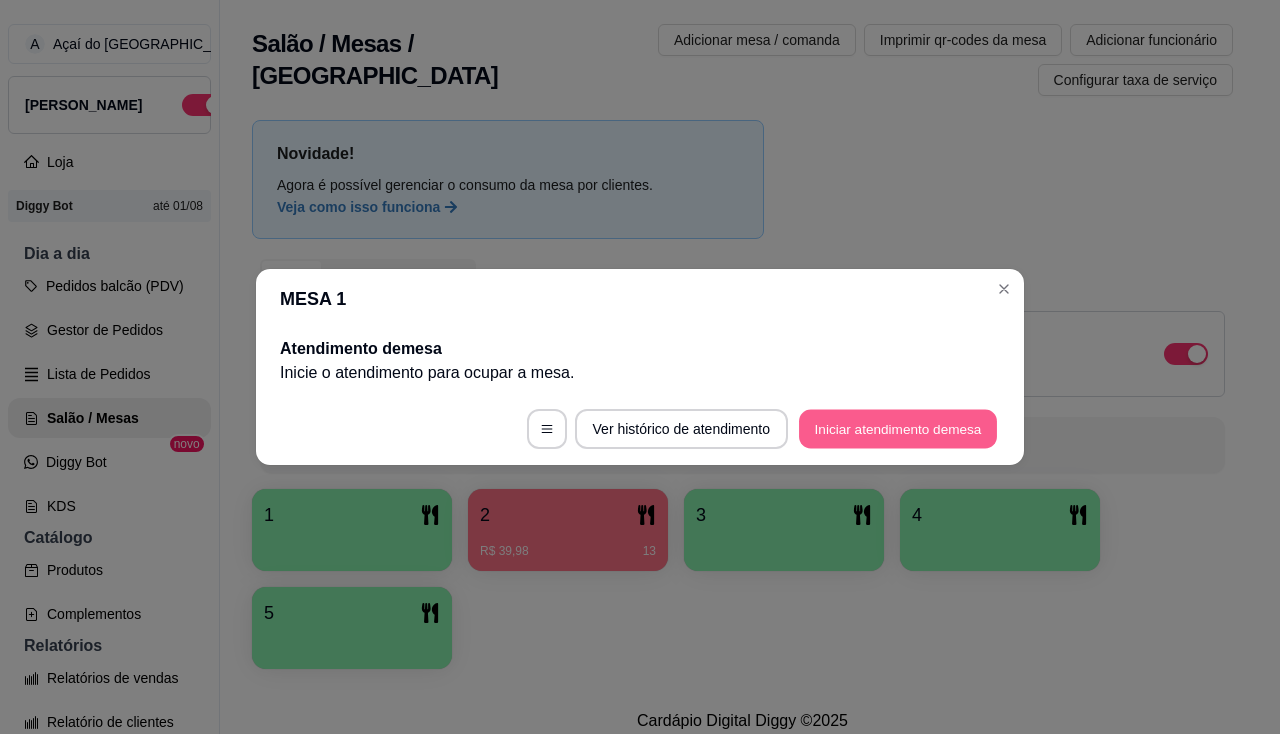 click on "Iniciar atendimento de  mesa" at bounding box center [898, 429] 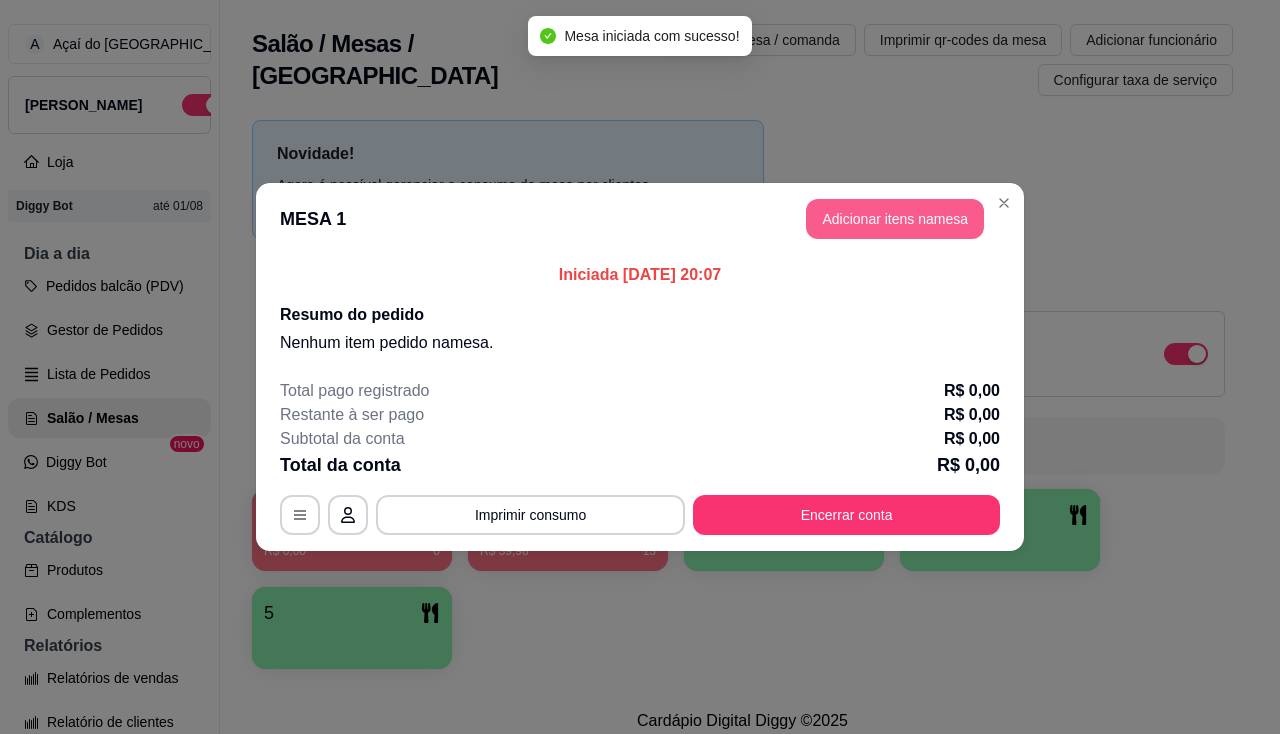 click on "Adicionar itens na  mesa" at bounding box center (895, 219) 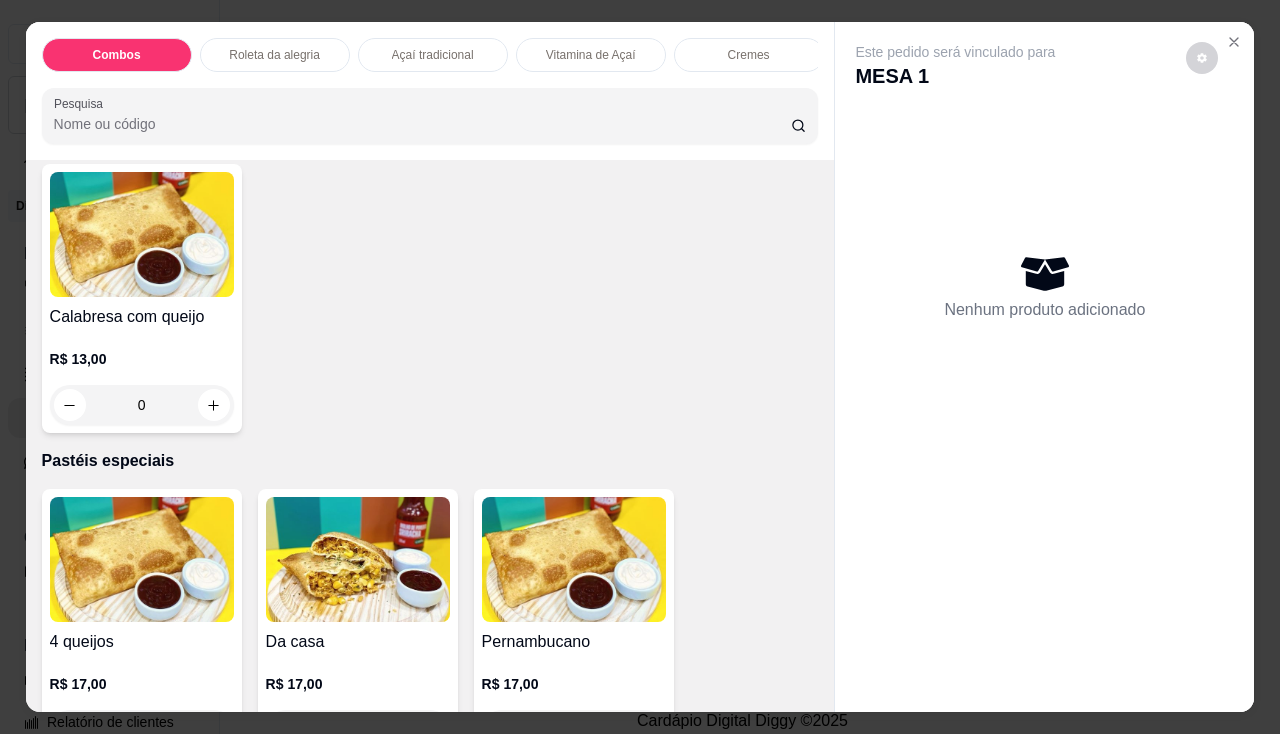 scroll, scrollTop: 3800, scrollLeft: 0, axis: vertical 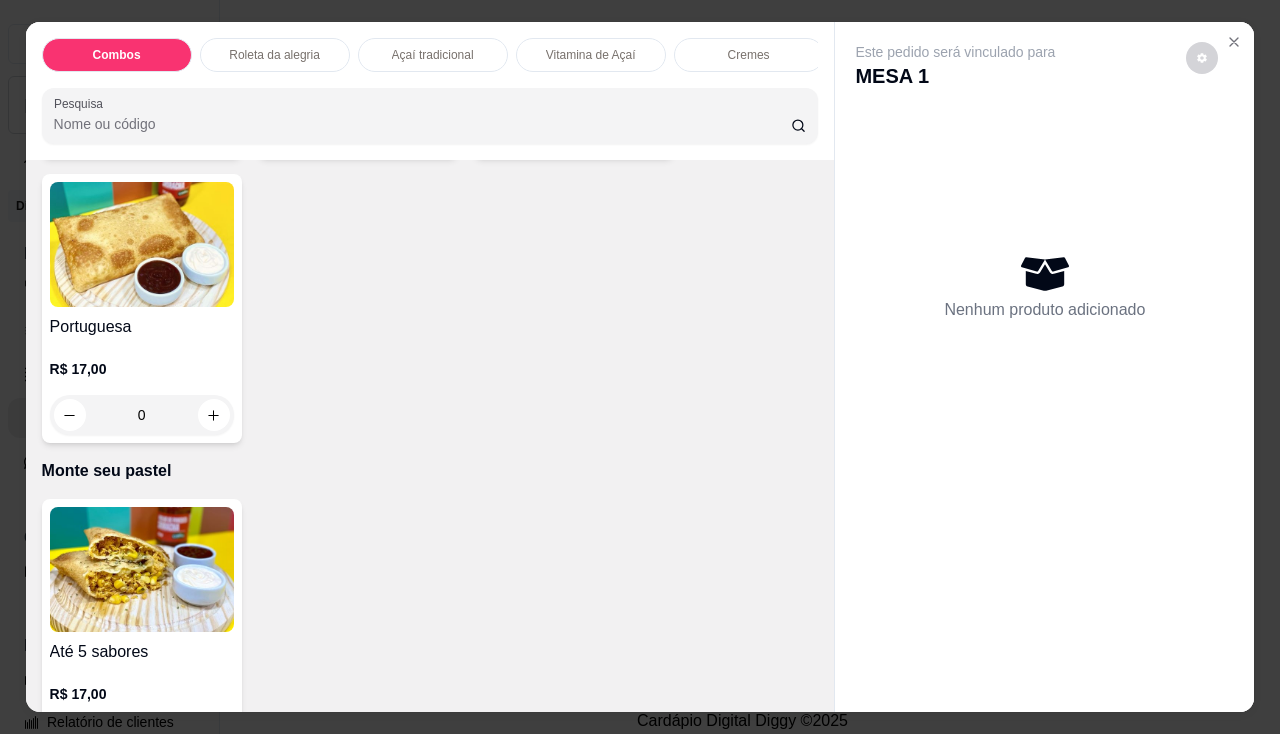 click at bounding box center [142, 569] 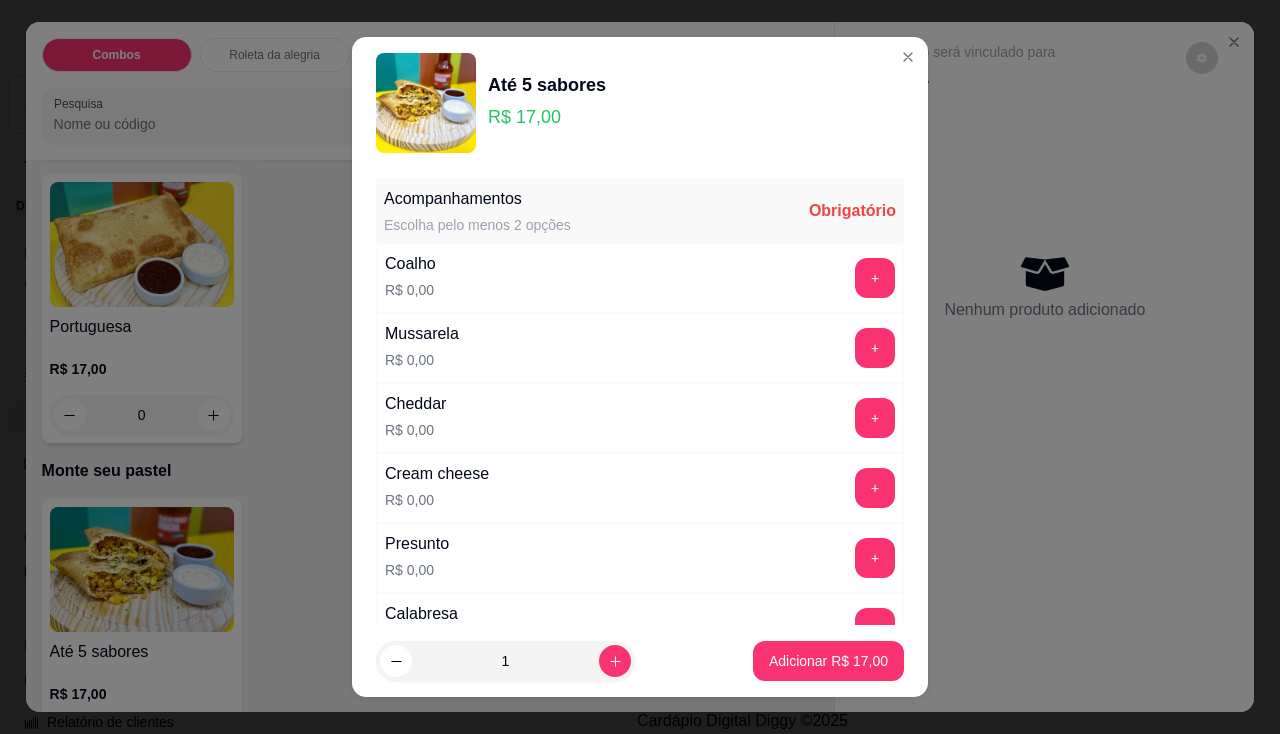 click on "+" at bounding box center (875, 558) 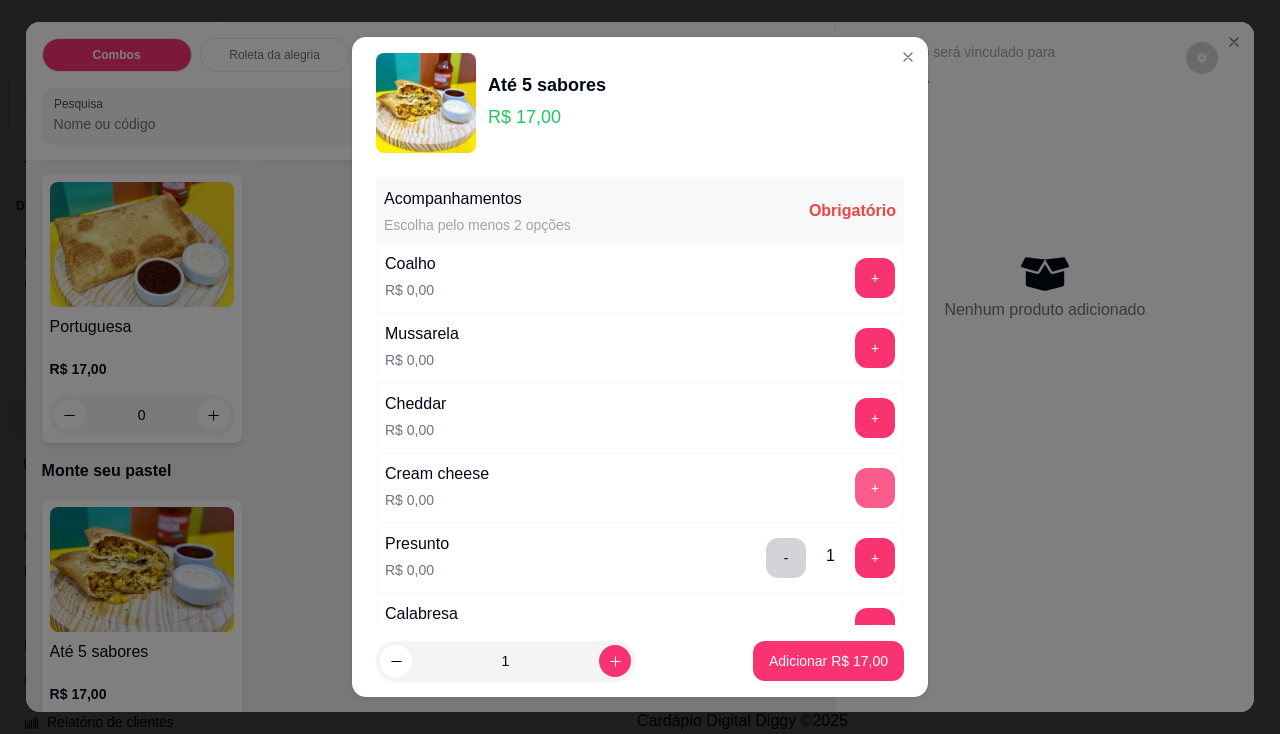 click on "+" at bounding box center [875, 488] 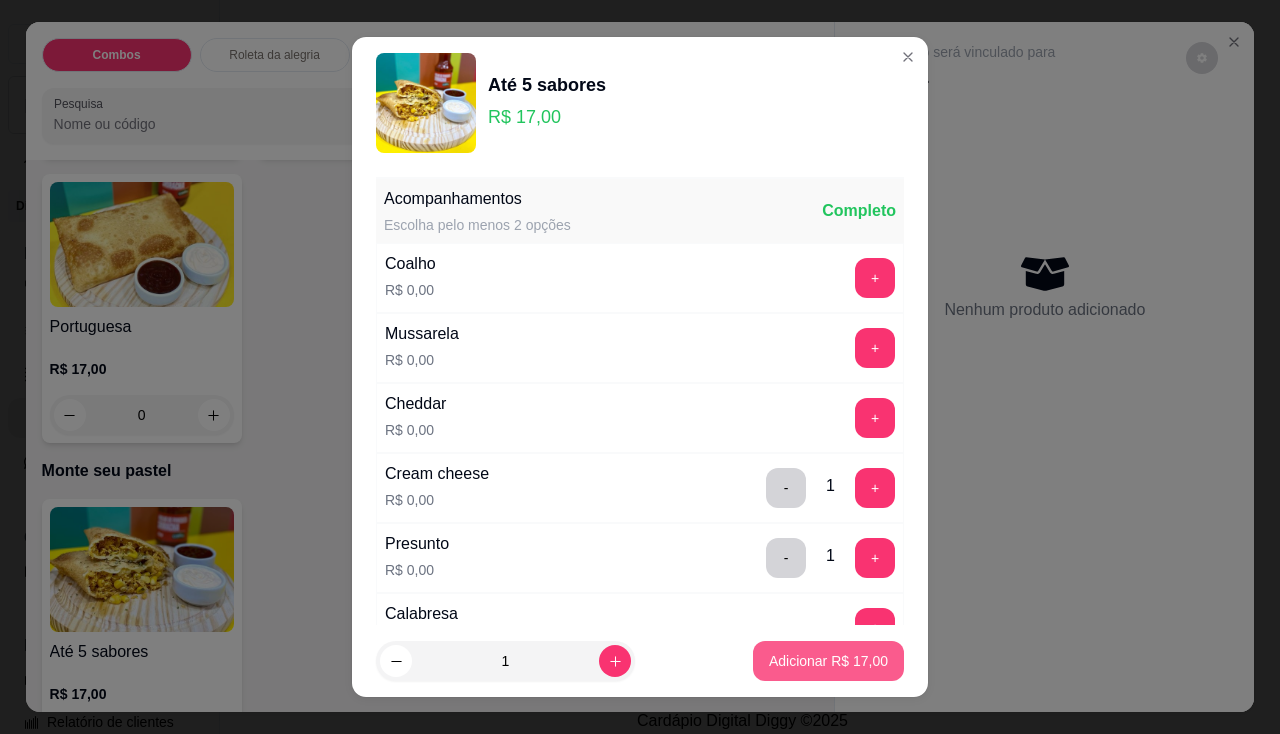 click on "Adicionar   R$ 17,00" at bounding box center [828, 661] 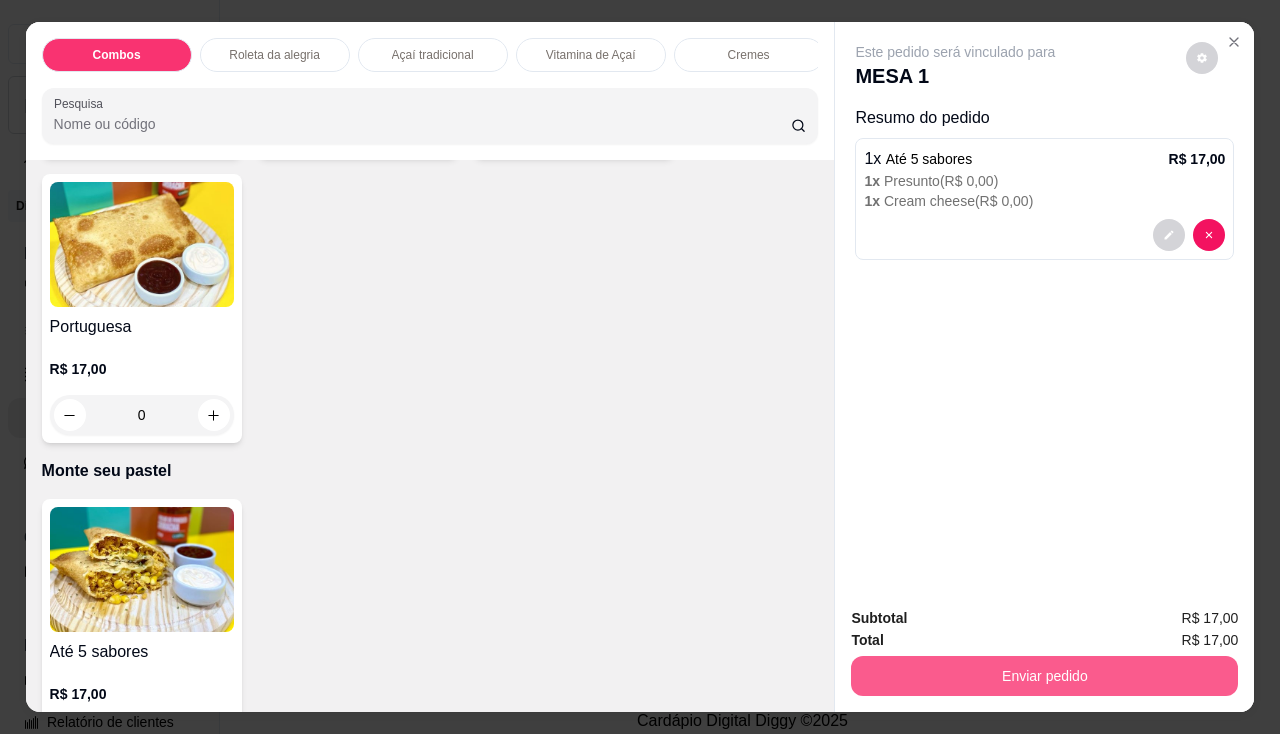 click on "Enviar pedido" at bounding box center (1044, 676) 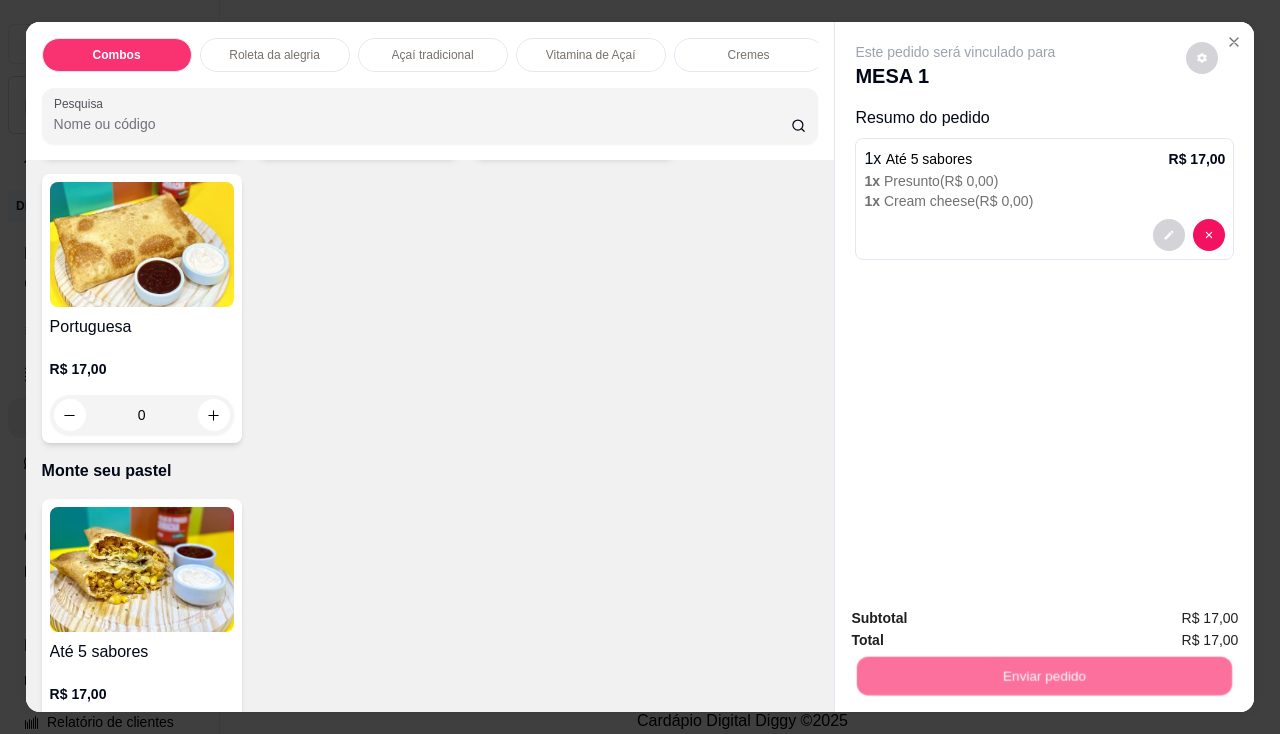 click on "Não registrar e enviar pedido" at bounding box center (979, 620) 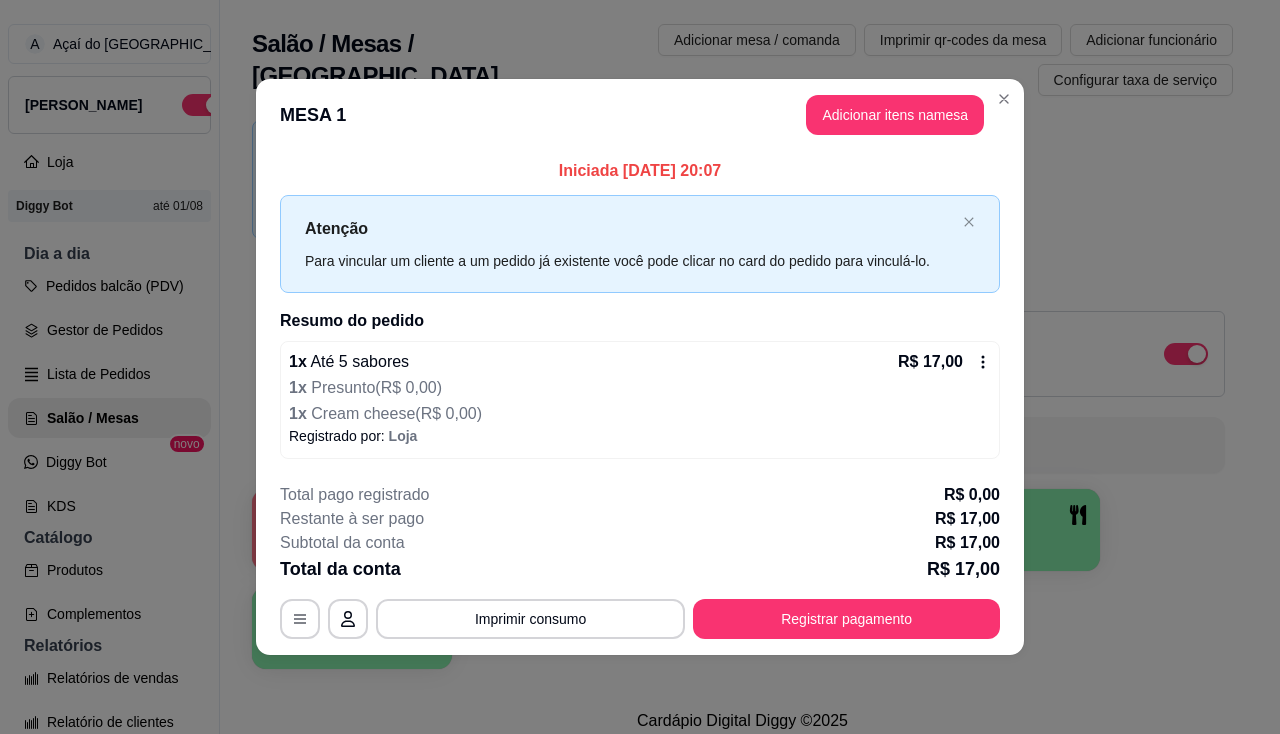click on "Registrar pagamento" at bounding box center [846, 619] 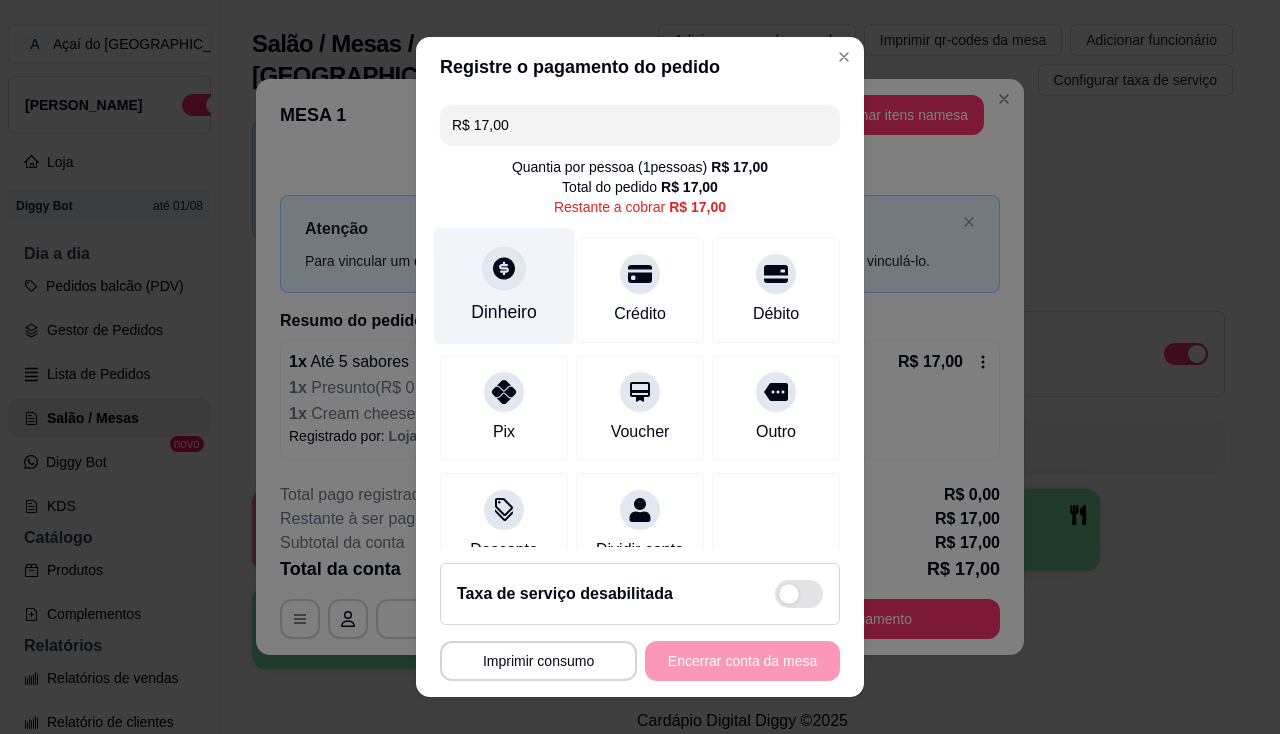 click on "Dinheiro" at bounding box center (504, 312) 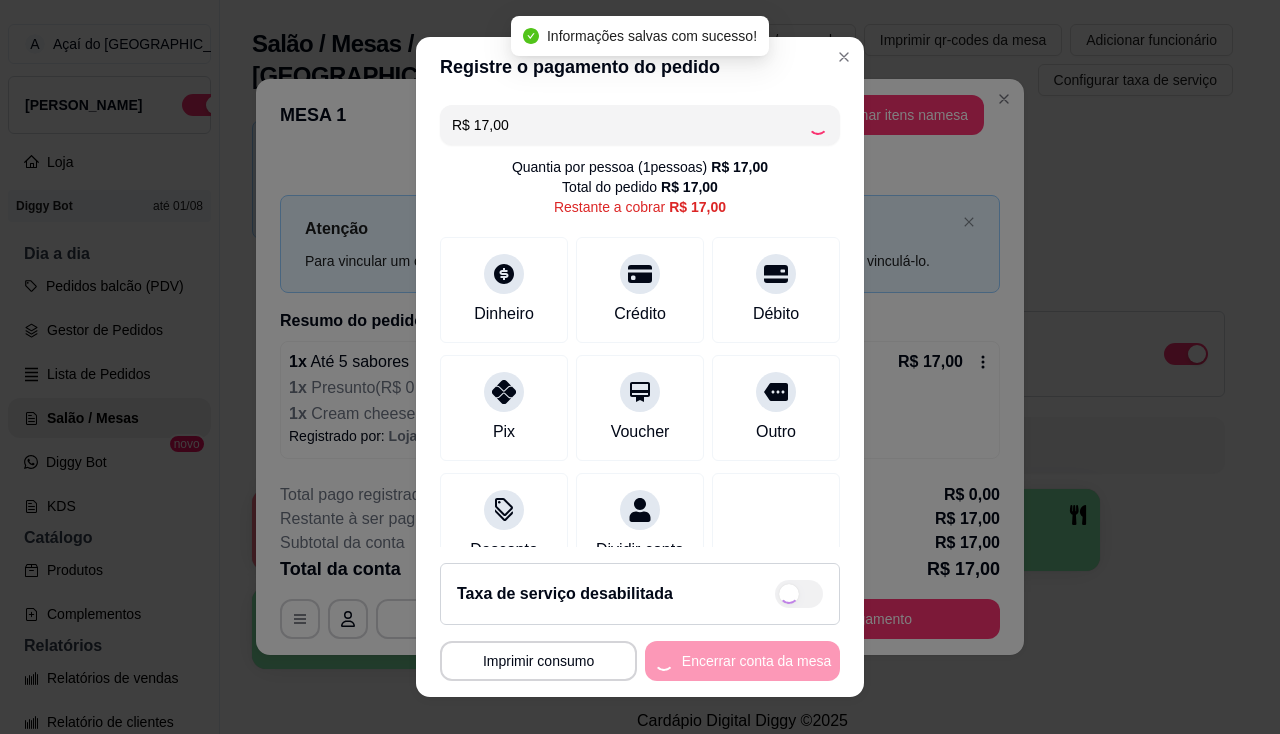 type on "R$ 0,00" 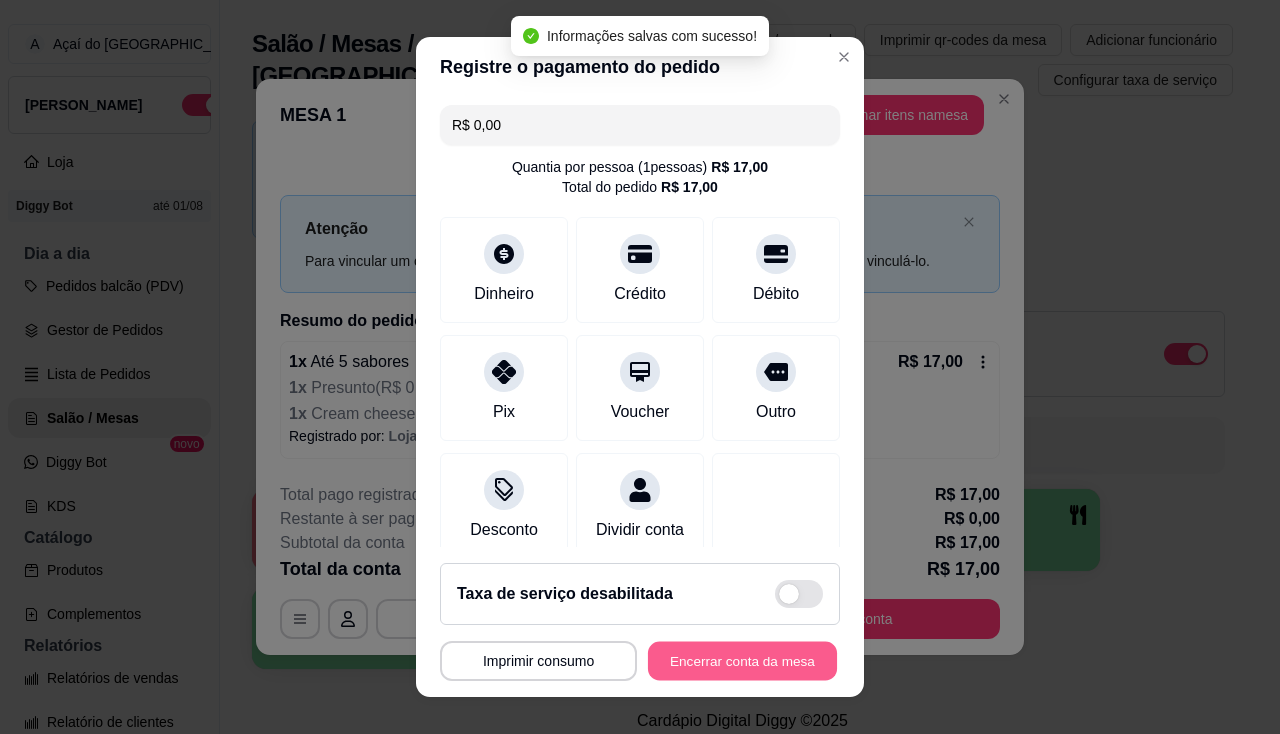 click on "Encerrar conta da mesa" at bounding box center (742, 661) 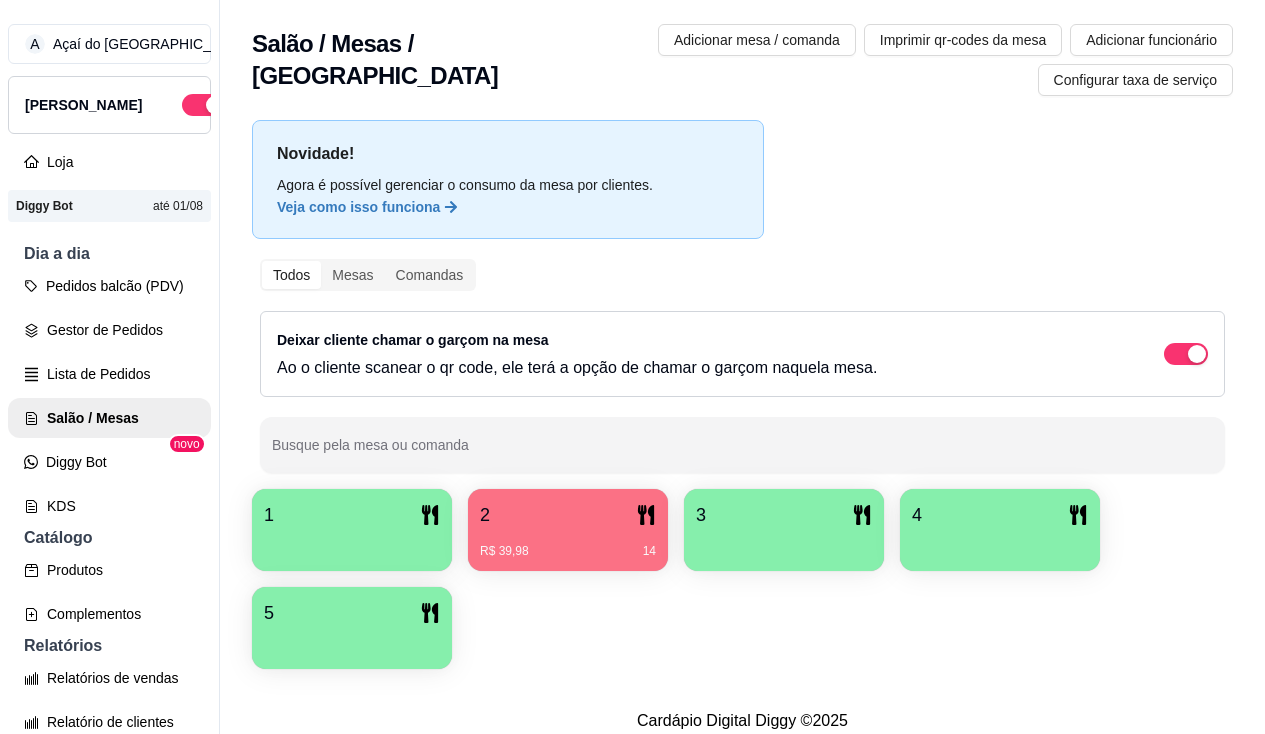 click on "1 2 R$ 39,98 14 3 4 5" at bounding box center (742, 579) 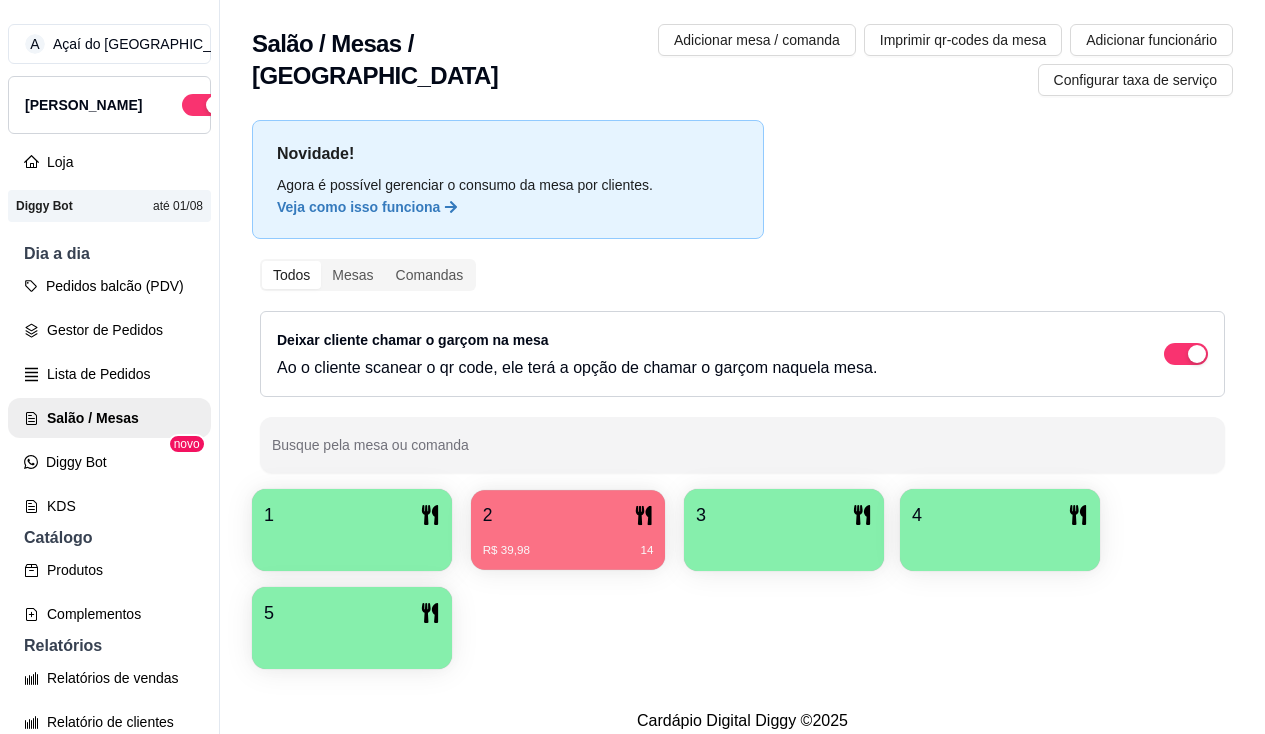 click on "R$ 39,98 14" at bounding box center (568, 551) 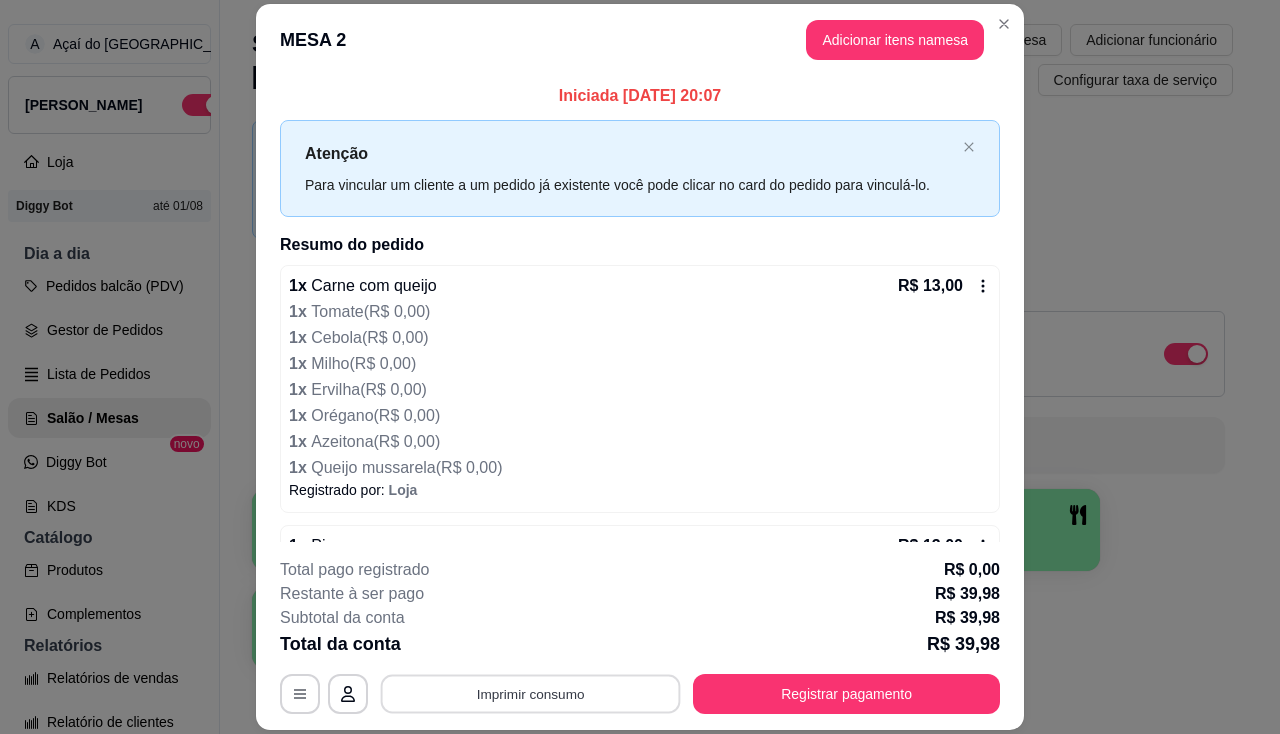 click on "Imprimir consumo" at bounding box center [531, 694] 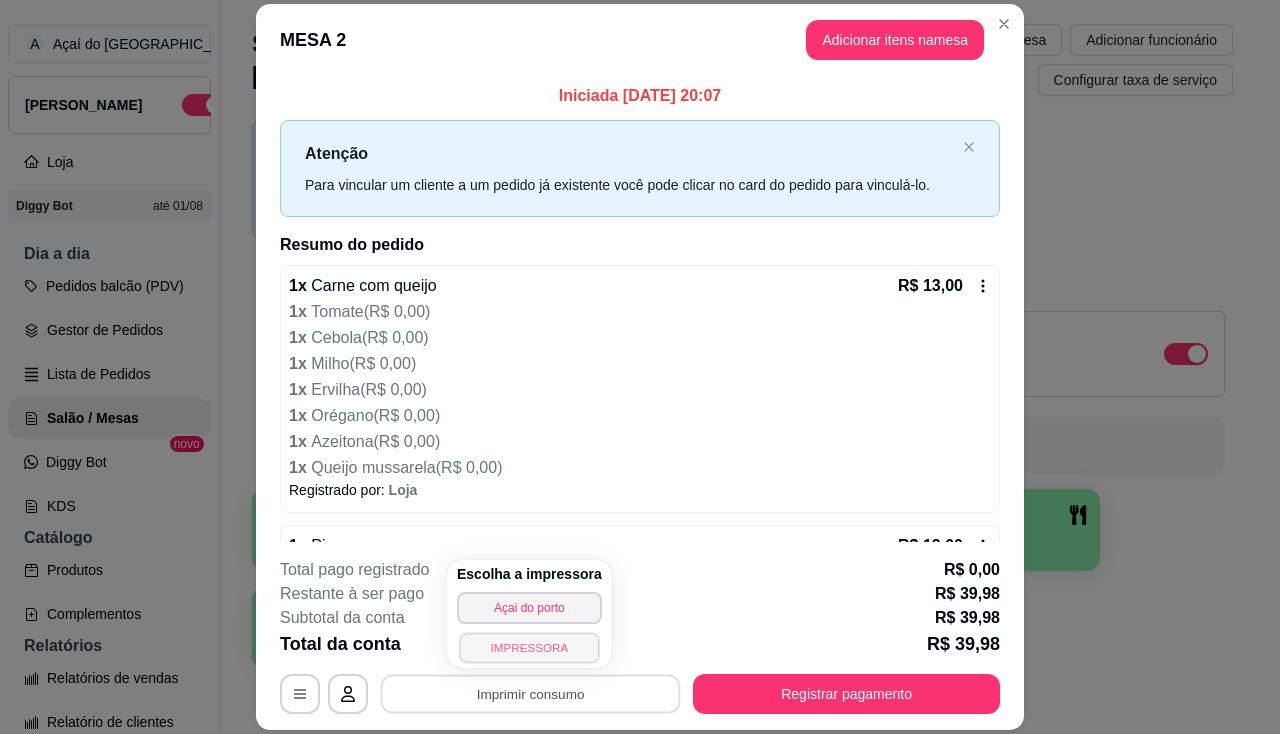 click on "IMPRESSORA" at bounding box center [529, 647] 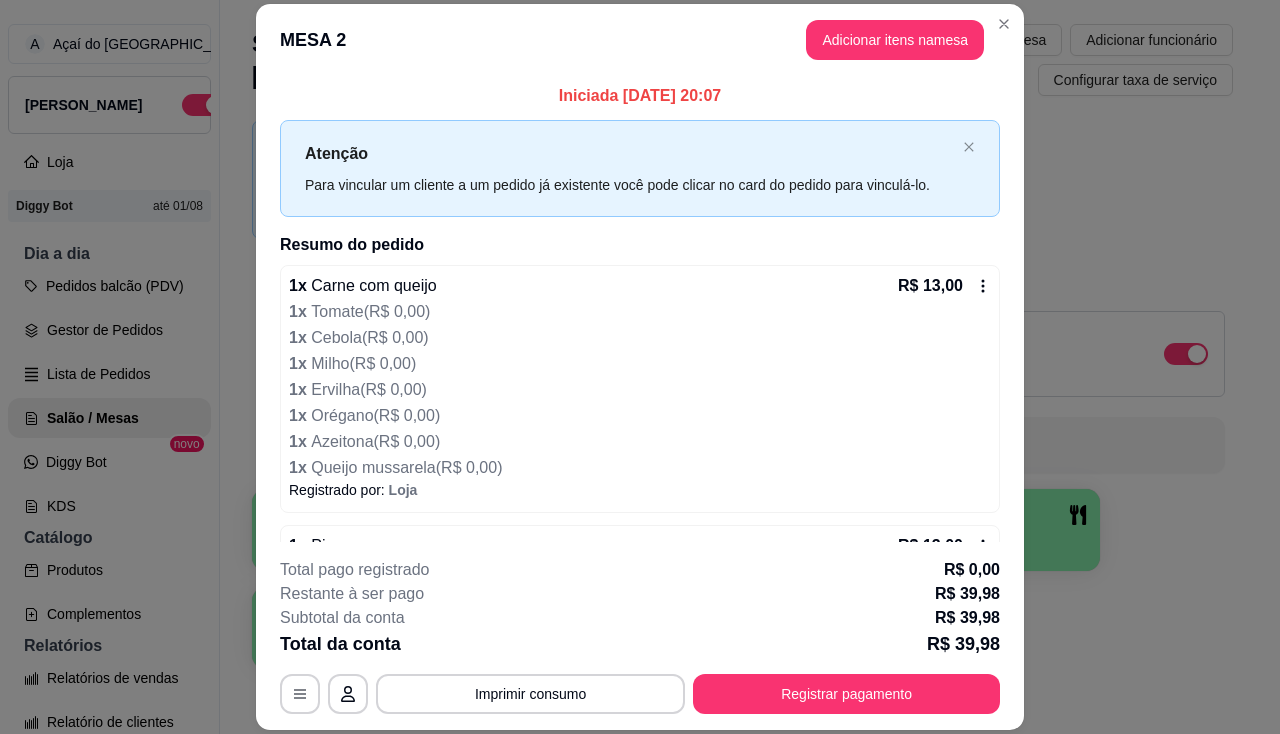 scroll, scrollTop: 134, scrollLeft: 0, axis: vertical 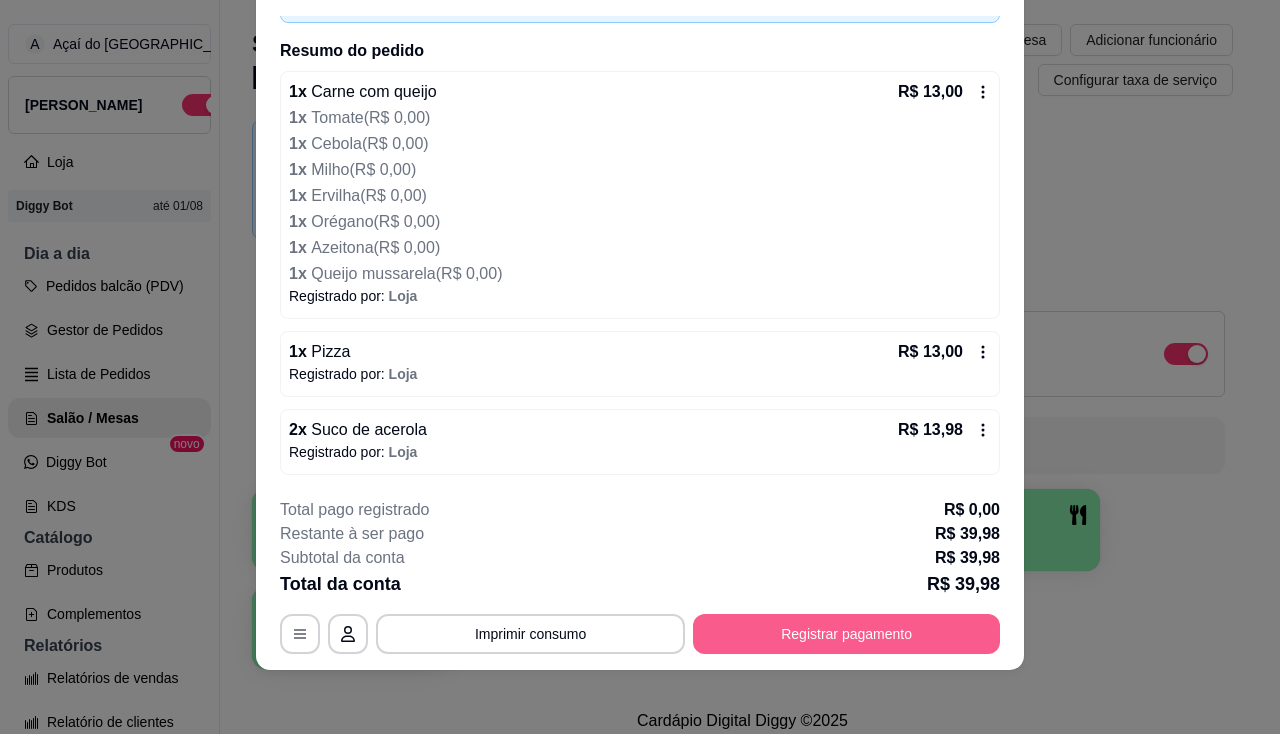 click on "Registrar pagamento" at bounding box center (846, 634) 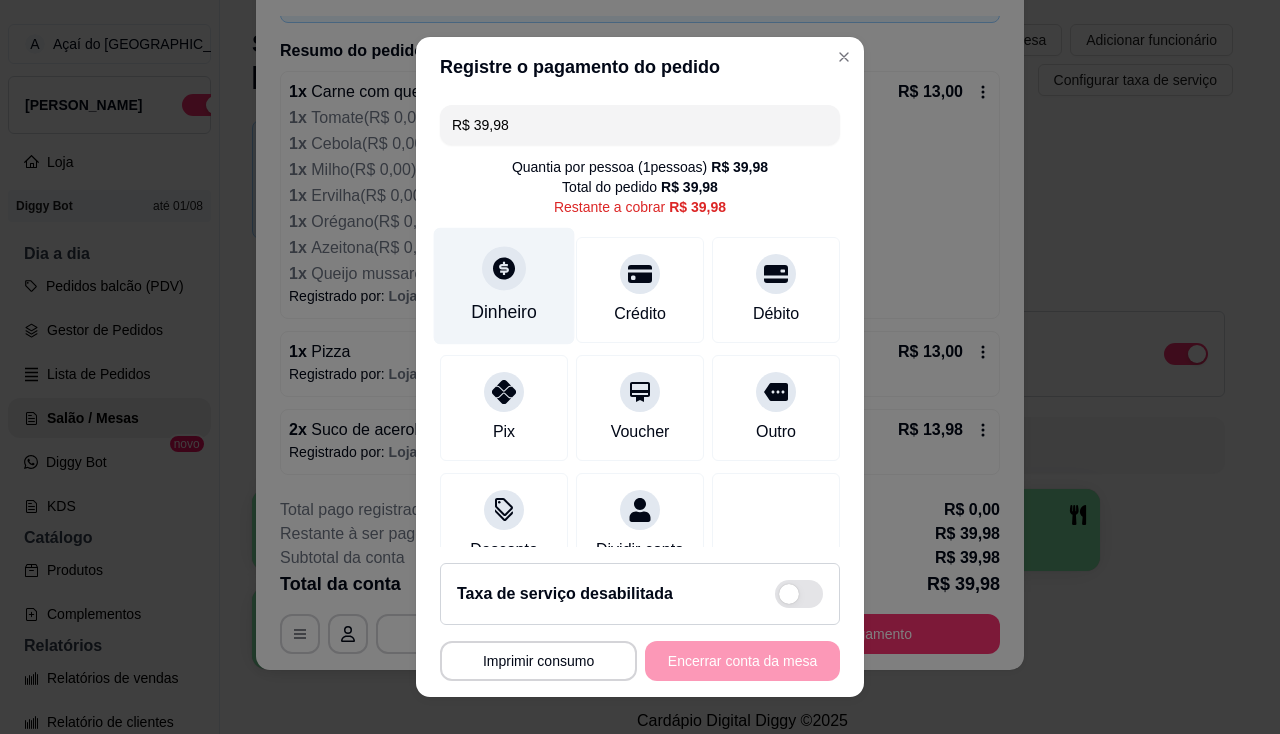 click at bounding box center [504, 268] 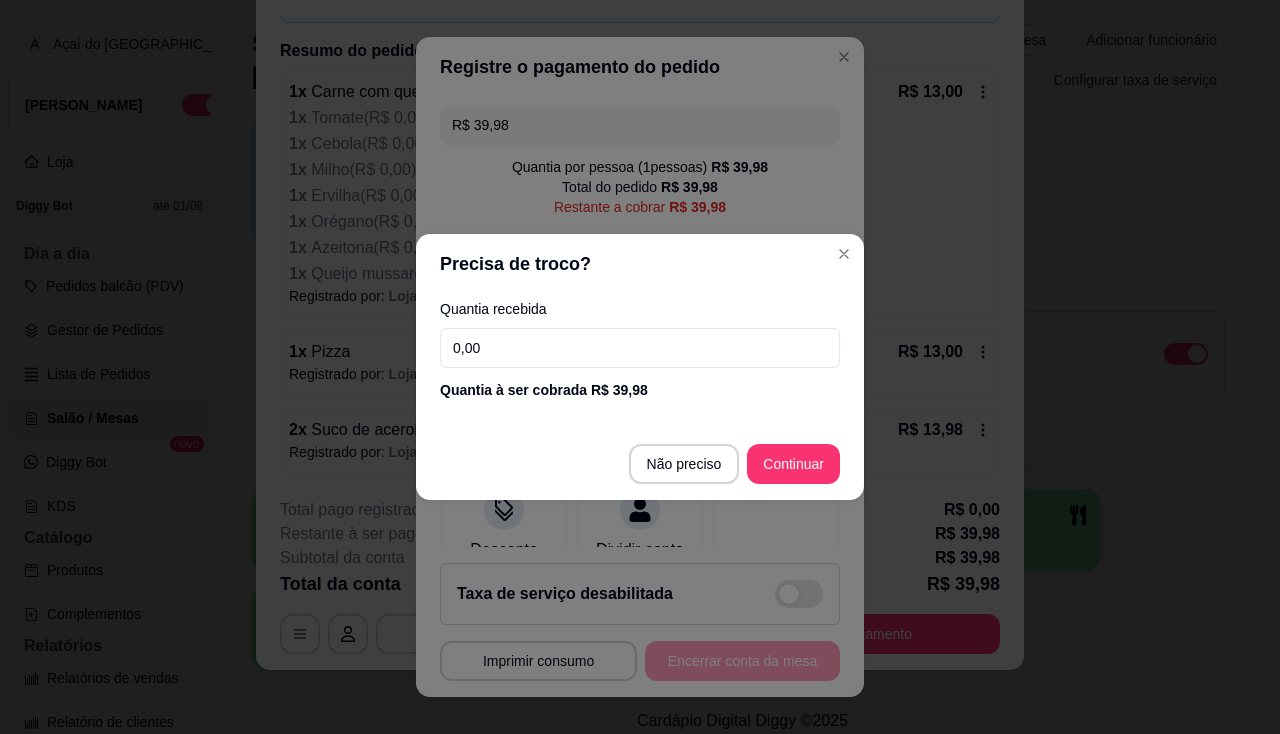 click on "Quantia recebida 0,00 Quantia à ser cobrada   R$ 39,98" at bounding box center (640, 351) 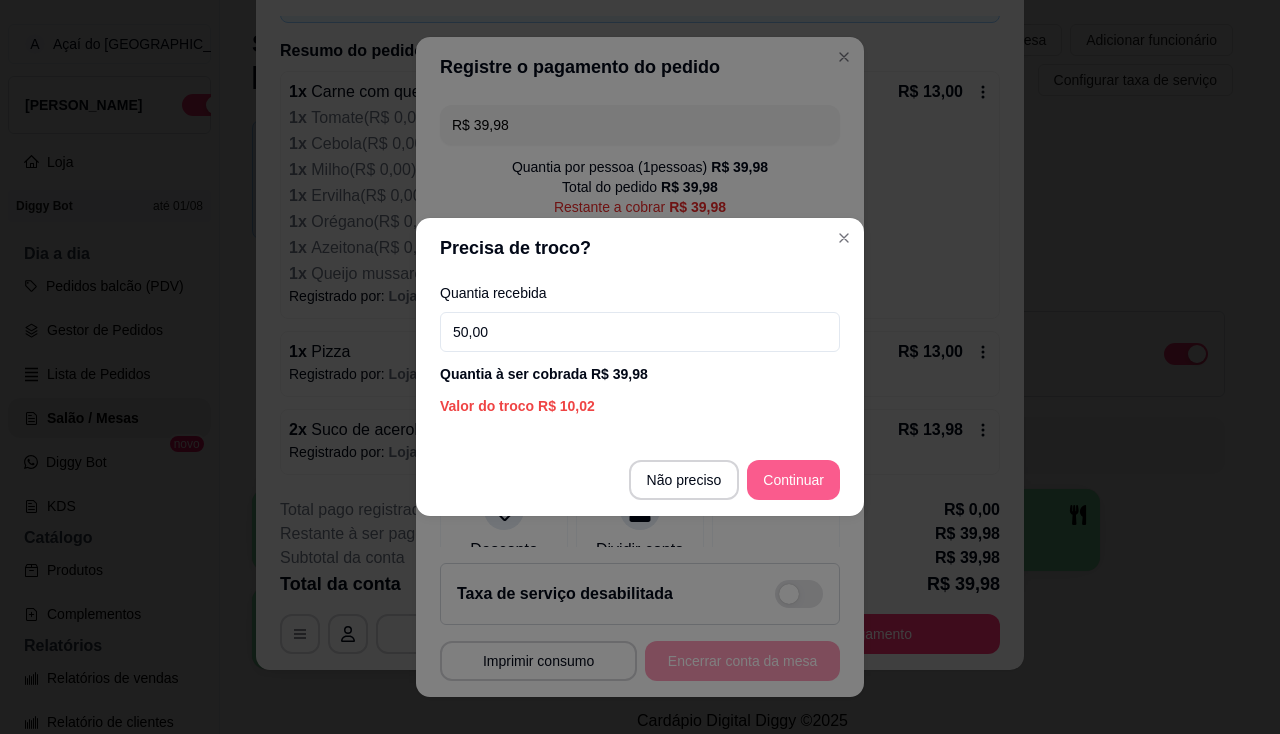 type on "50,00" 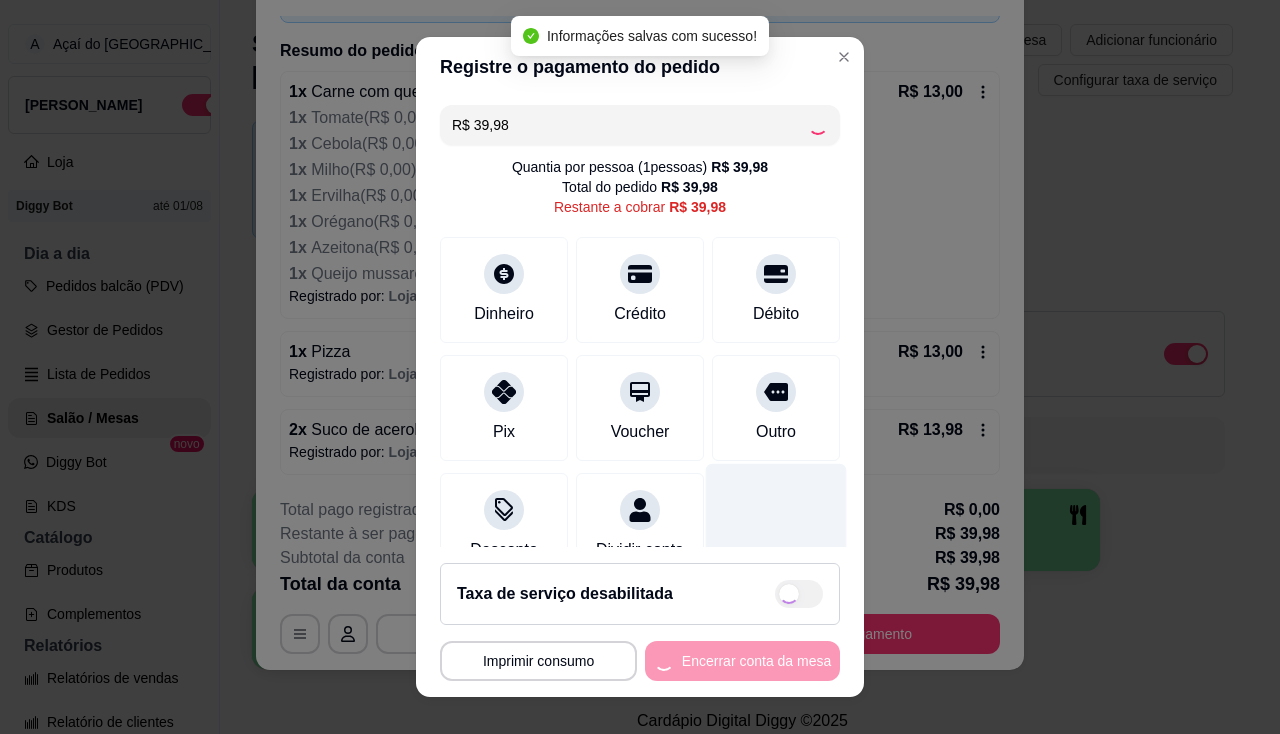 type on "R$ 0,00" 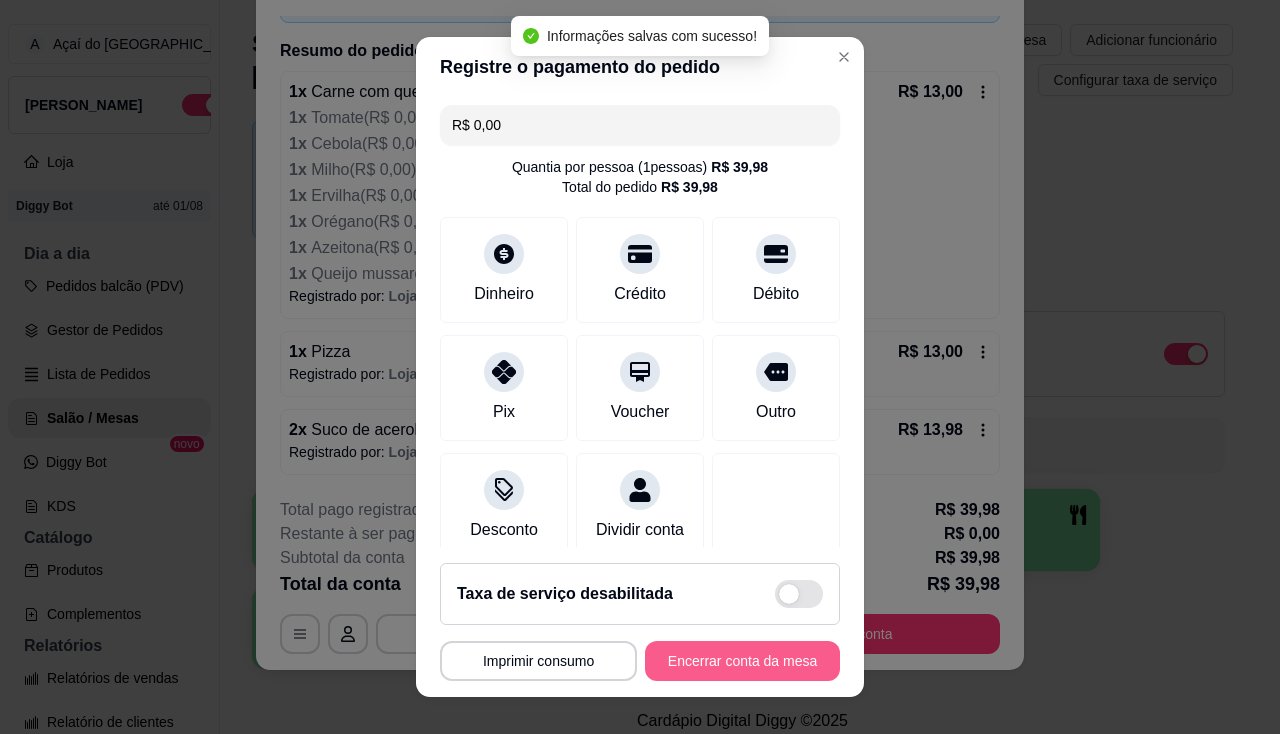 click on "Encerrar conta da mesa" at bounding box center (742, 661) 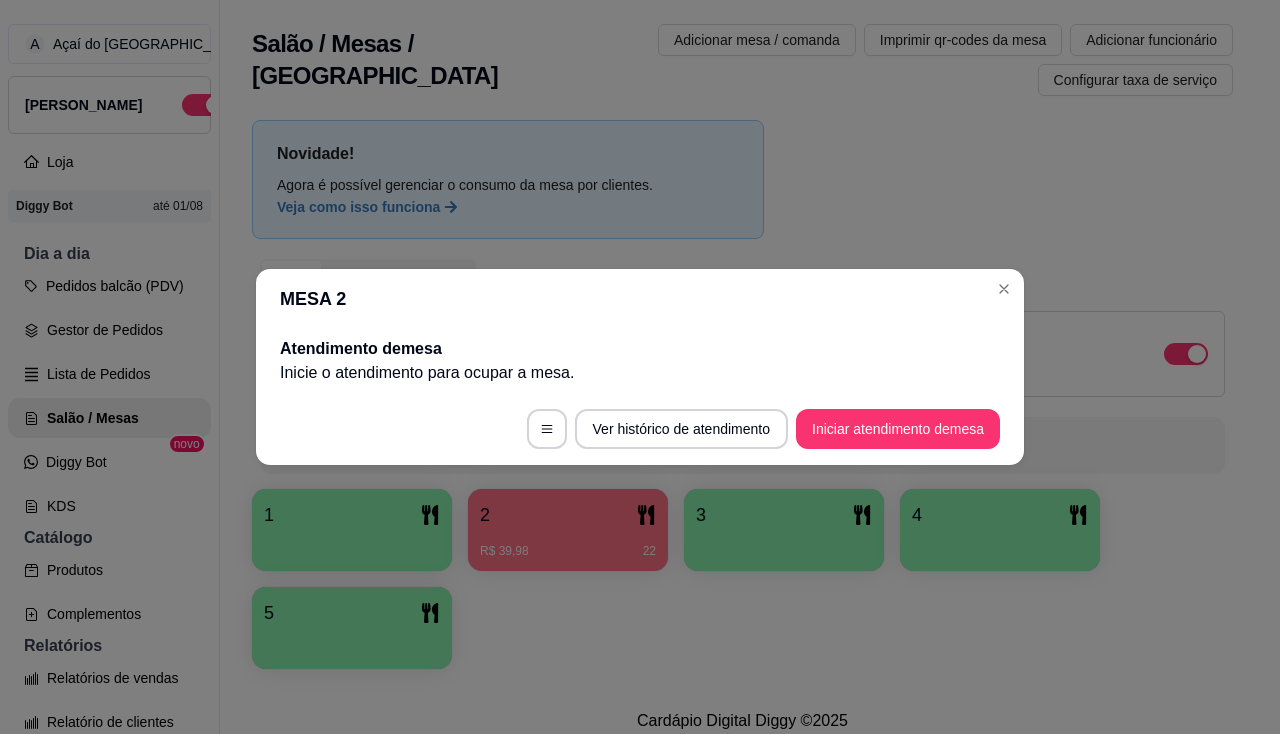 scroll, scrollTop: 0, scrollLeft: 0, axis: both 